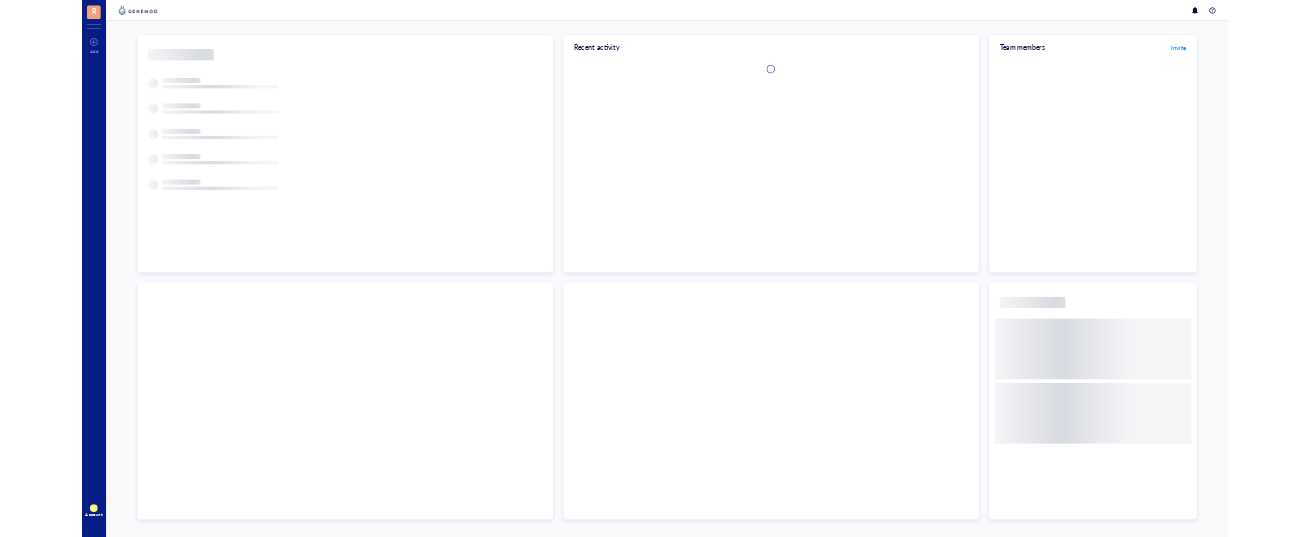 scroll, scrollTop: 0, scrollLeft: 0, axis: both 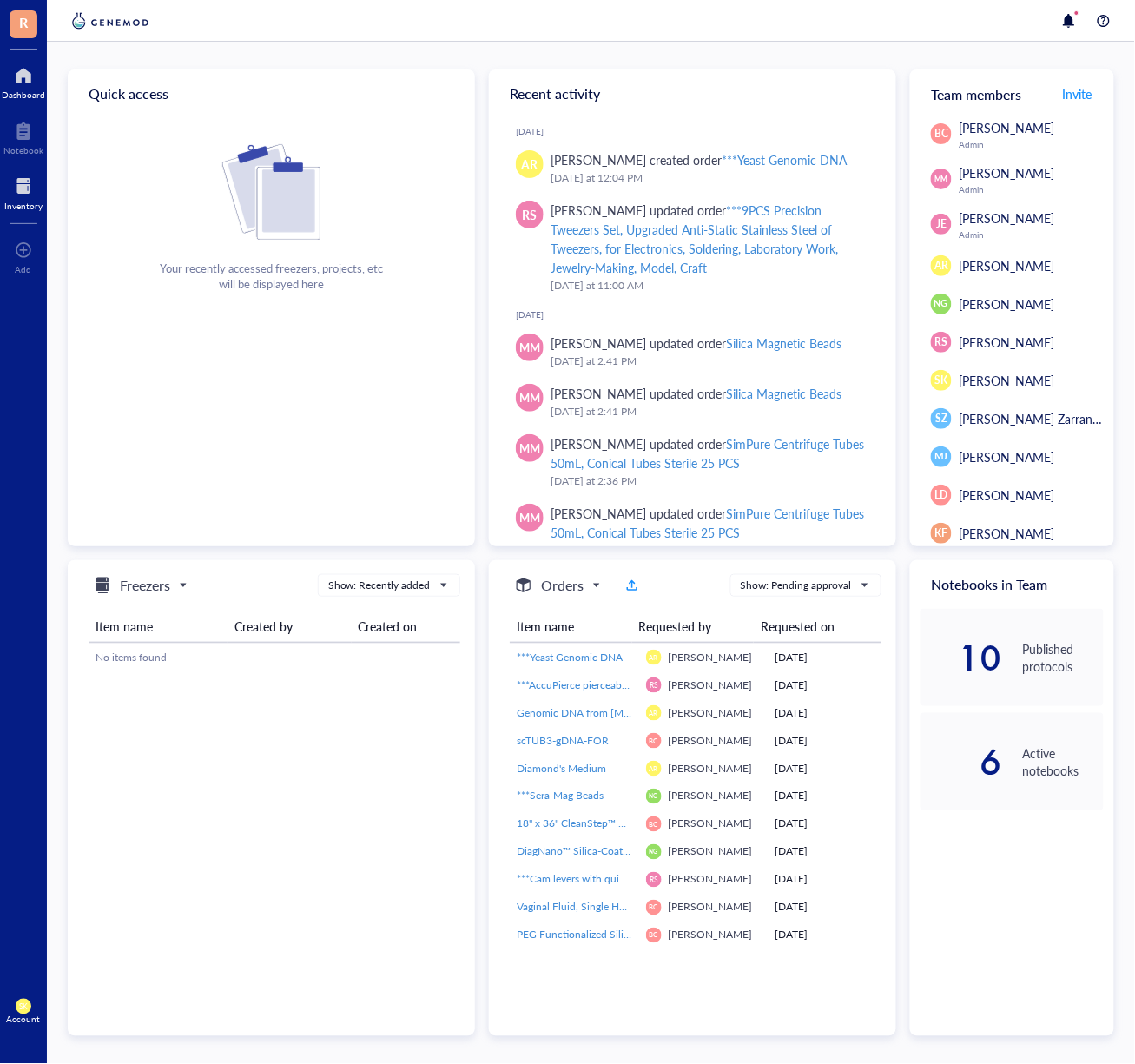 click on "Inventory" at bounding box center [23, 206] 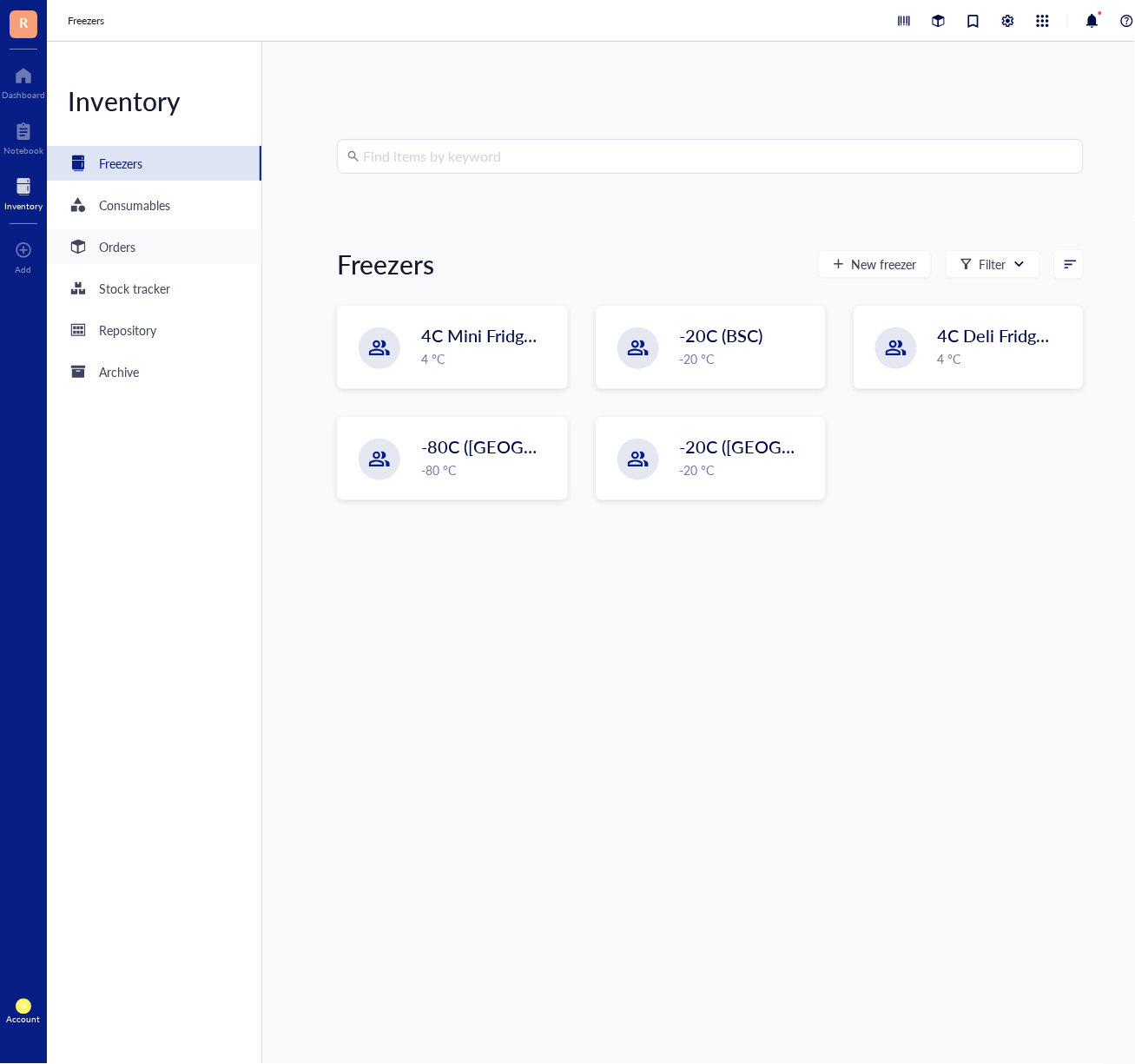click on "Orders" at bounding box center [117, 247] 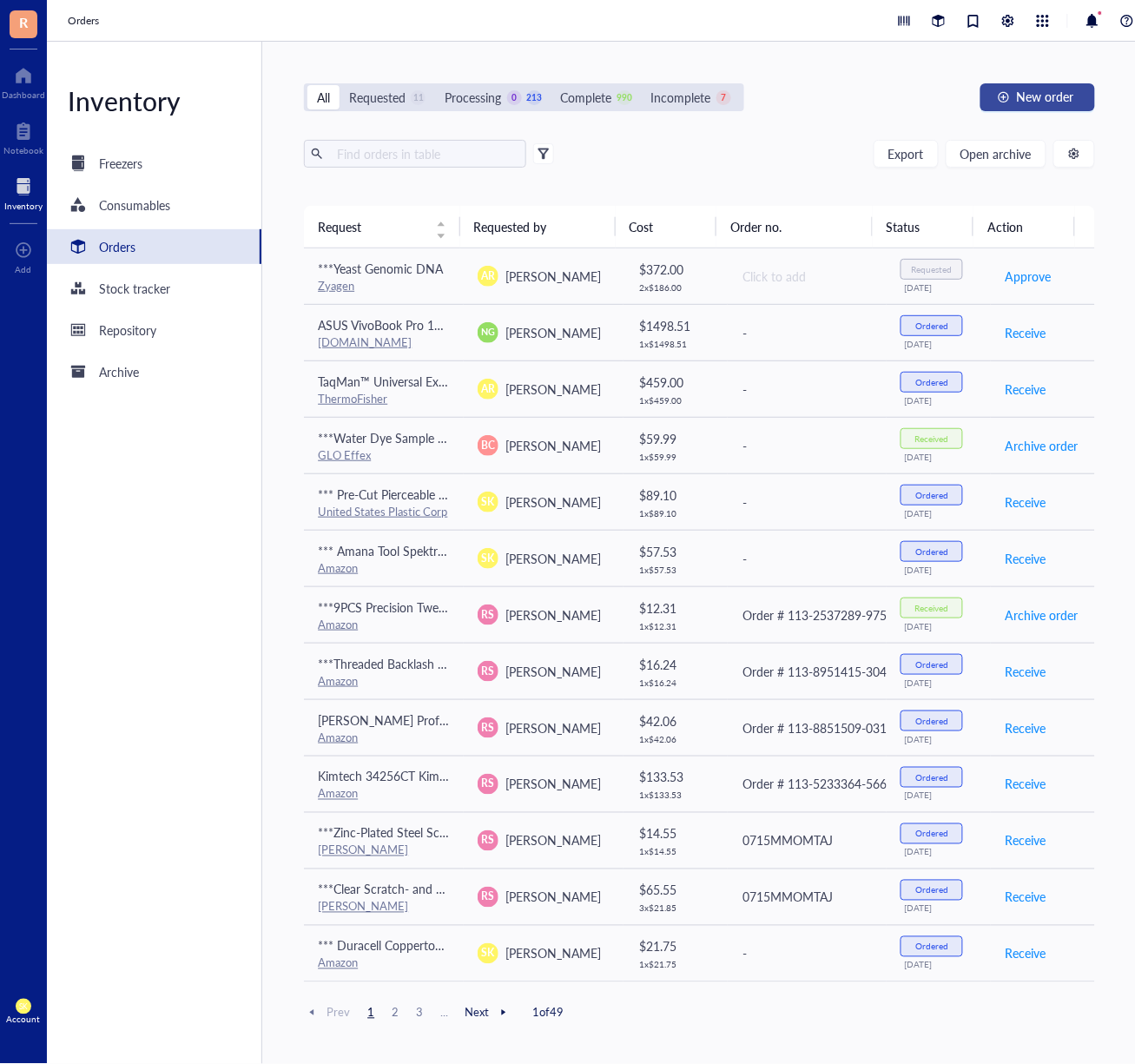 click at bounding box center [1004, 97] 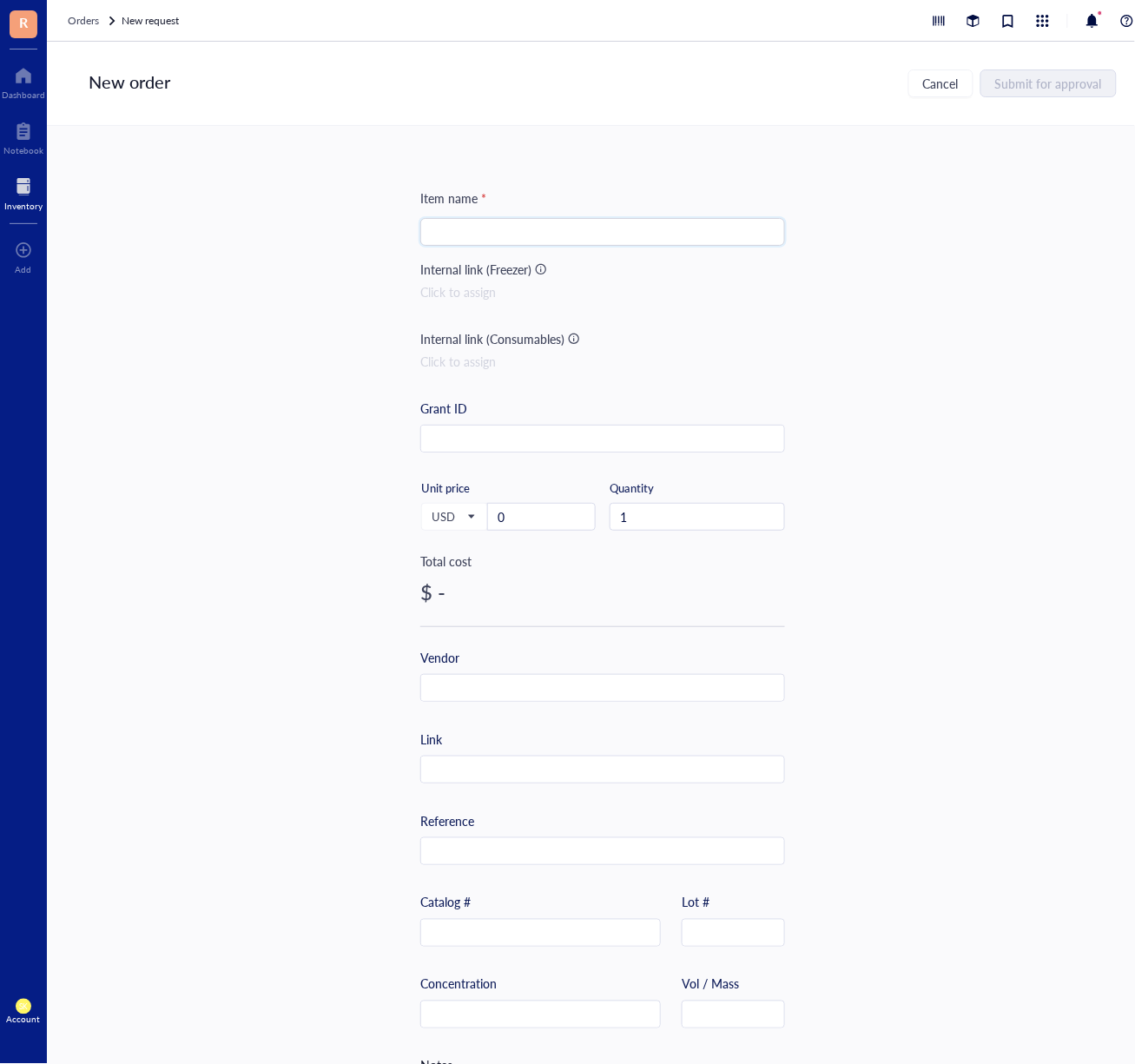 click at bounding box center [603, 232] 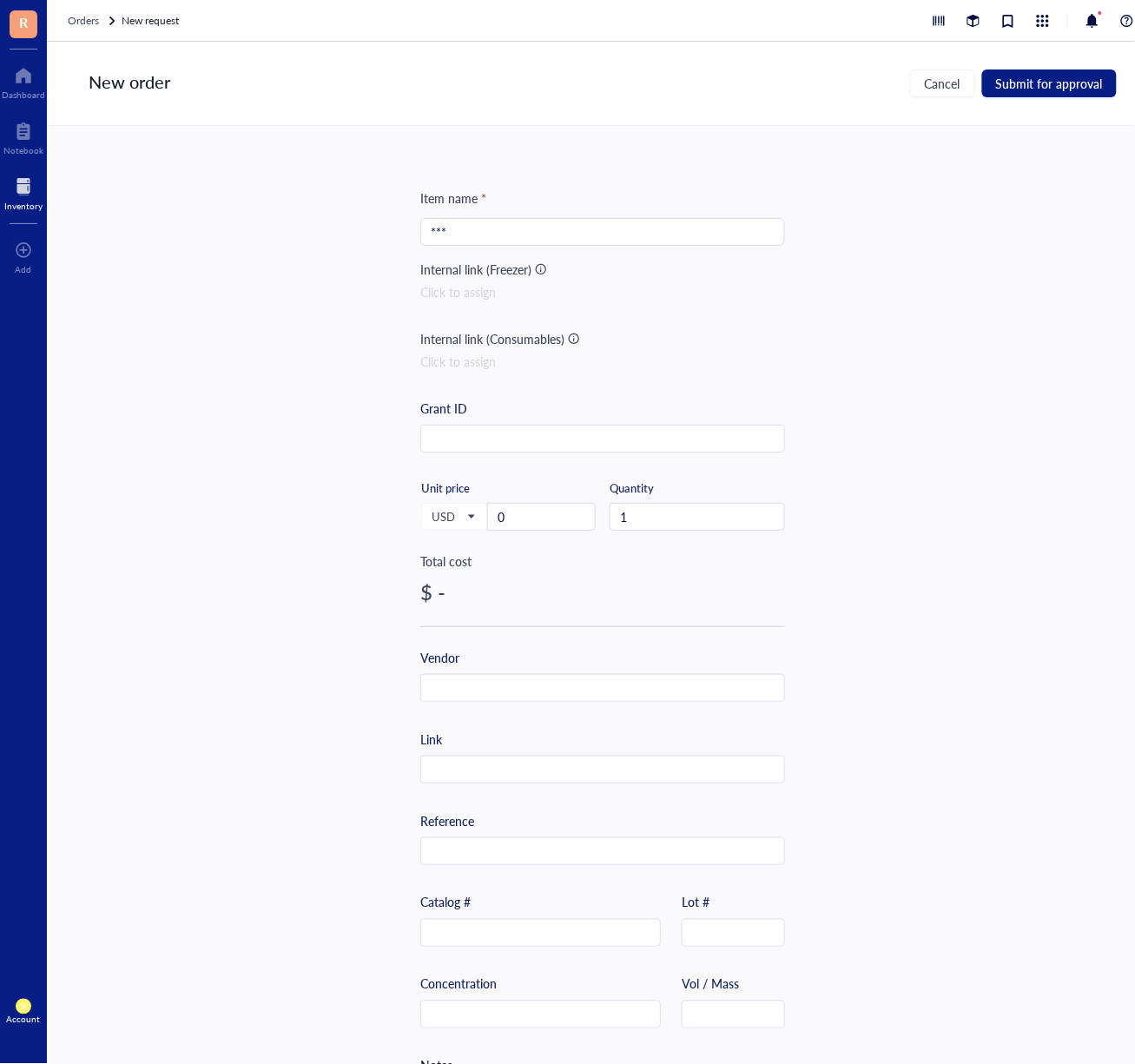 click on "Item name    * *** Internal link (Freezer) Click to assign Internal link (Consumables) Click to assign Grant ID USD Unit price 0 Quantity 1 Total cost $   - Vendor Link Reference Catalog # Lot # Concentration Vol / Mass Notes" at bounding box center (603, 595) 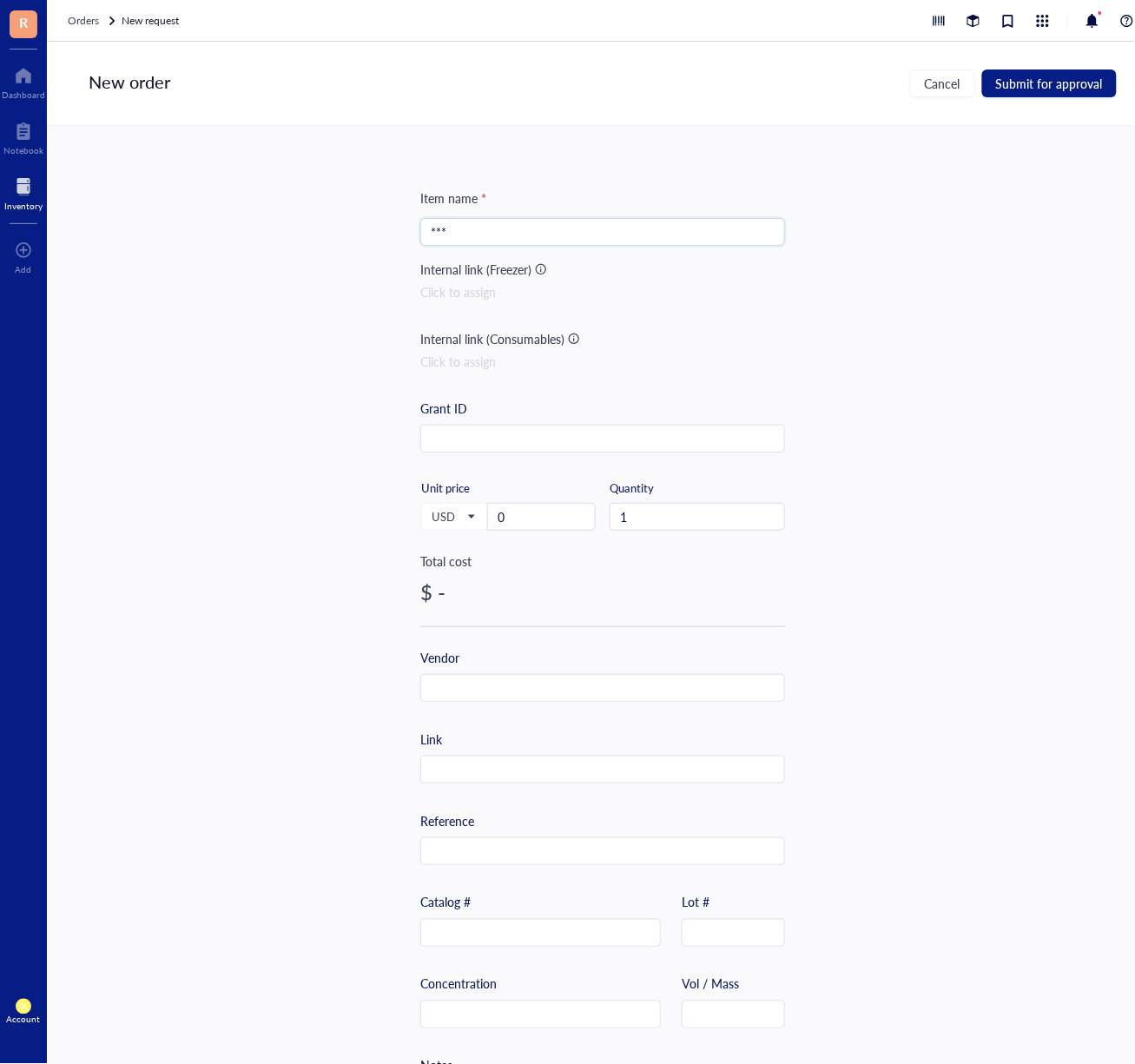 paste on "Amana Tool Spektra Coated Solid Carbide CNC Spiral Single O-Flute Router Bit for Plastic Cutting, 51649-K, 1/32 D x 3/16 CH x 1/4 SHK x 2 Inch Long Up-Cut with Mirror Finish" 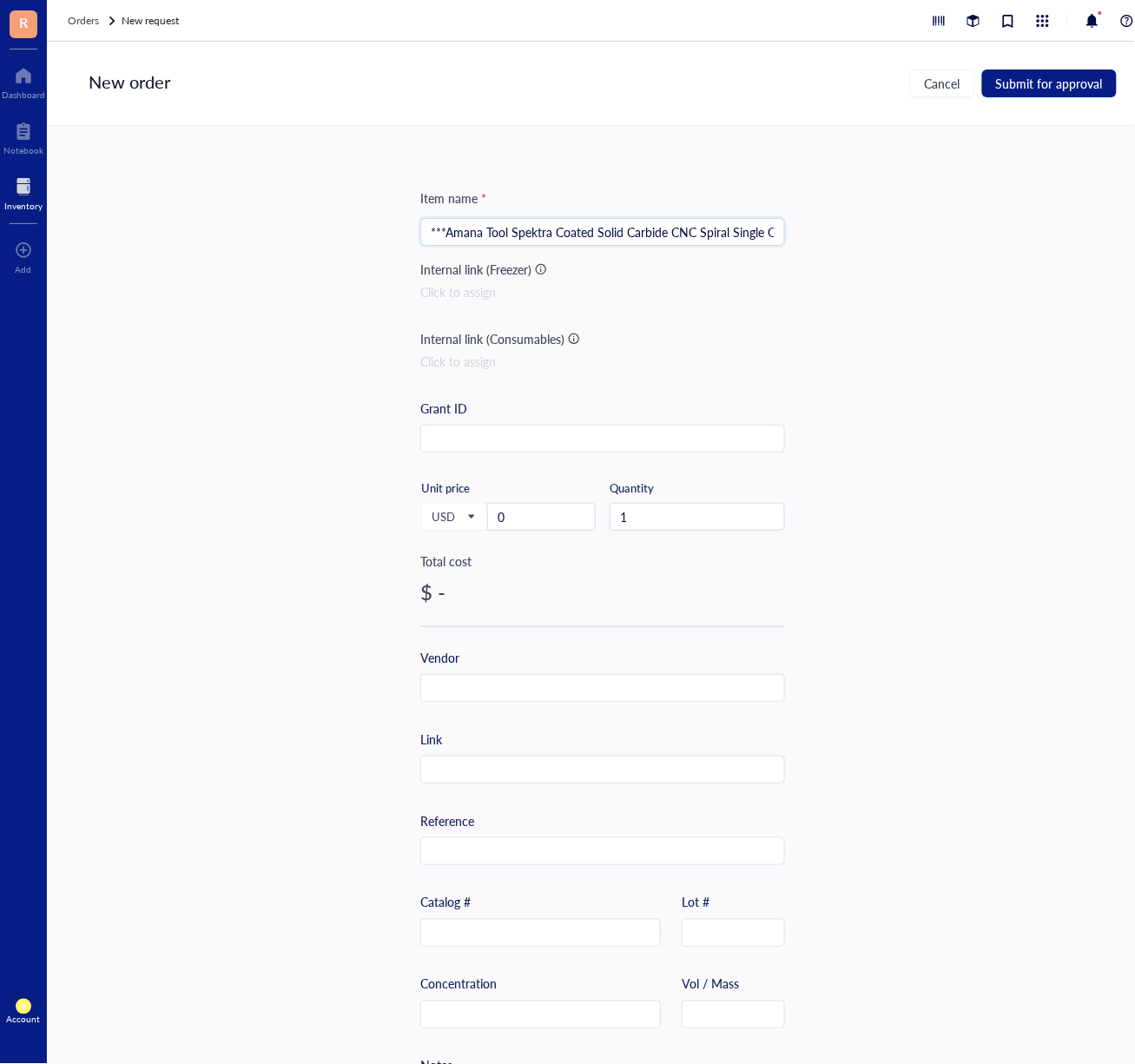 scroll, scrollTop: 0, scrollLeft: 619, axis: horizontal 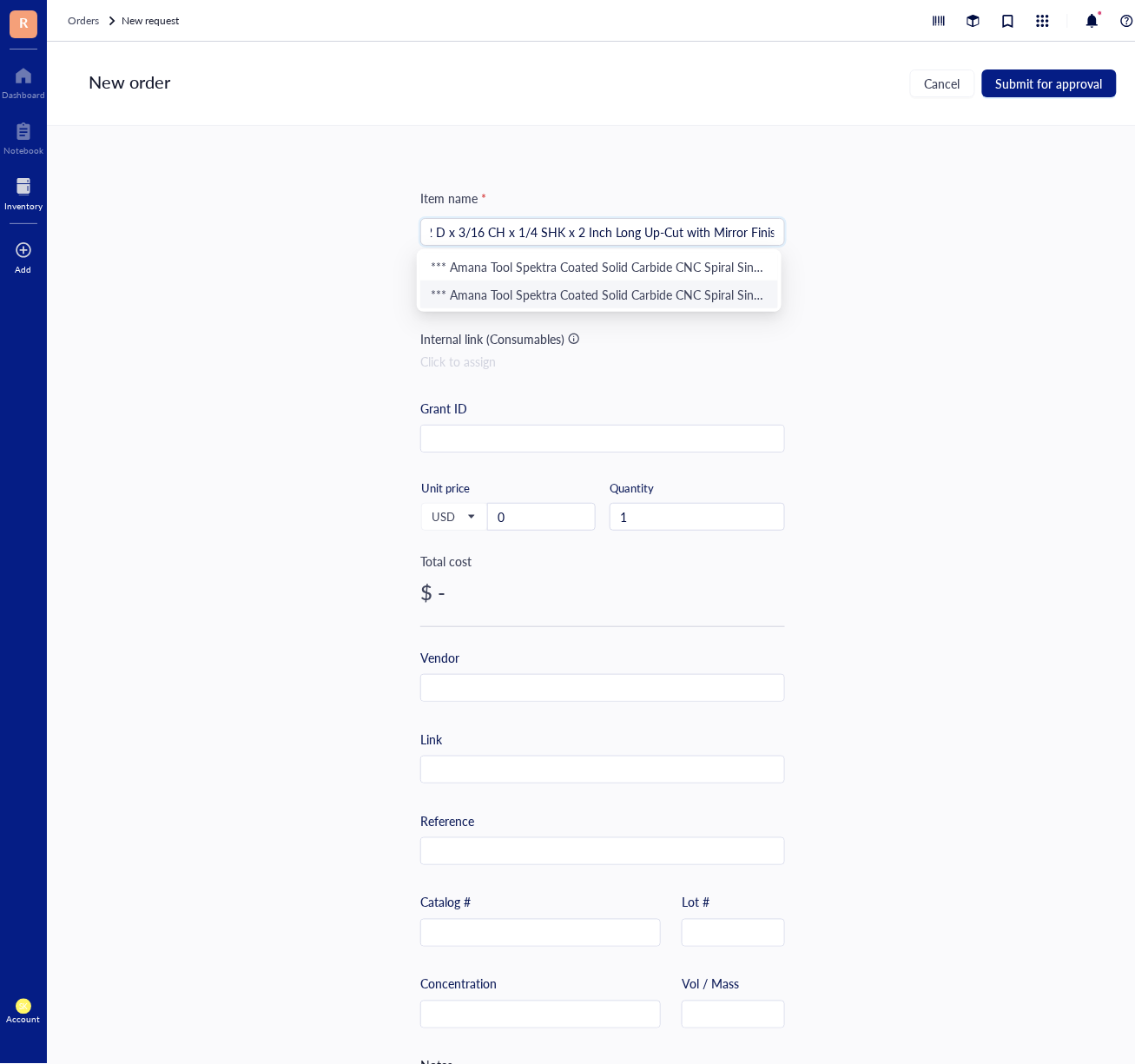 type on "***Amana Tool Spektra Coated Solid Carbide CNC Spiral Single O-Flute Router Bit for Plastic Cutting, 51649-K, 1/32 D x 3/16 CH x 1/4 SHK x 2 Inch Long Up-Cut with Mirror Finish" 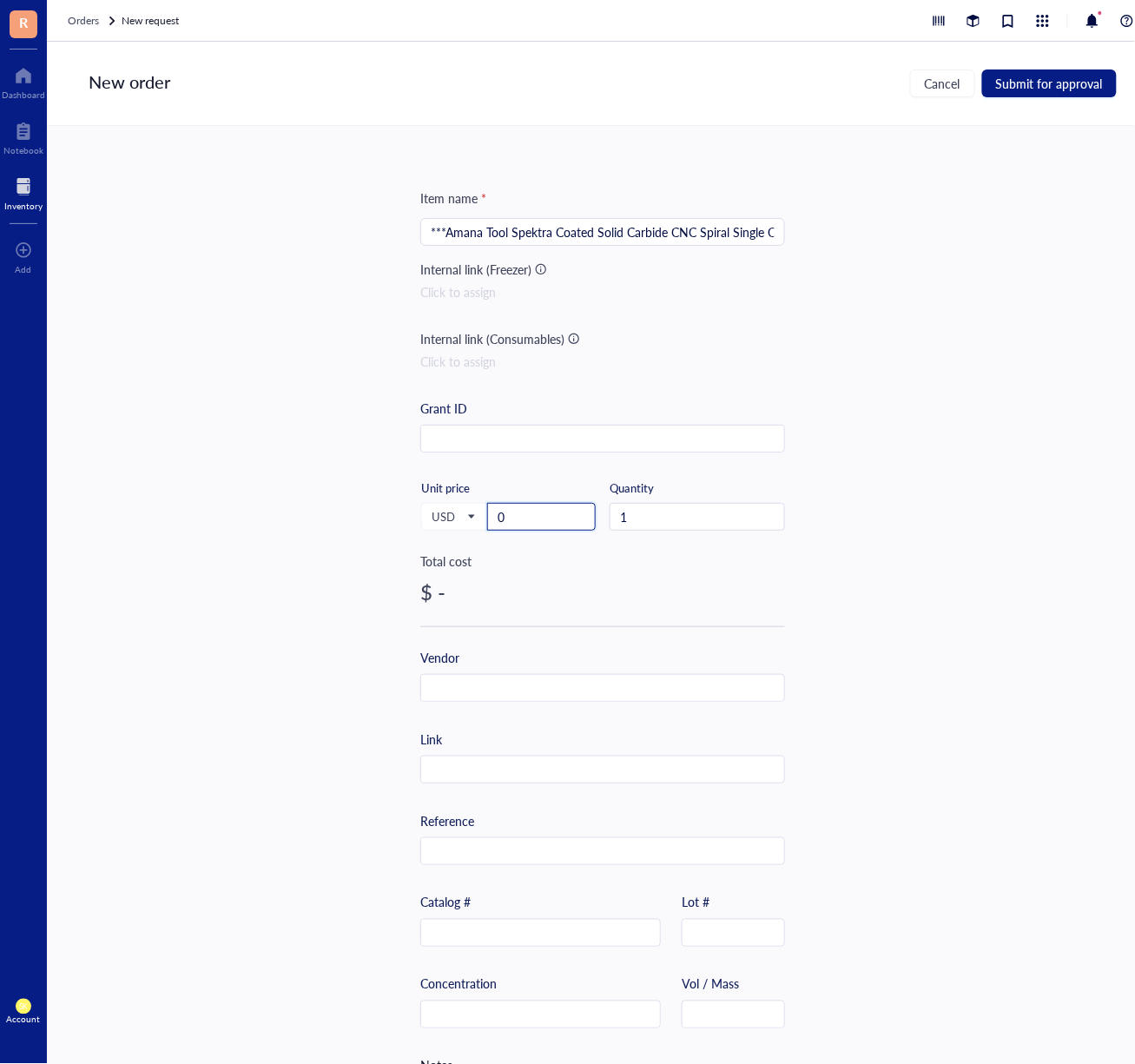drag, startPoint x: 532, startPoint y: 512, endPoint x: 396, endPoint y: 510, distance: 136.01471 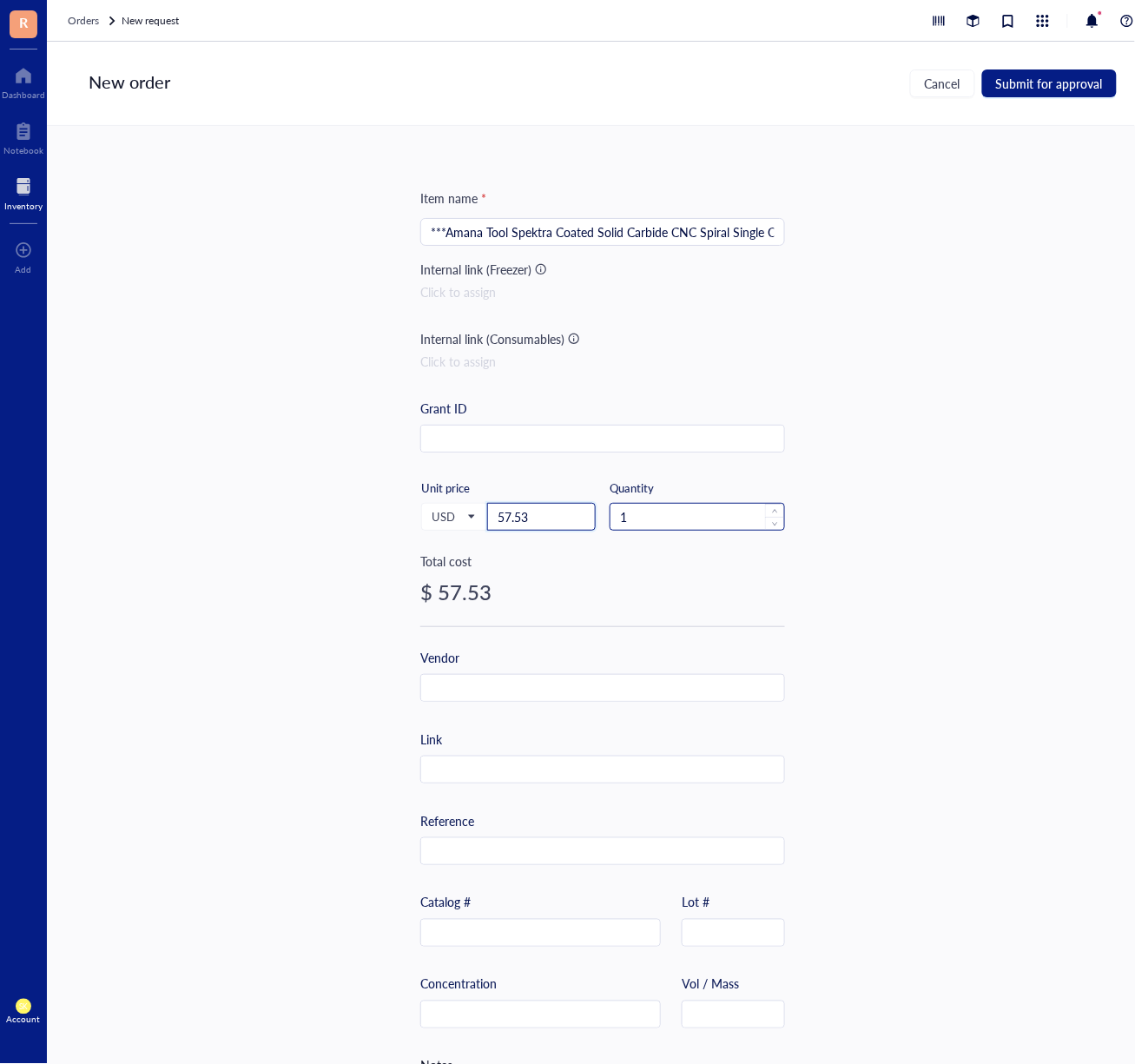 type on "57.53" 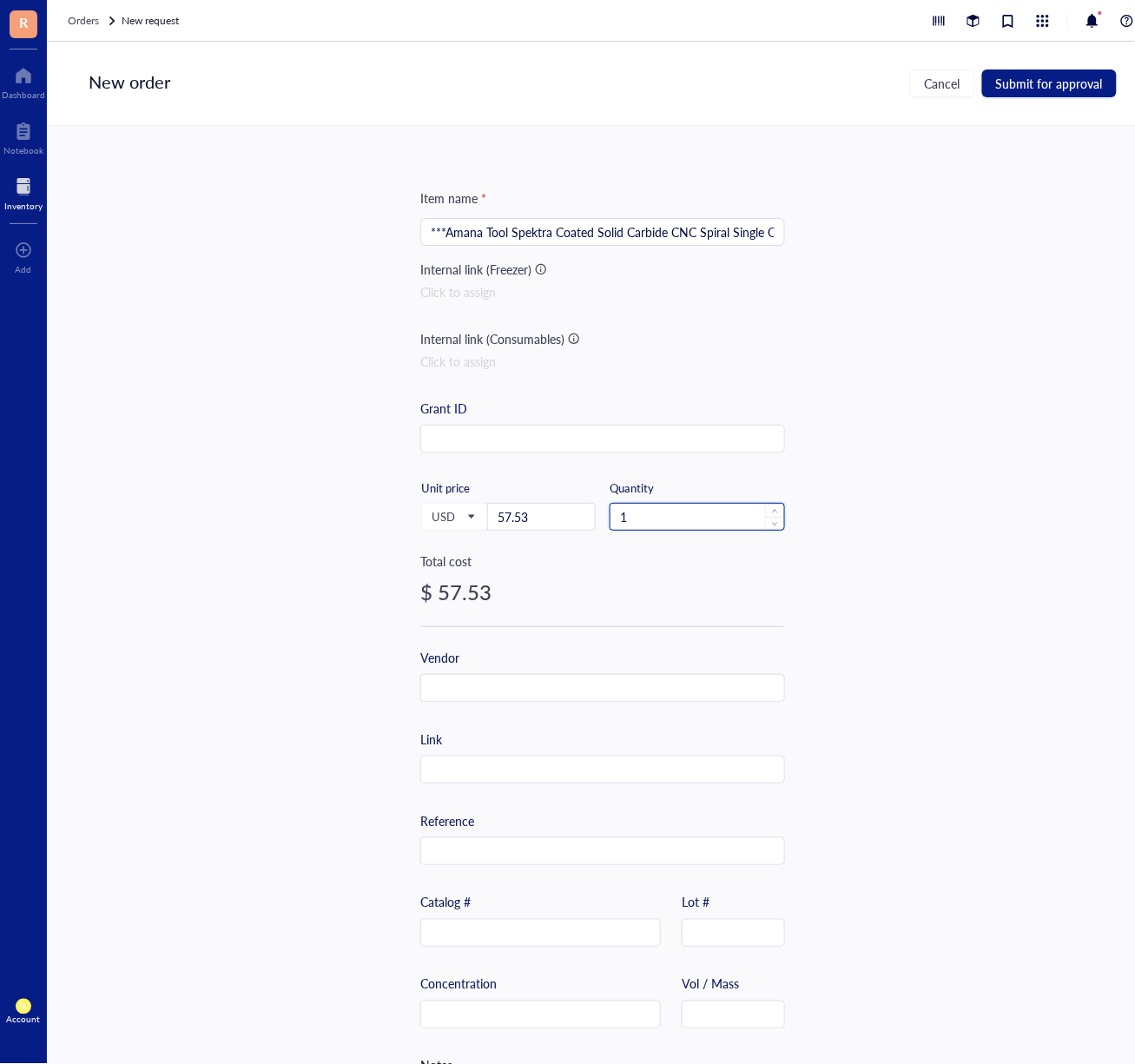 click on "1" at bounding box center (697, 517) 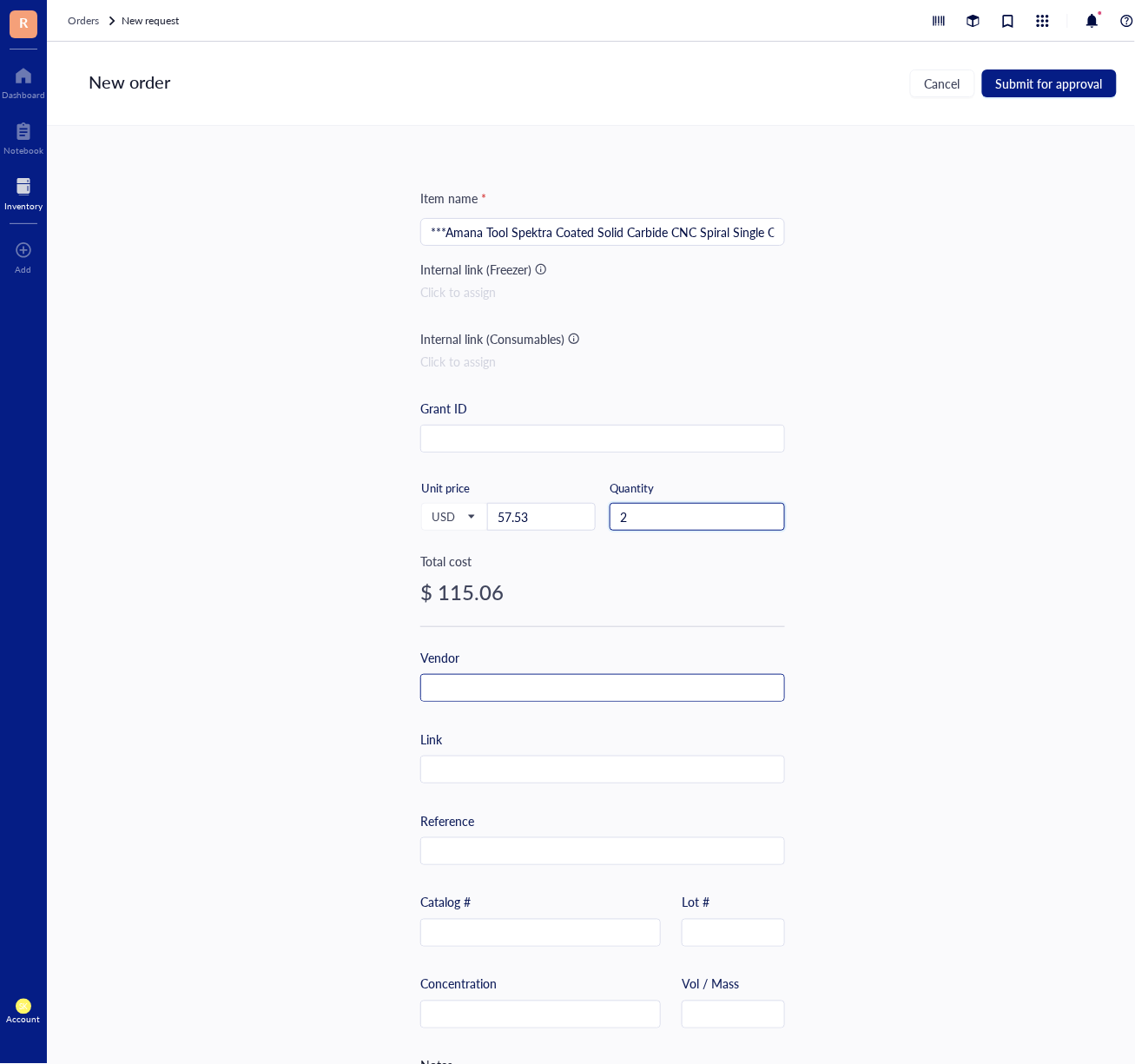 type on "2" 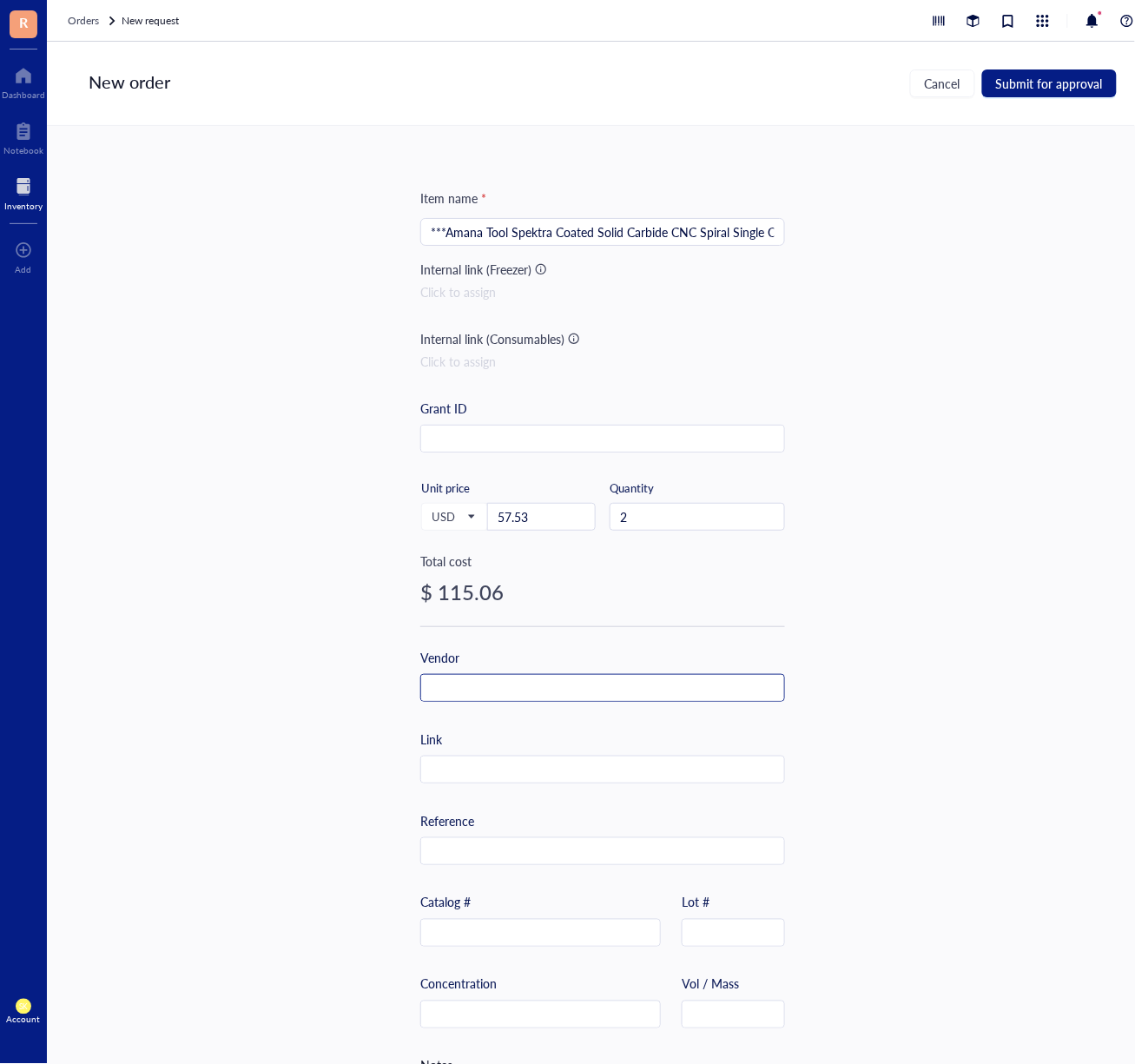click at bounding box center (603, 689) 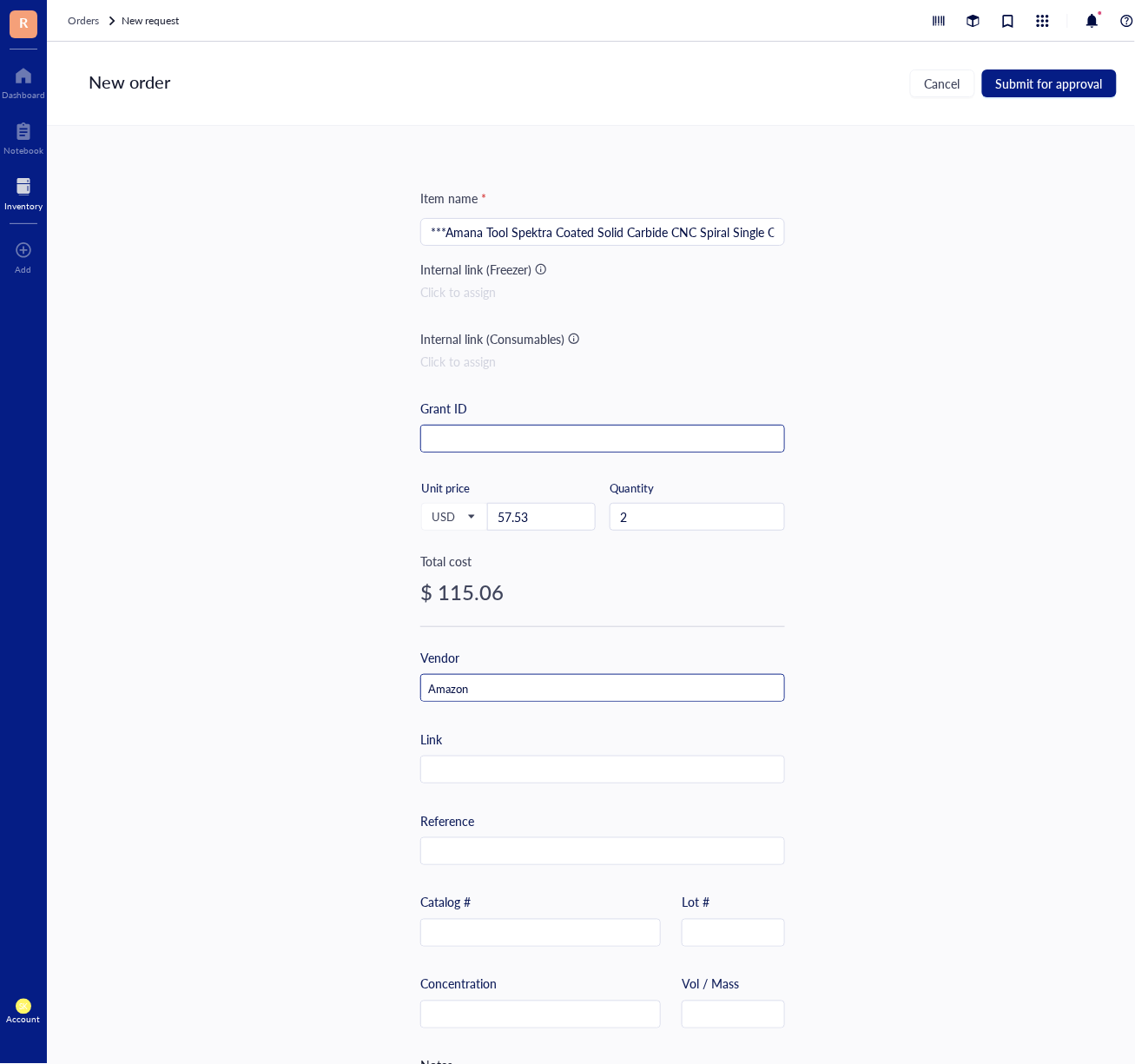 type on "Amazon" 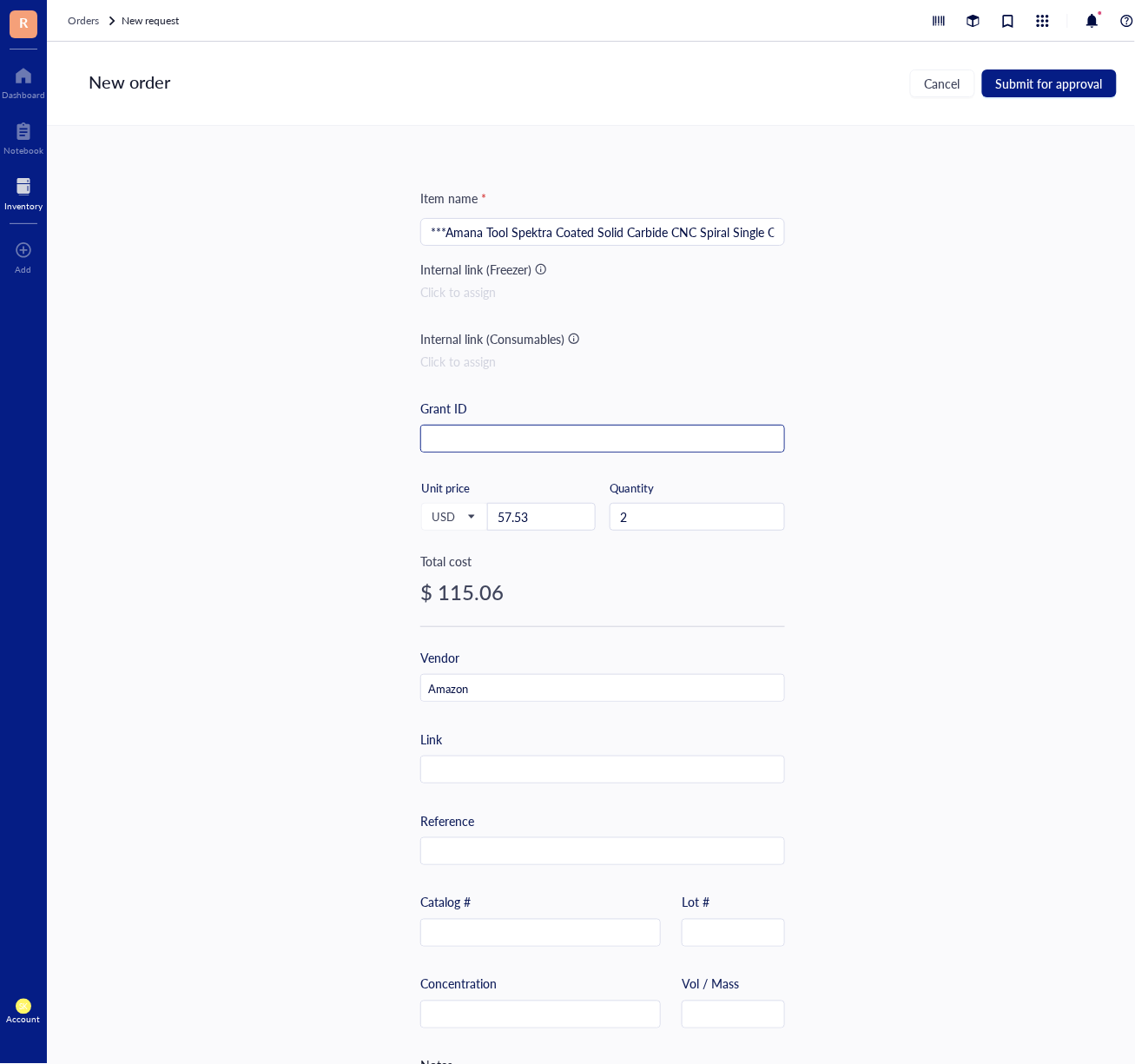 click at bounding box center (603, 439) 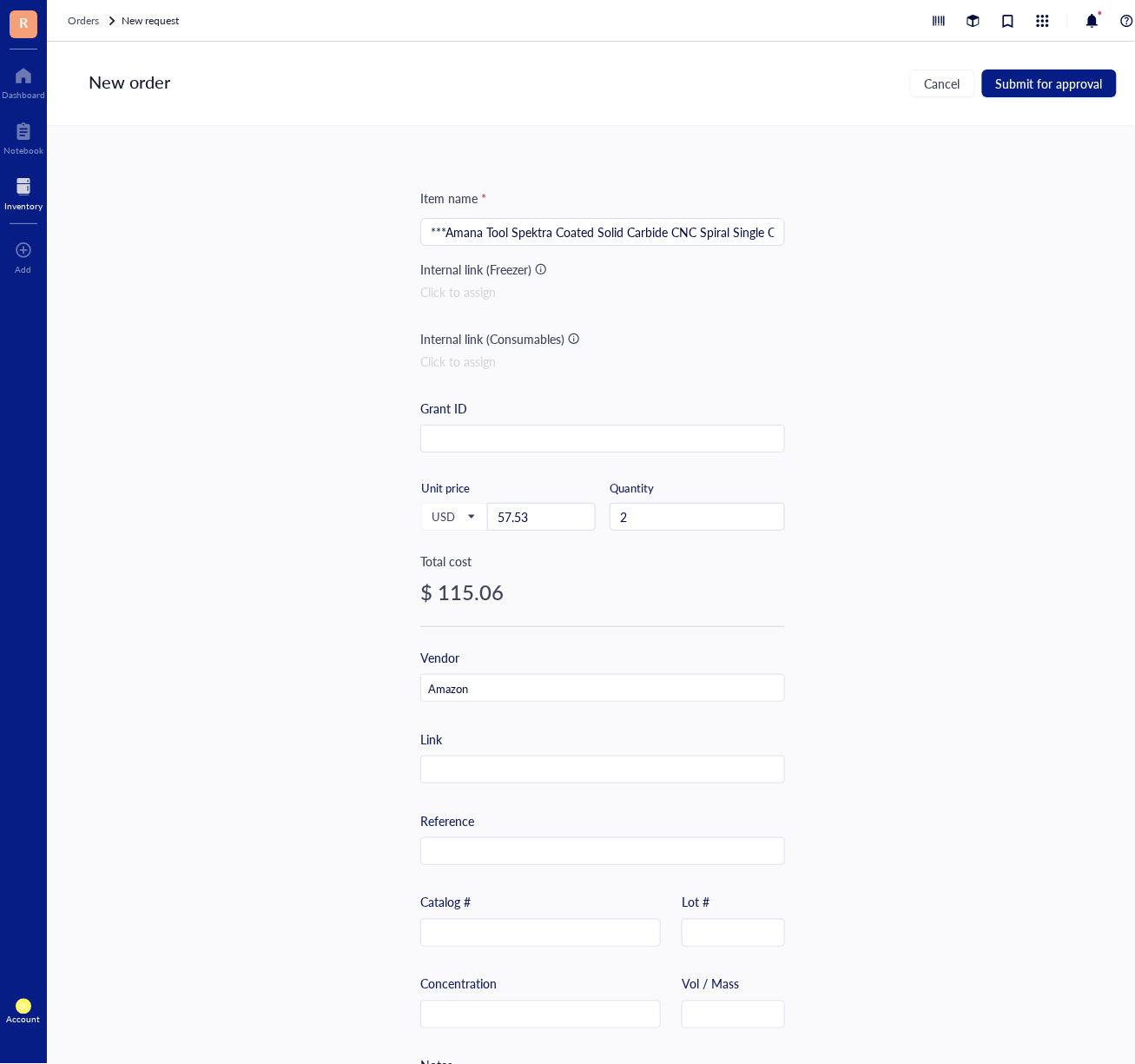 click on "Vendor Amazon" at bounding box center (603, 675) 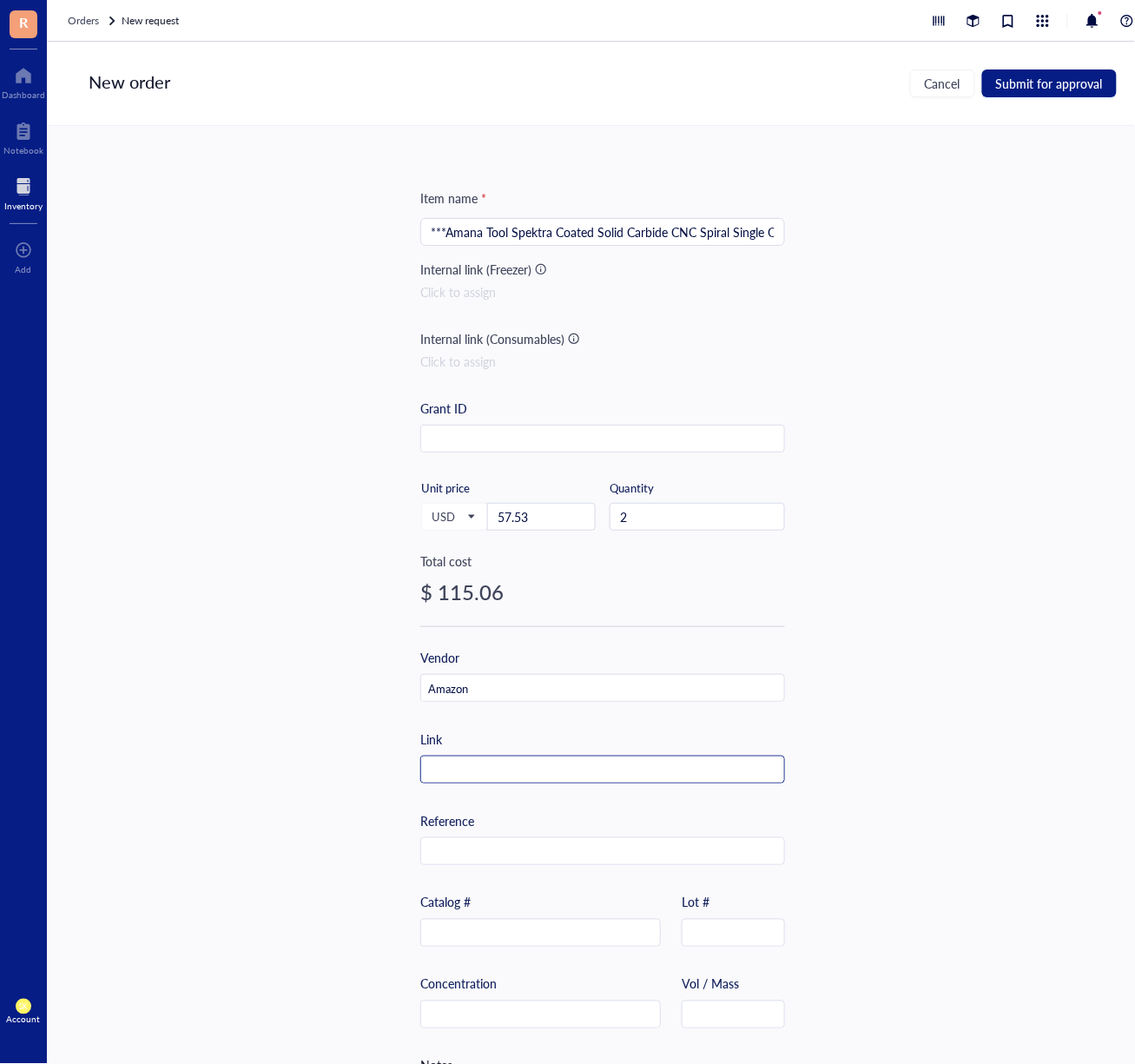 drag, startPoint x: 568, startPoint y: 743, endPoint x: 565, endPoint y: 758, distance: 15.297059 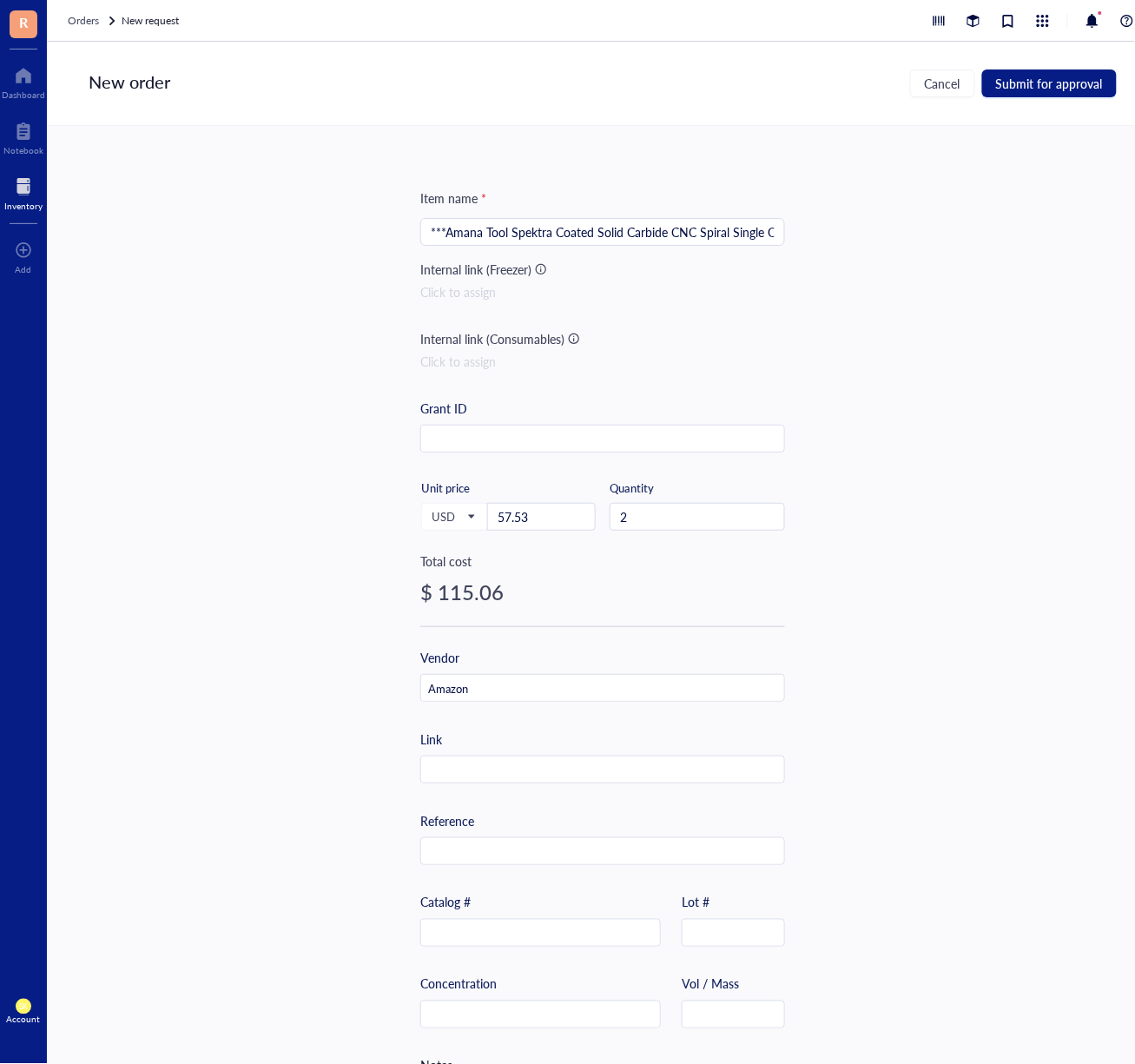 click on "Item name    * ***Amana Tool Spektra Coated Solid Carbide CNC Spiral Single O-Flute Router Bit for Plastic Cutting, 51649-K, 1/32 D x 3/16 CH x 1/4 SHK x 2 Inch Long Up-Cut with Mirror Finish Internal link (Freezer) Click to assign Internal link (Consumables) Click to assign Grant ID USD Unit price 57.53 Quantity 2 Total cost $   115.06 Vendor Amazon Link Reference Catalog # Lot # Concentration Vol / Mass Notes" at bounding box center (603, 669) 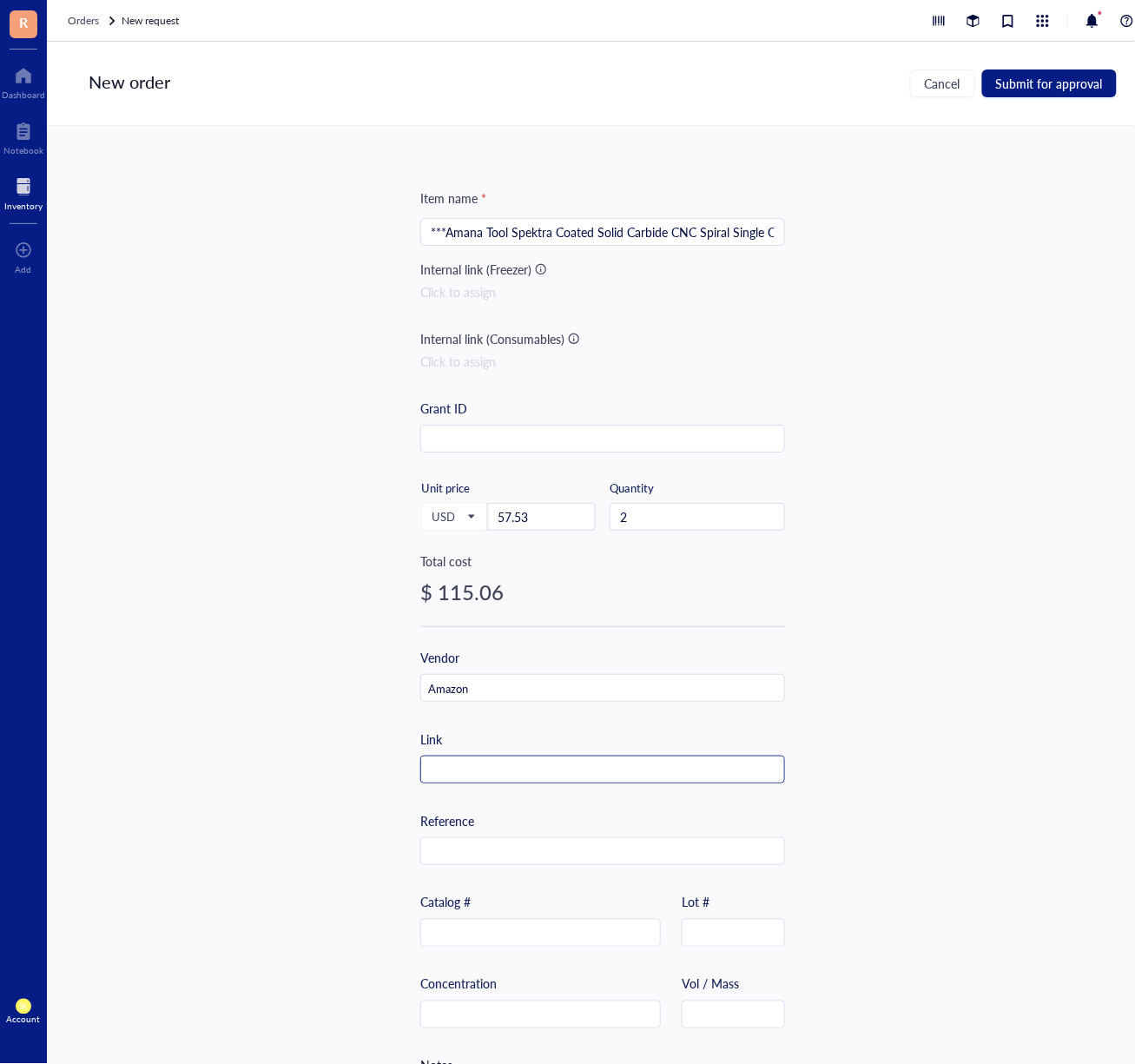 drag, startPoint x: 552, startPoint y: 781, endPoint x: 96, endPoint y: 211, distance: 729.96 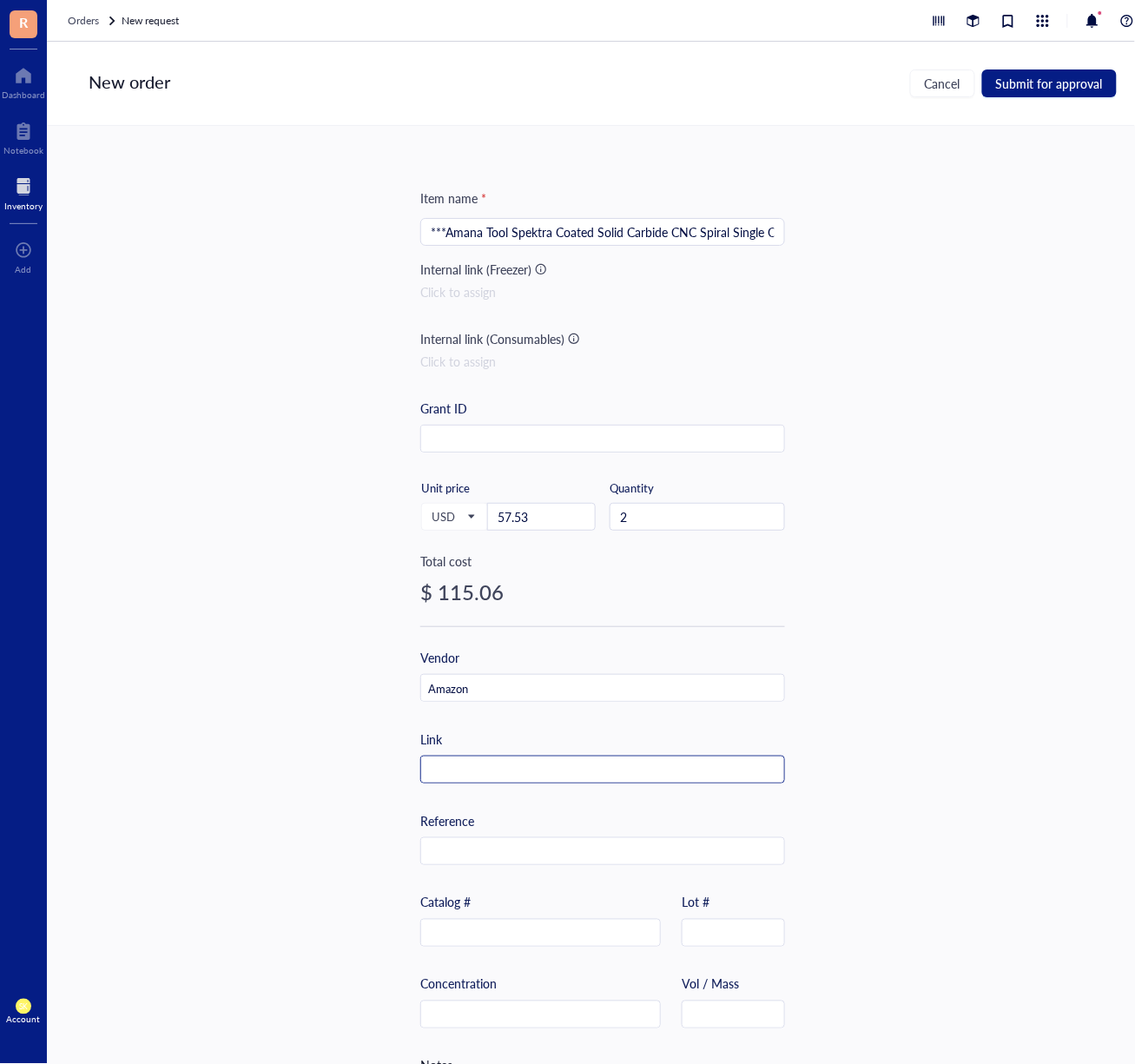 click at bounding box center [603, 770] 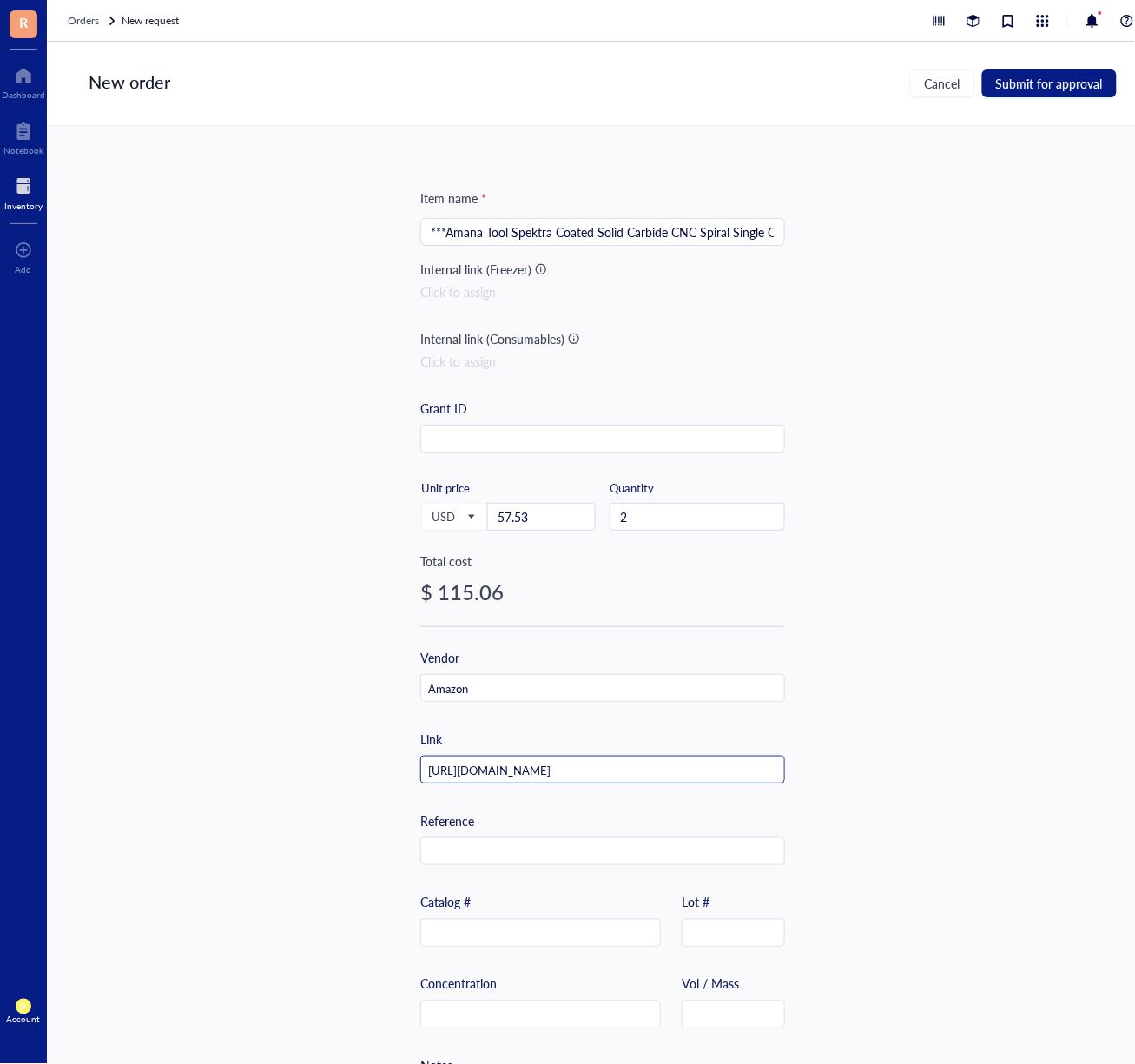 scroll, scrollTop: 0, scrollLeft: 57, axis: horizontal 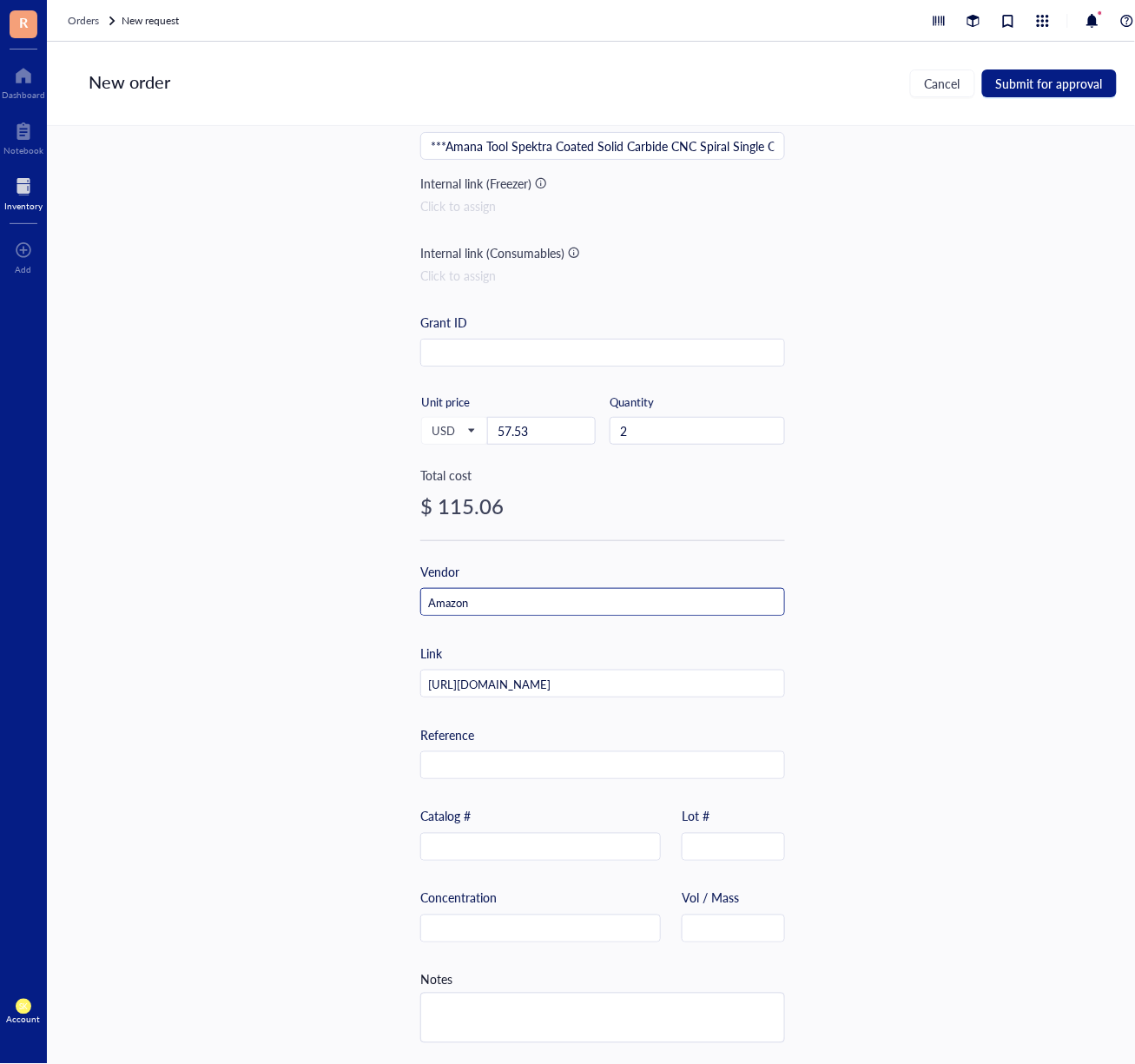 click on "Link [URL][DOMAIN_NAME]" at bounding box center [603, 671] 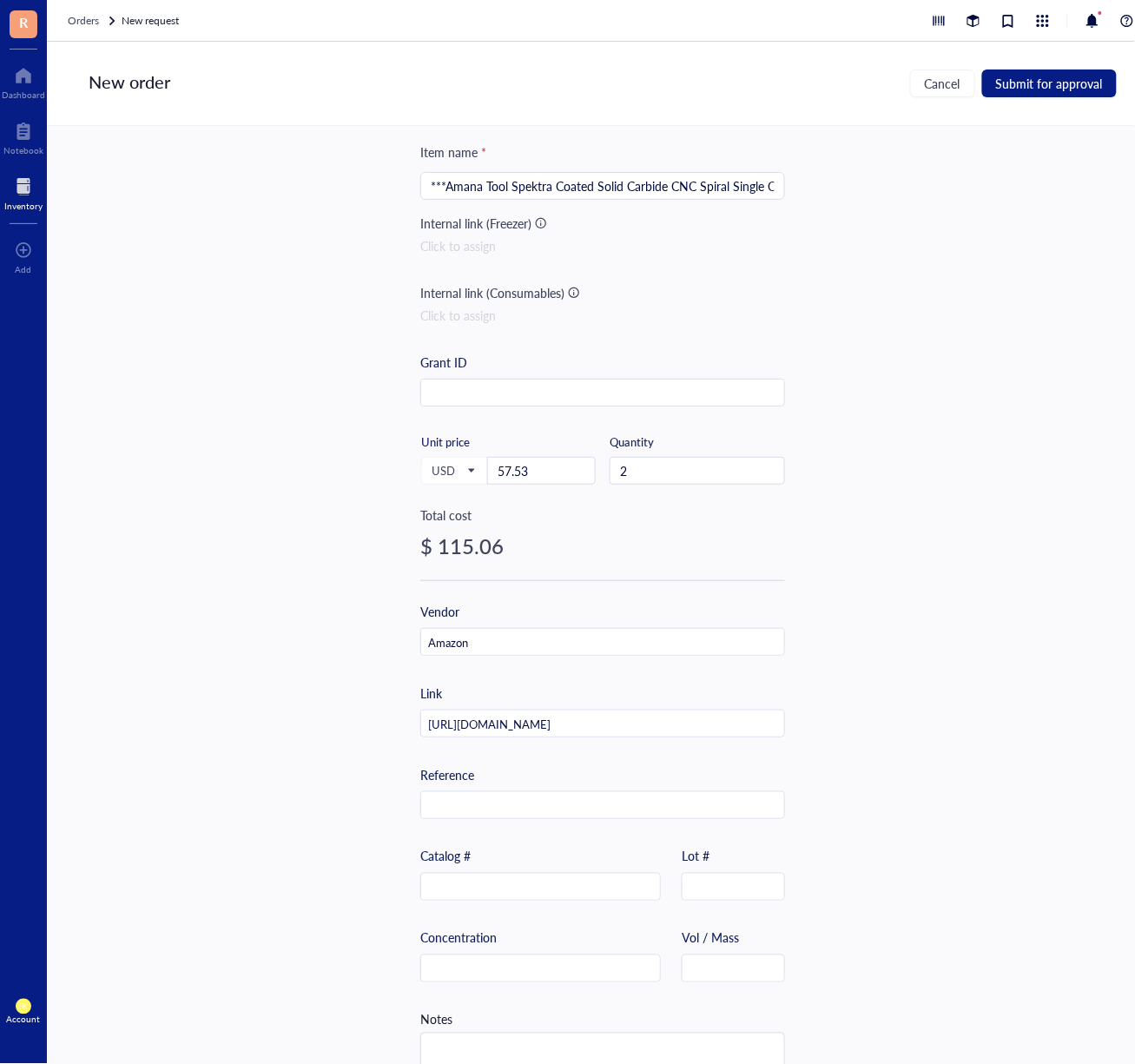 scroll, scrollTop: 0, scrollLeft: 0, axis: both 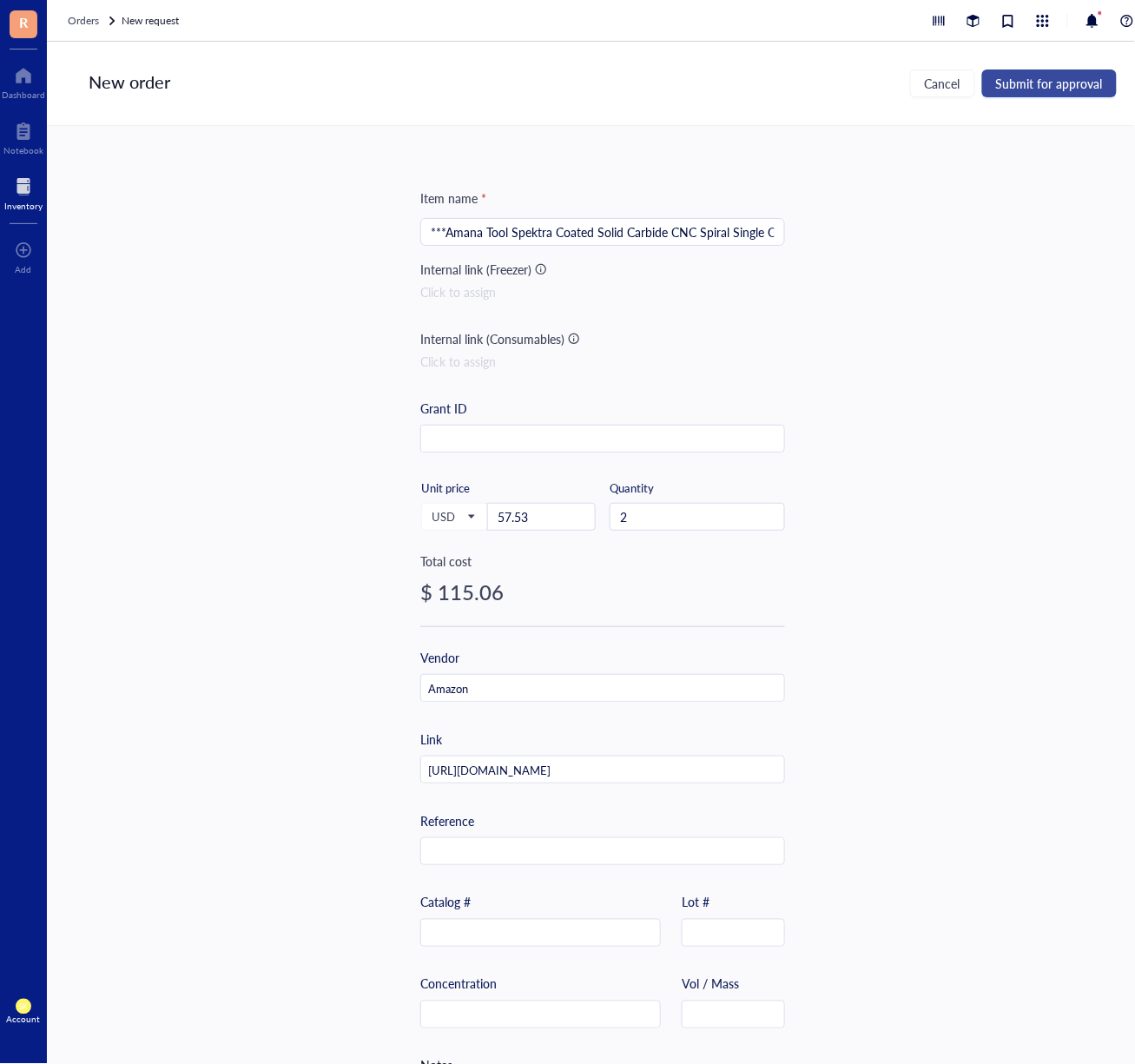 click on "Submit for approval" at bounding box center (1049, 83) 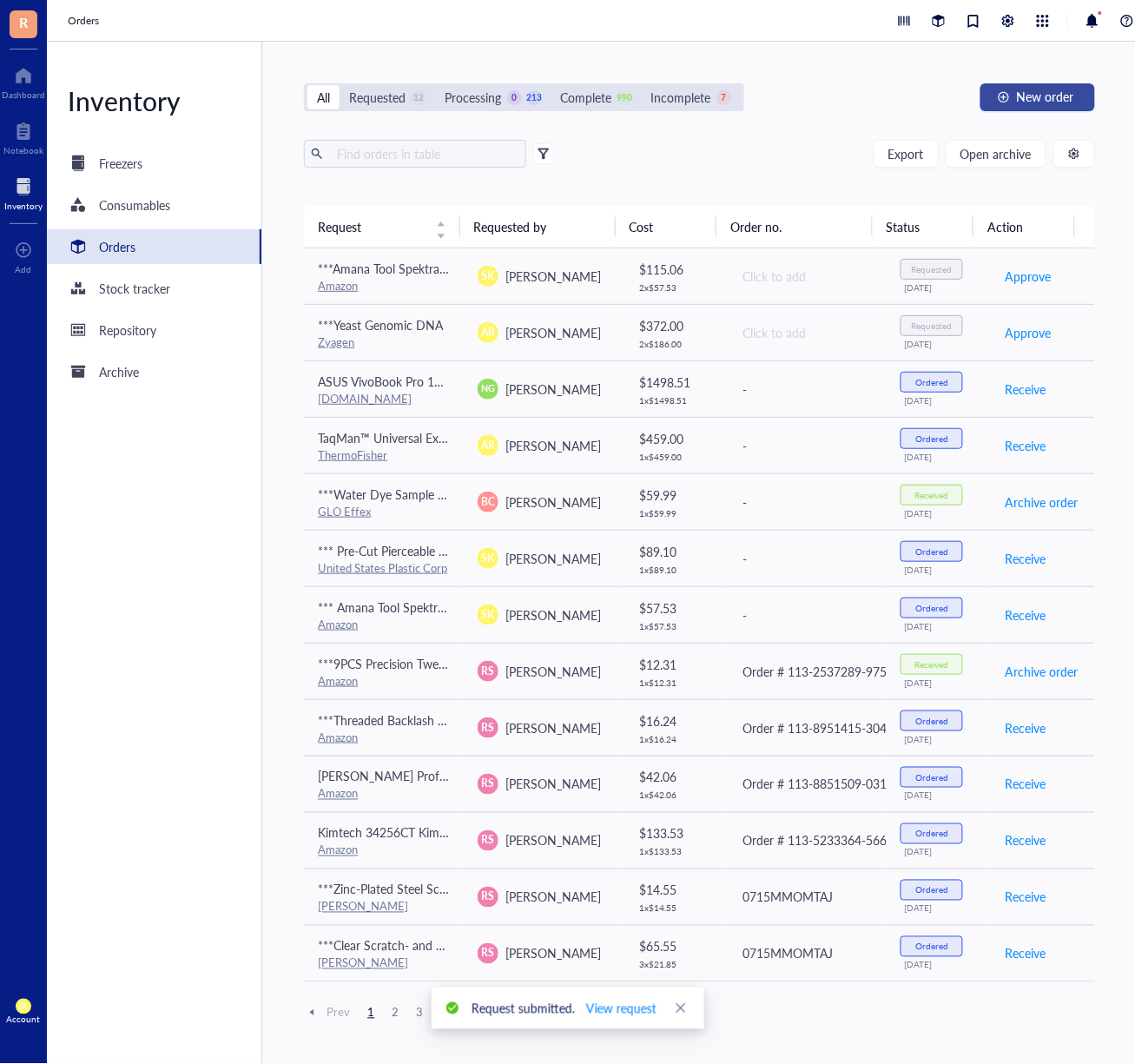 click at bounding box center (1004, 97) 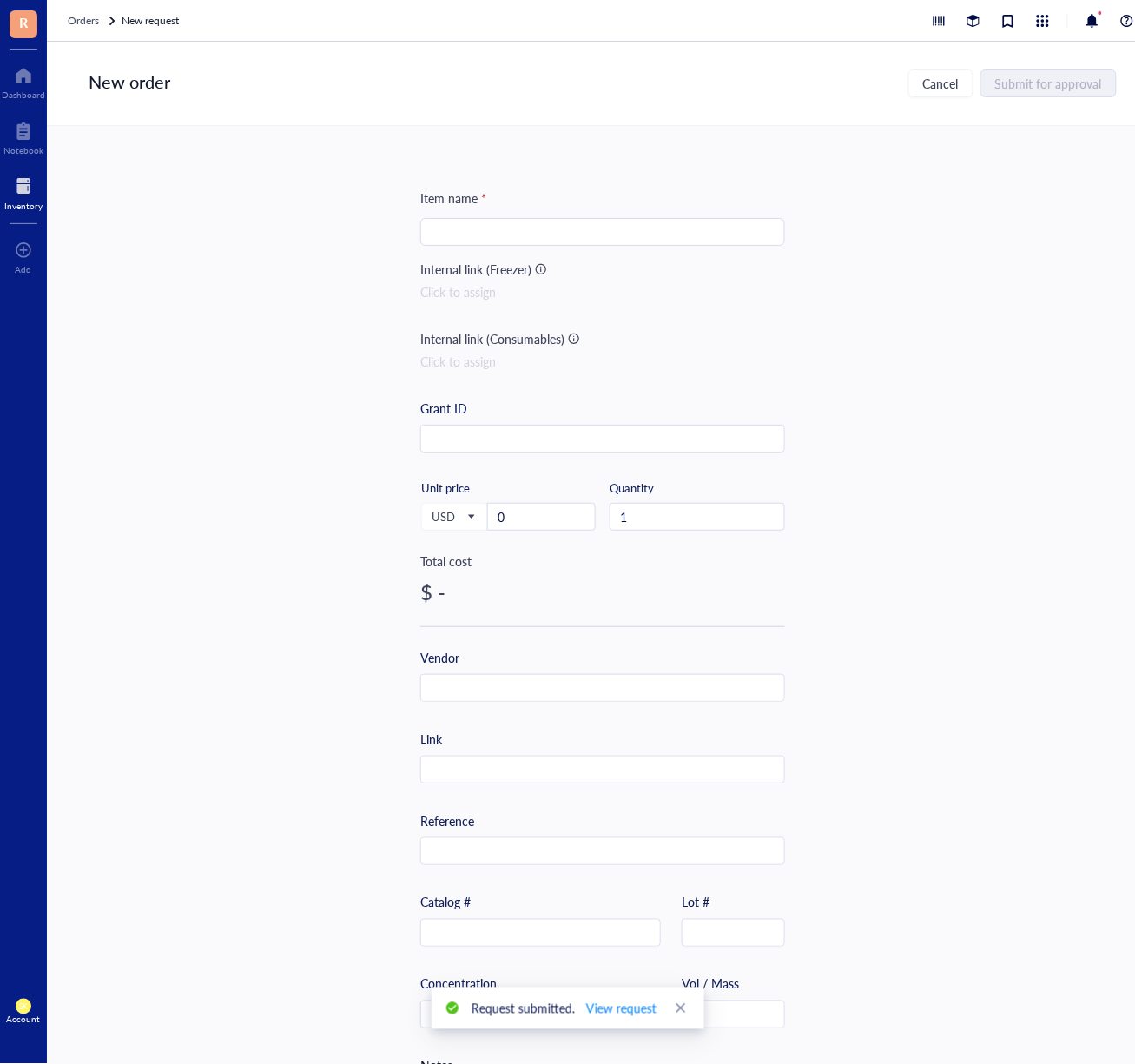 click at bounding box center (603, 232) 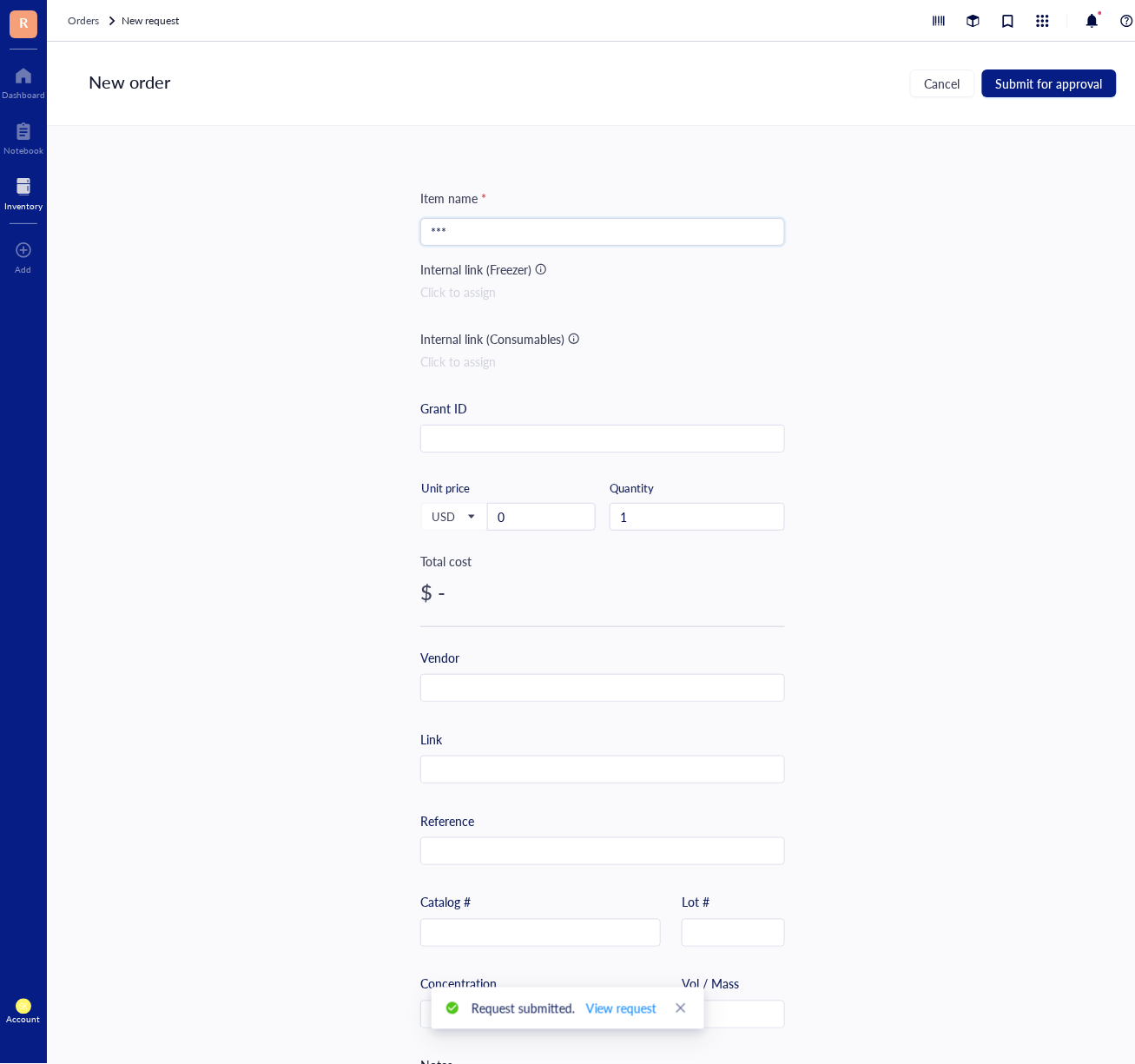 paste on "Hromee Air Line Tubing Kit, 1/4 Inch (6.35MM) OD x 32.8 Feet Polyurethane PU Tube and Push to Connect Fittings, 14 PCS Compressed Pipe and Accessories Kit" 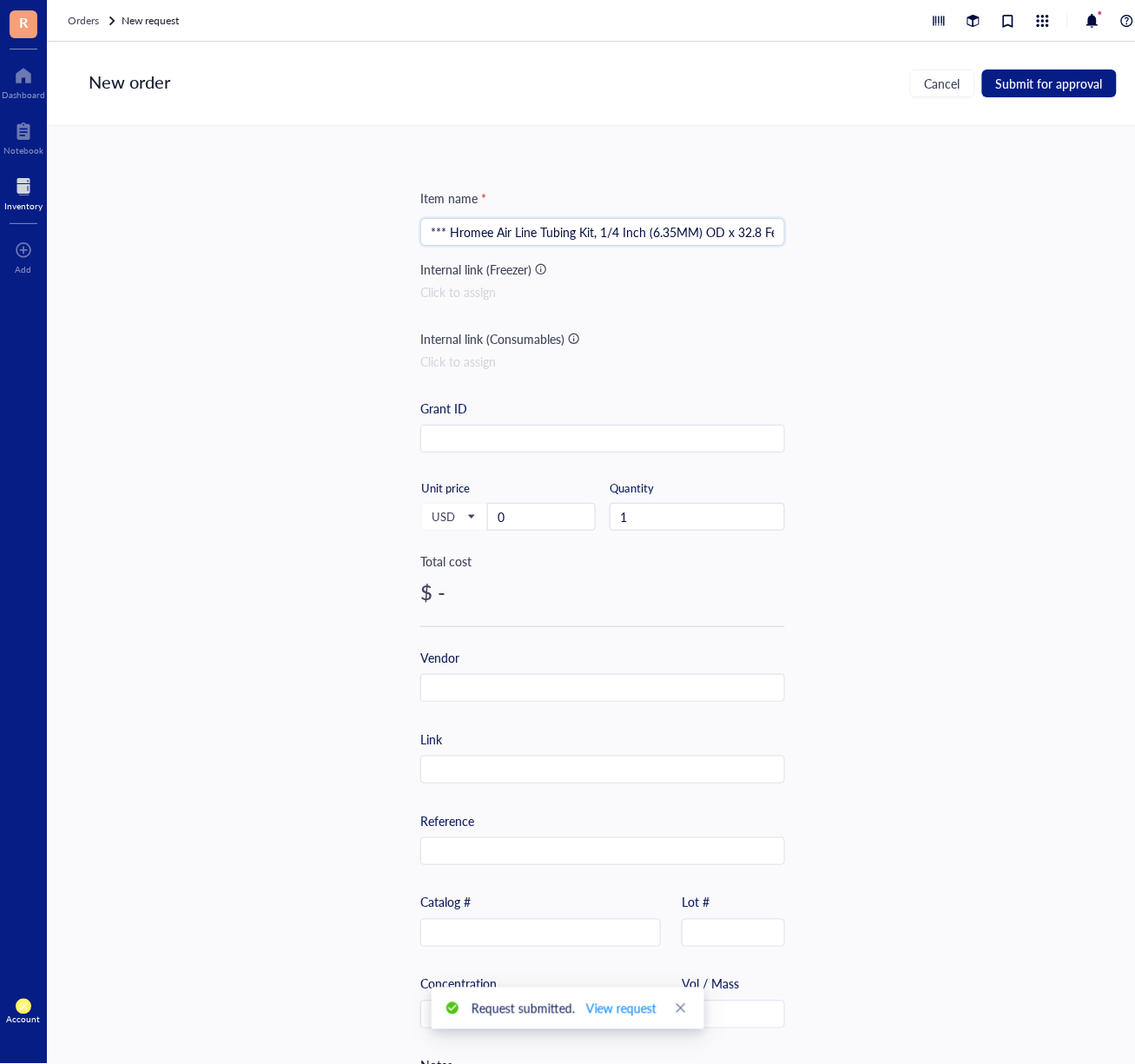 scroll, scrollTop: 0, scrollLeft: 536, axis: horizontal 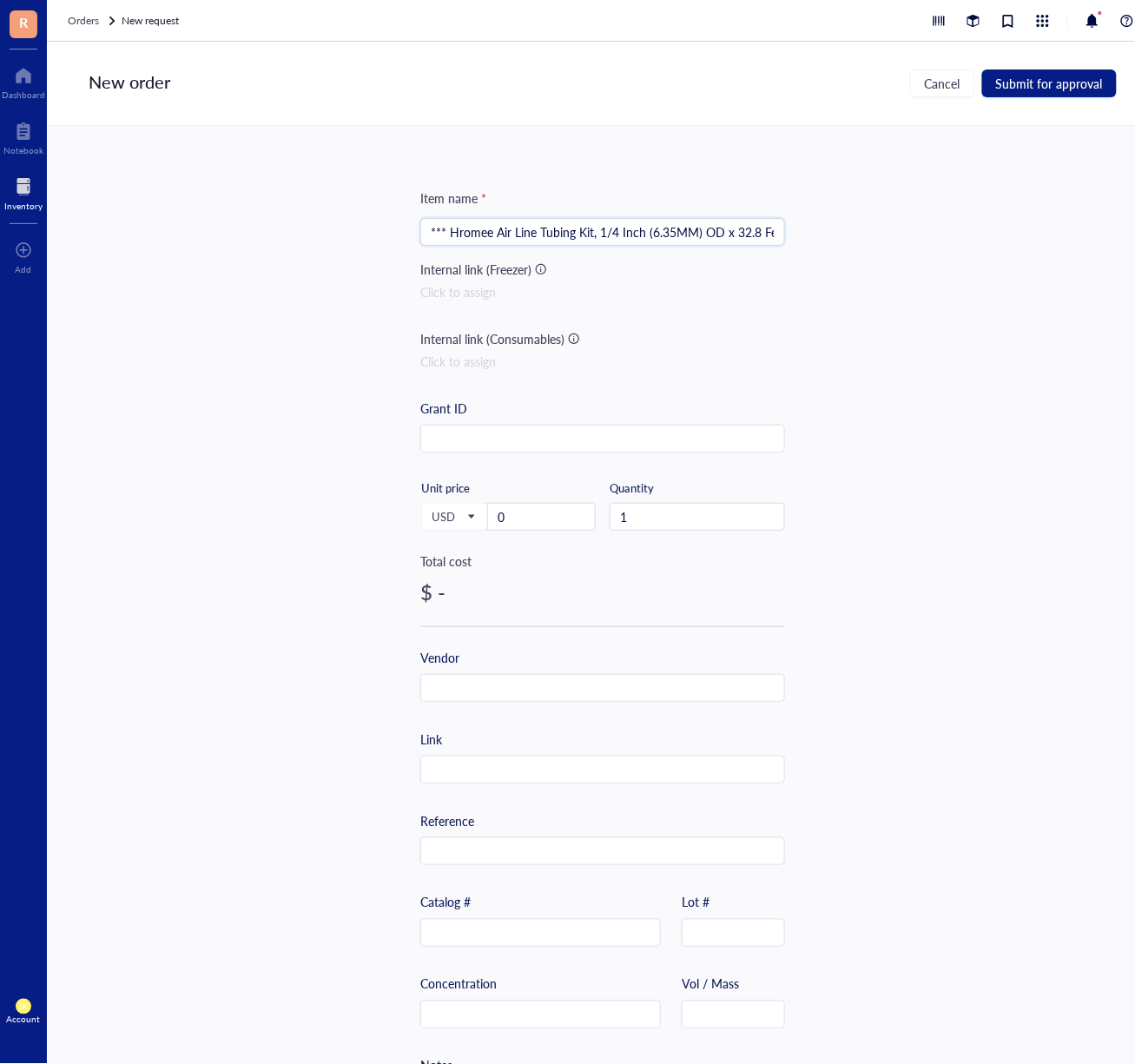 drag, startPoint x: 435, startPoint y: 227, endPoint x: 407, endPoint y: 228, distance: 28.01785 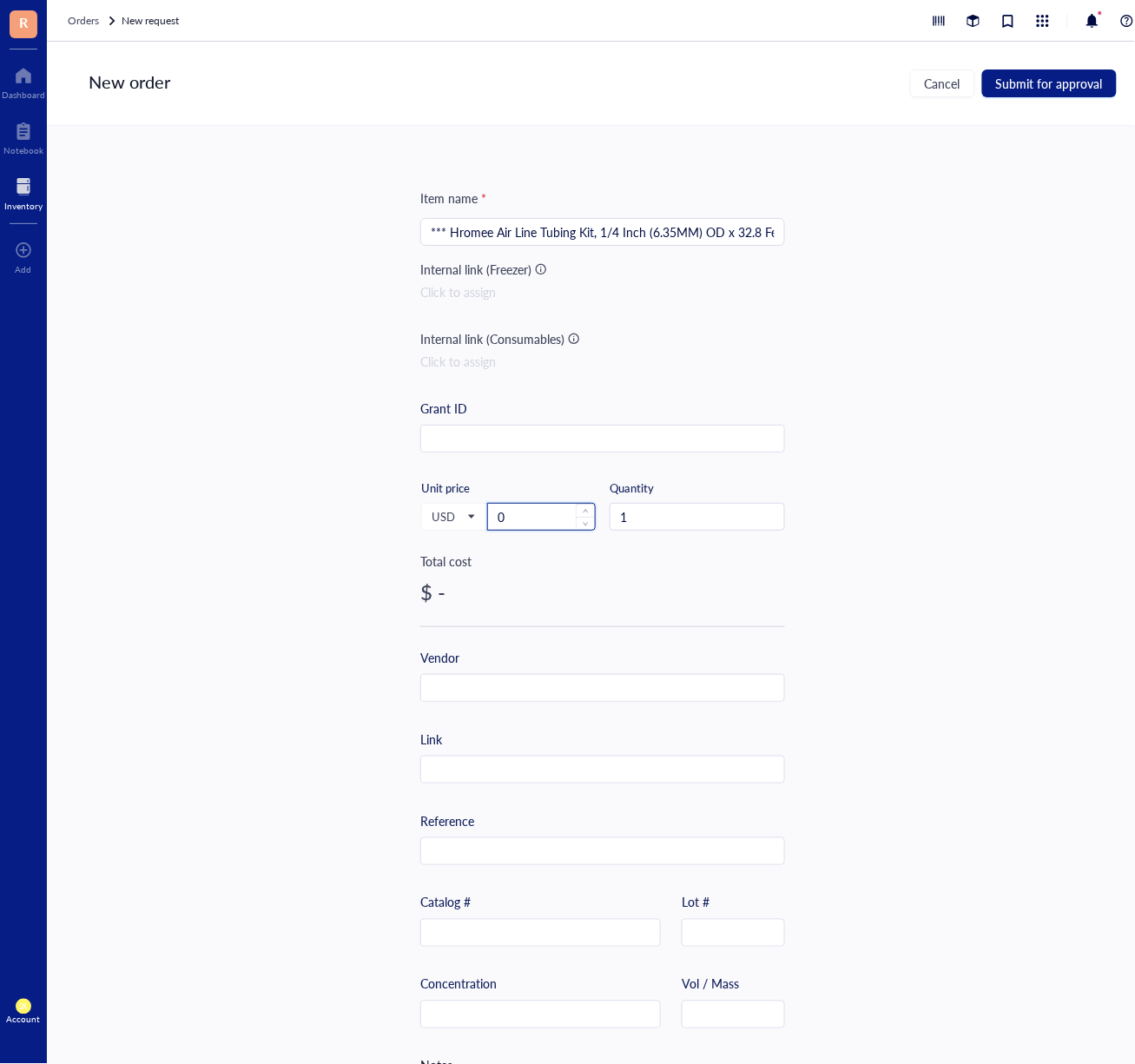 click on "0" at bounding box center [541, 517] 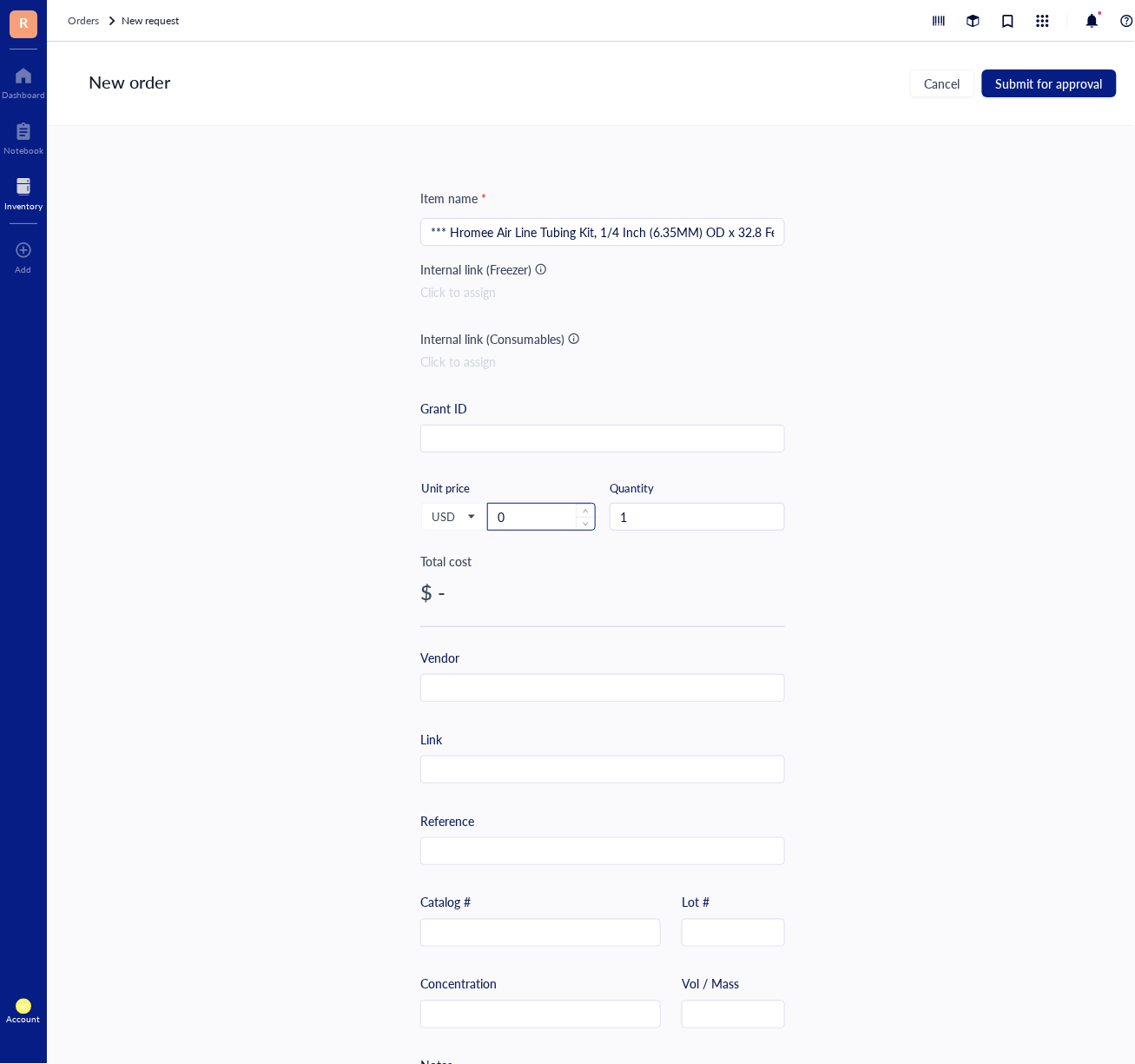 drag, startPoint x: 543, startPoint y: 494, endPoint x: 539, endPoint y: 519, distance: 25.317978 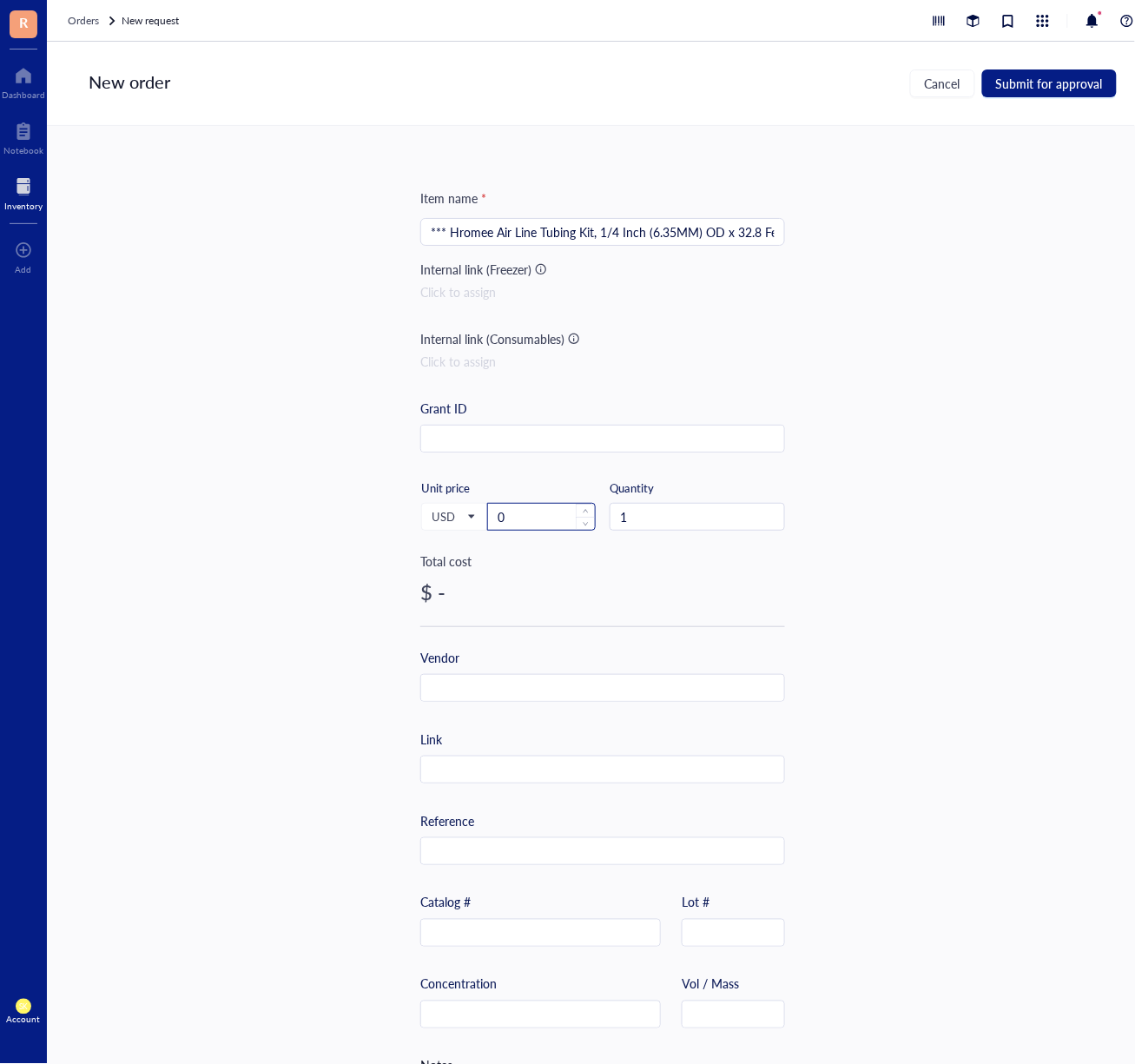 click on "Unit price 0" at bounding box center [541, 506] 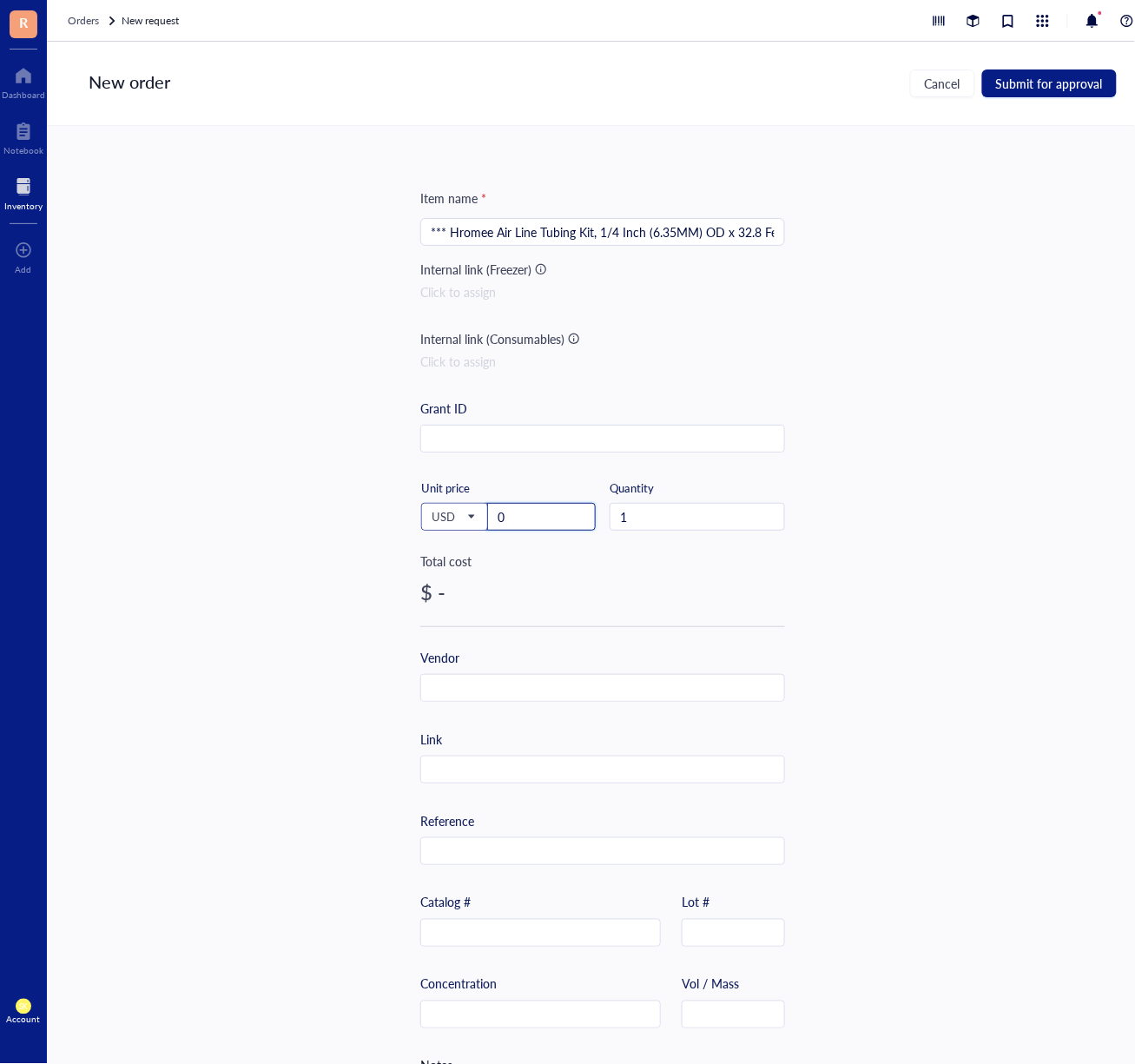 drag, startPoint x: 539, startPoint y: 523, endPoint x: 474, endPoint y: 515, distance: 65.49046 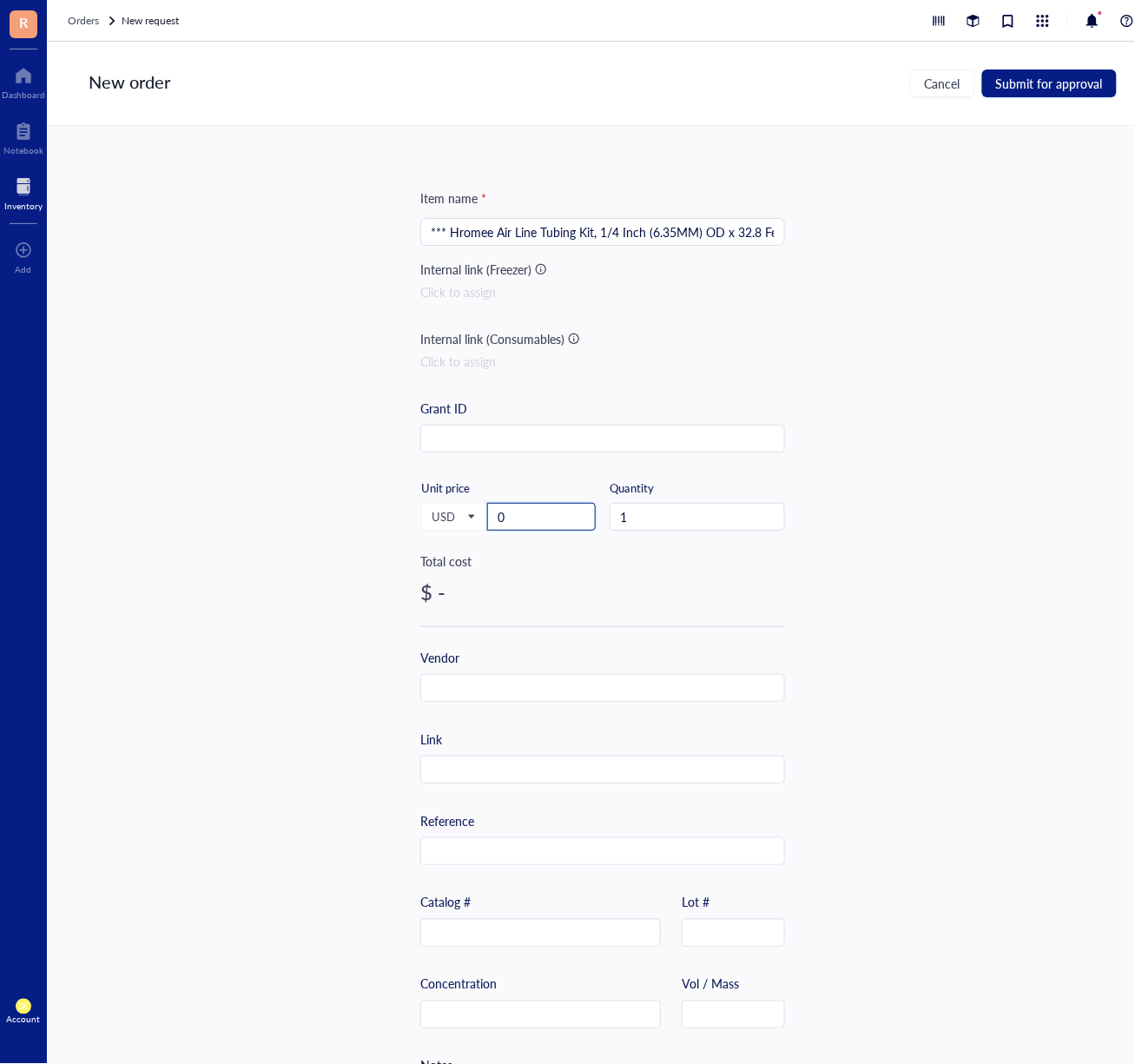 paste on "18.5" 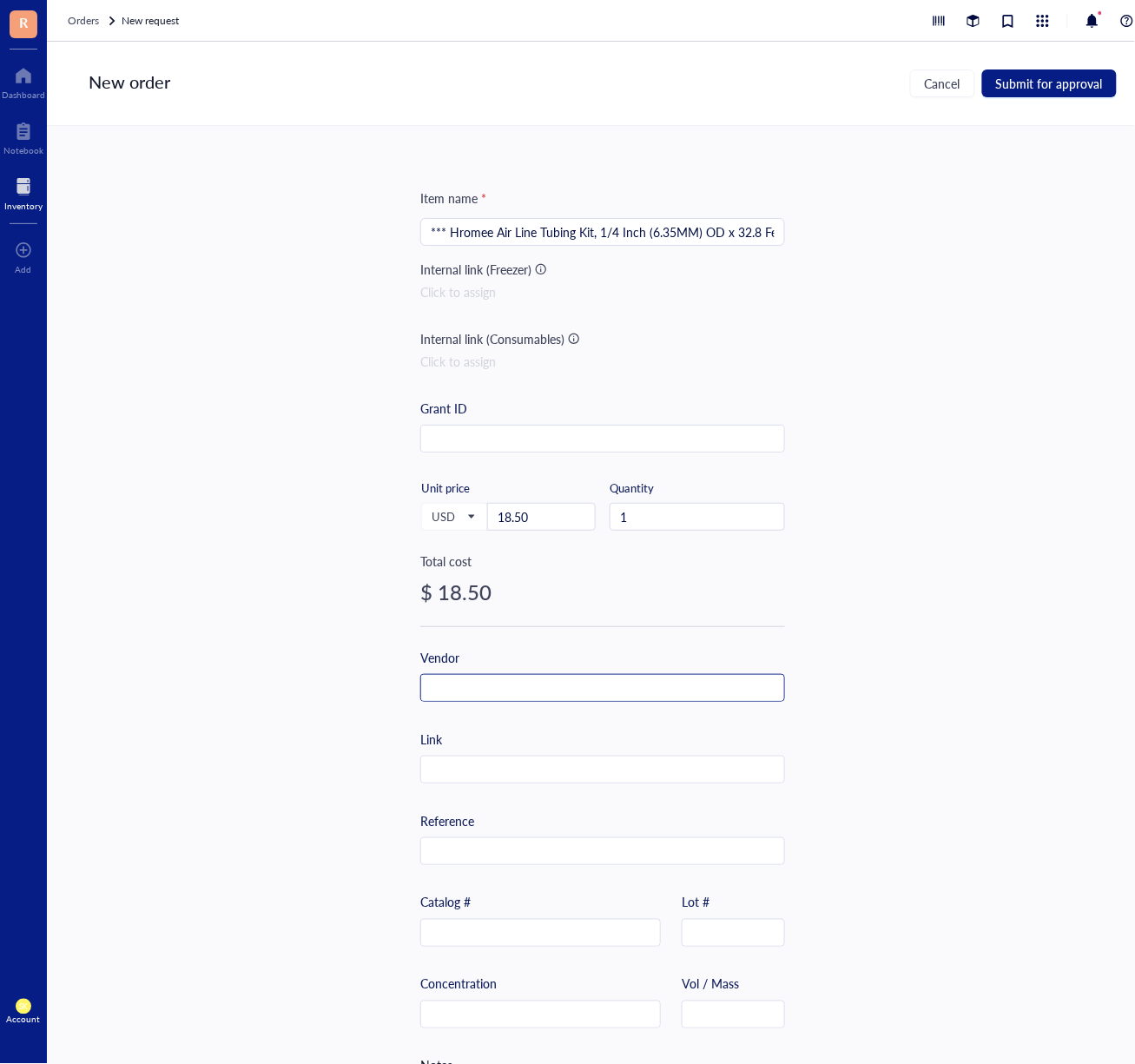 type on "18.5" 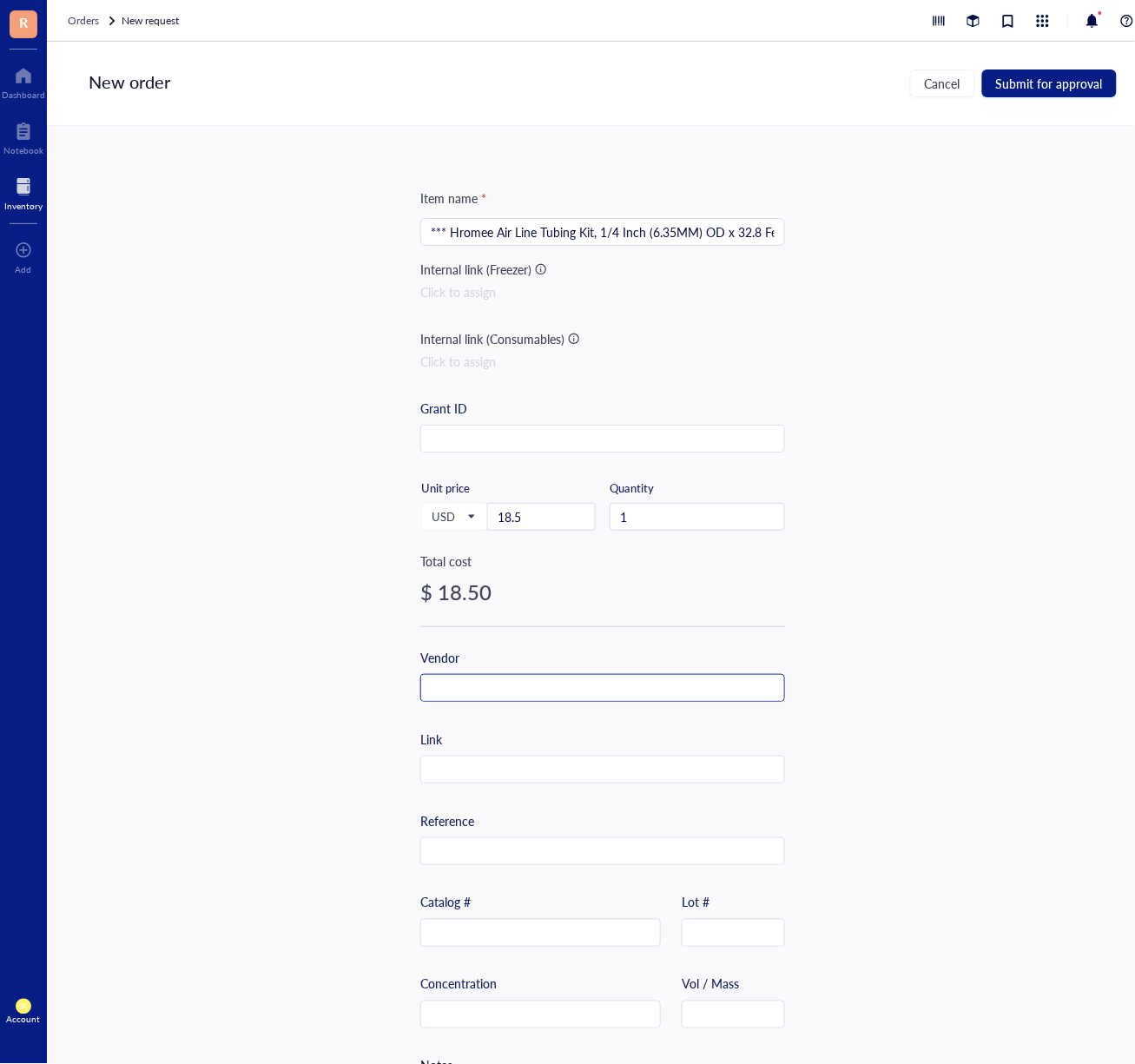 click at bounding box center (603, 689) 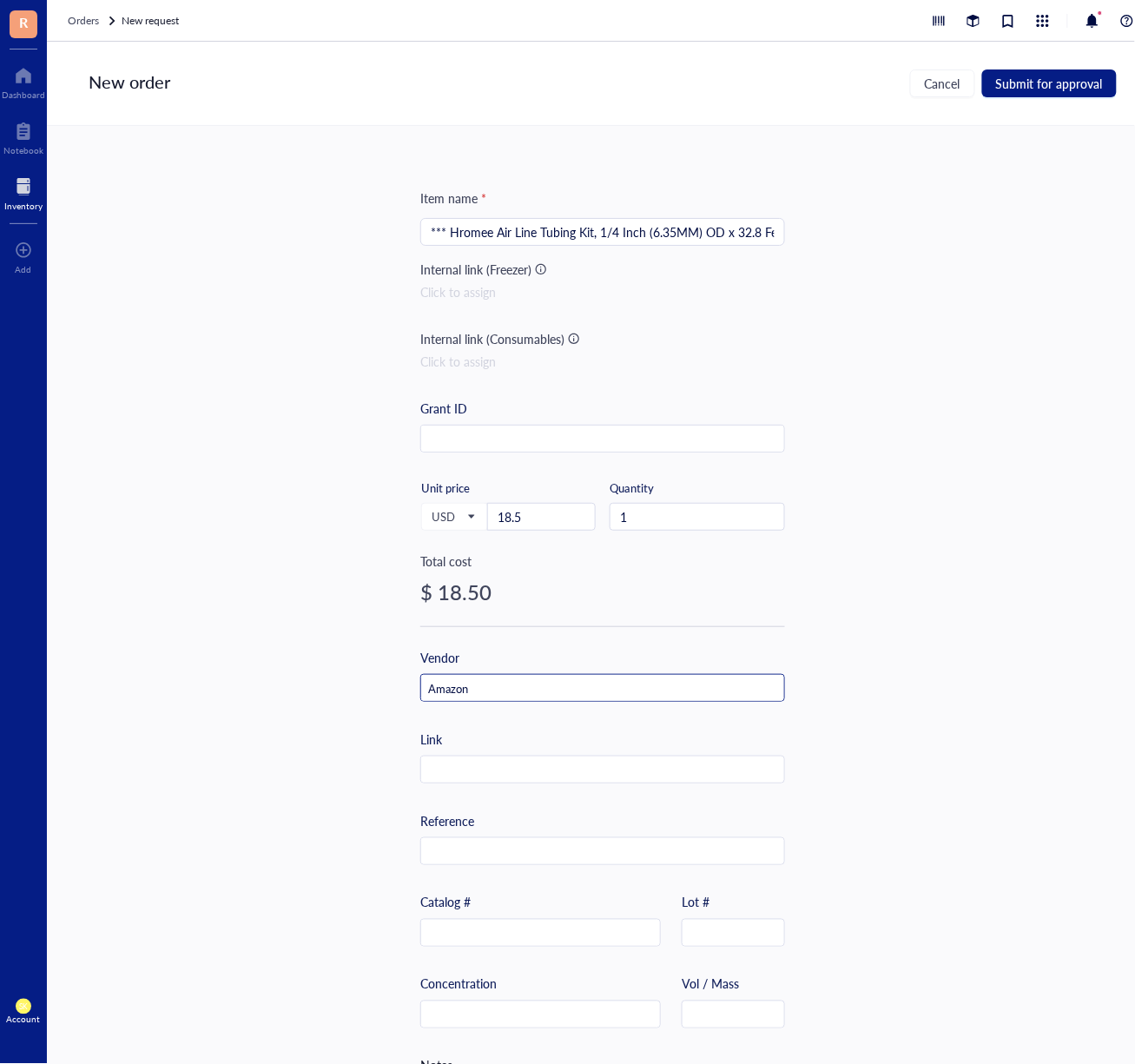 type on "Amazon" 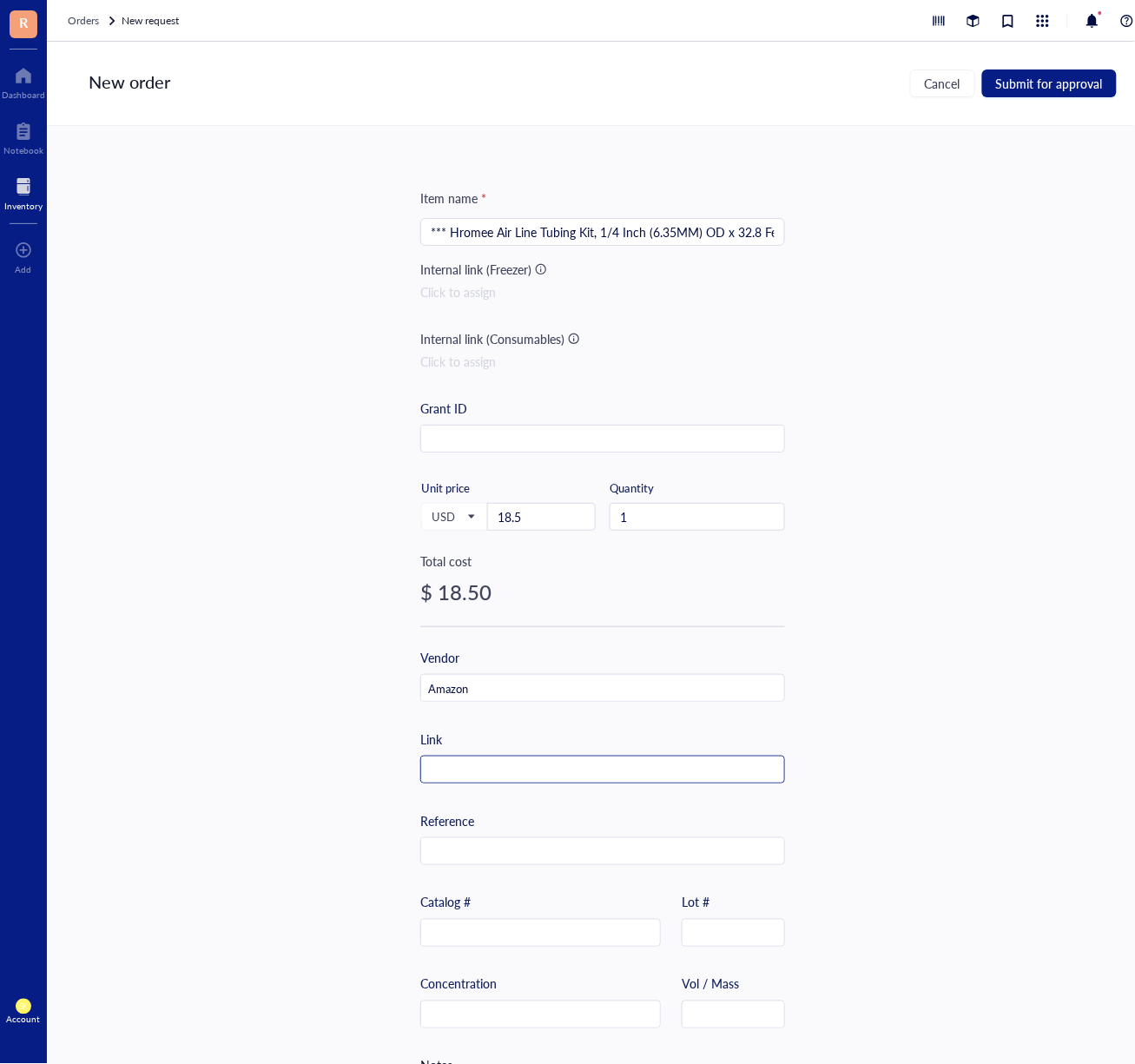click at bounding box center (603, 770) 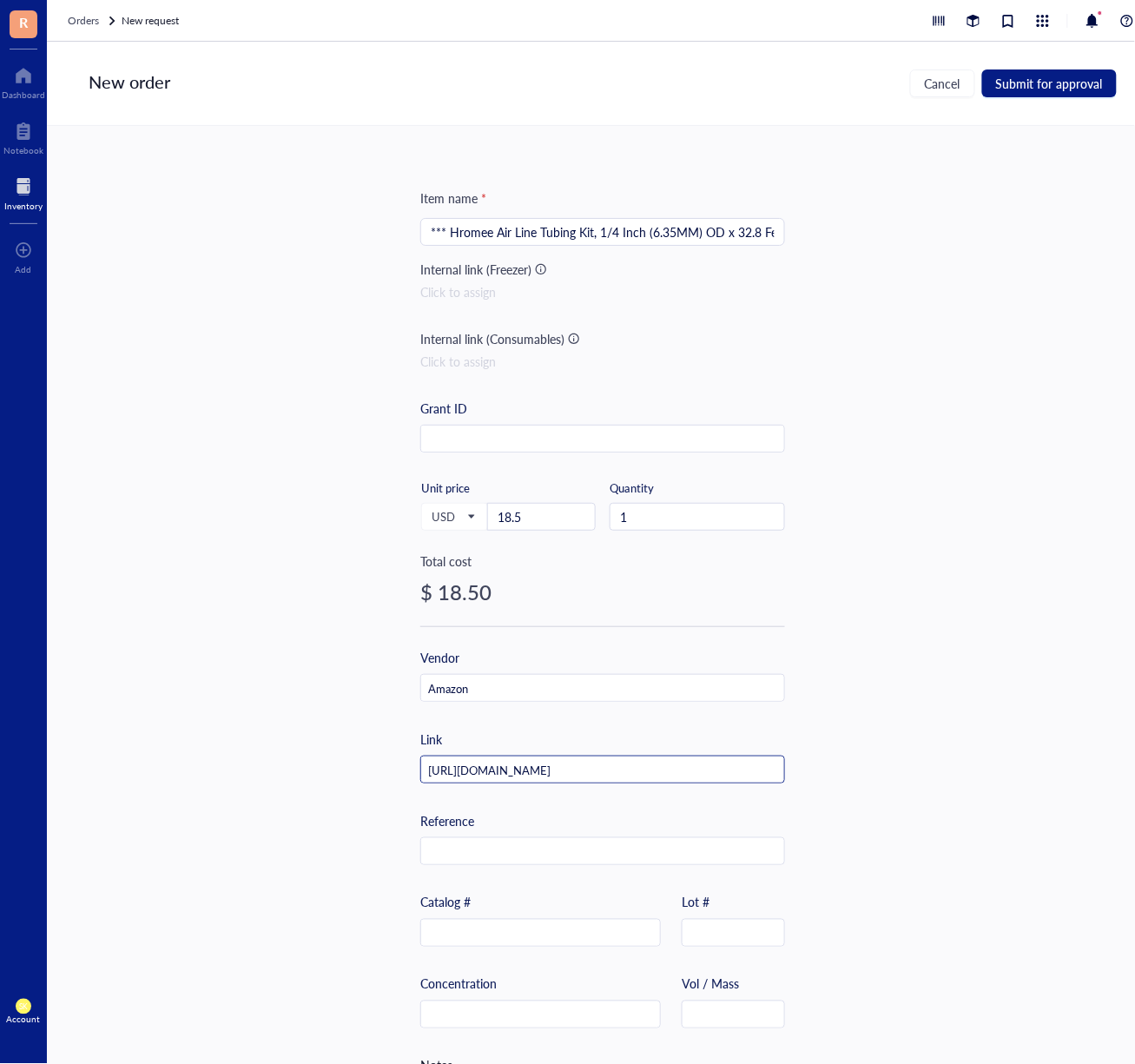 scroll, scrollTop: 0, scrollLeft: 53, axis: horizontal 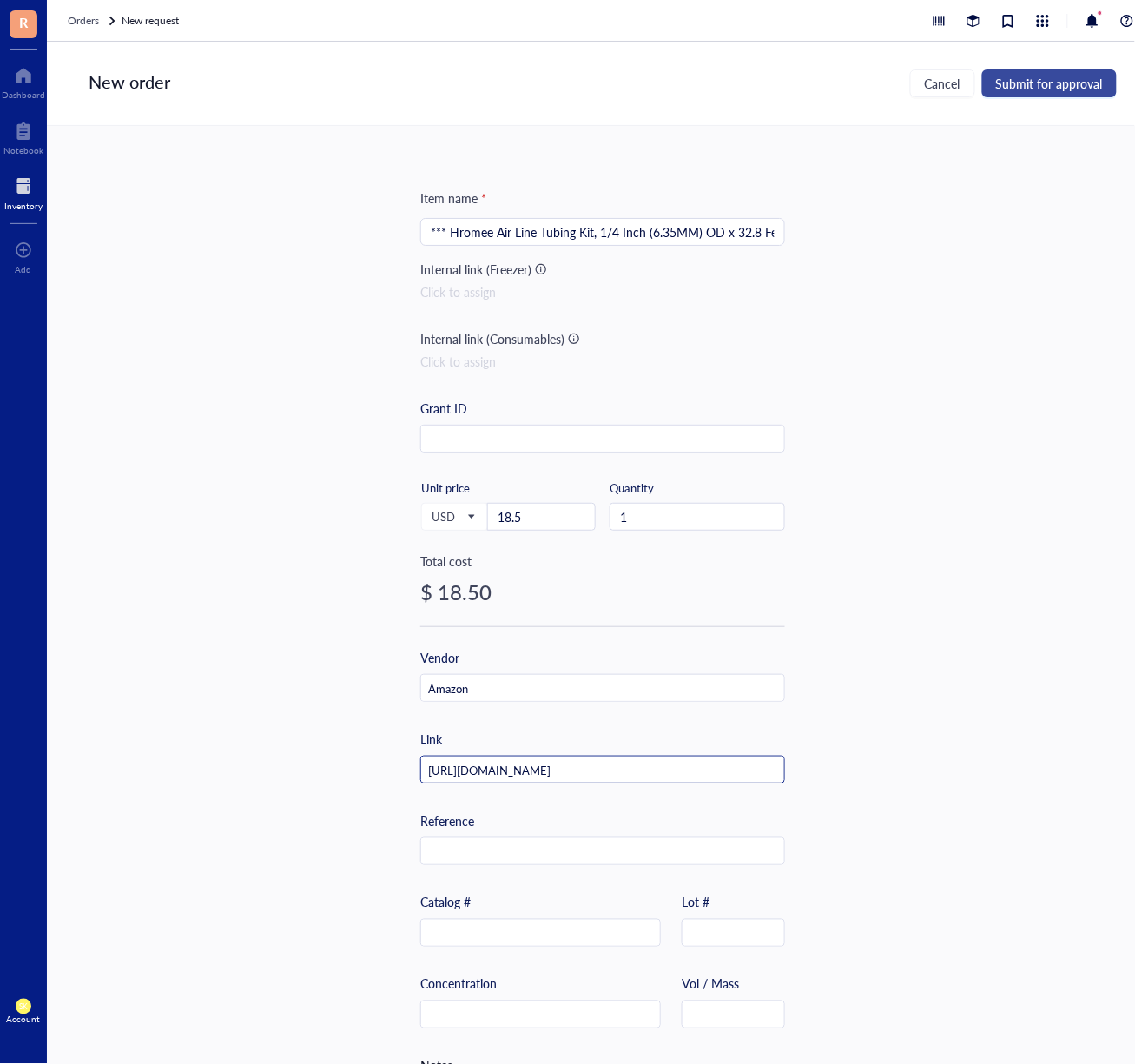type on "[URL][DOMAIN_NAME]" 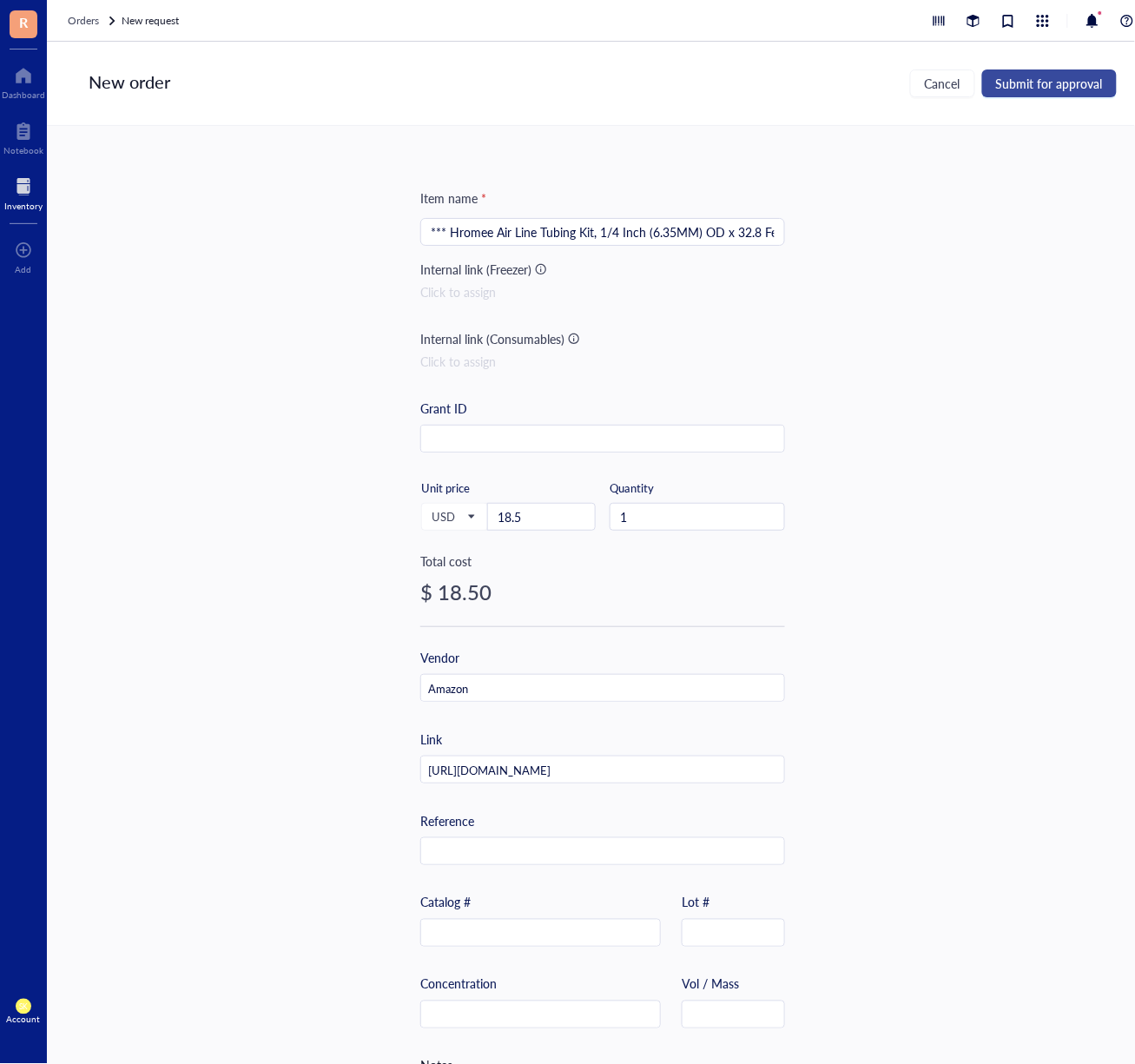 scroll, scrollTop: 0, scrollLeft: 0, axis: both 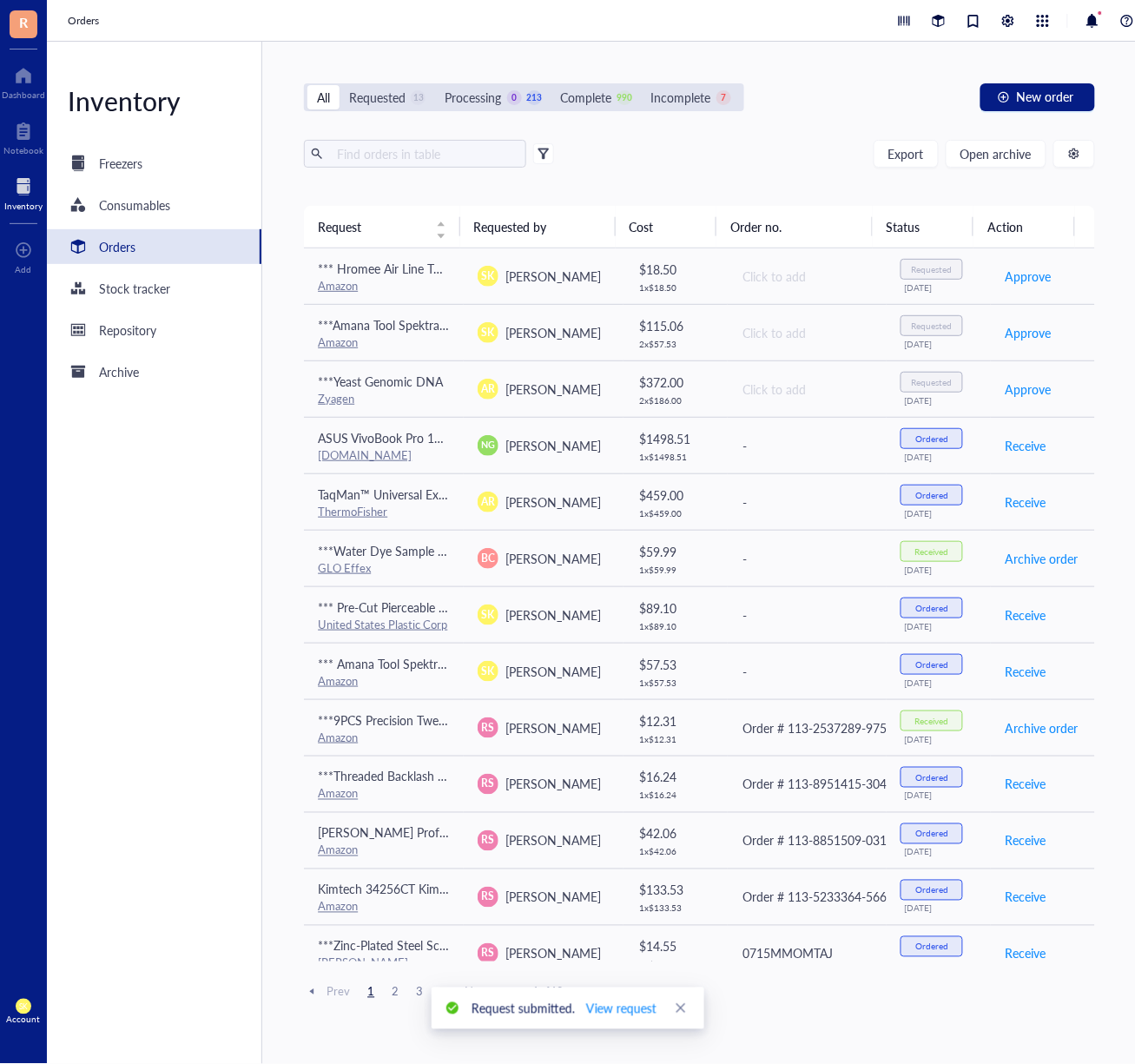 click on "Export Open archive Requester Requested on Source / Vendor Last updated" at bounding box center (699, 173) 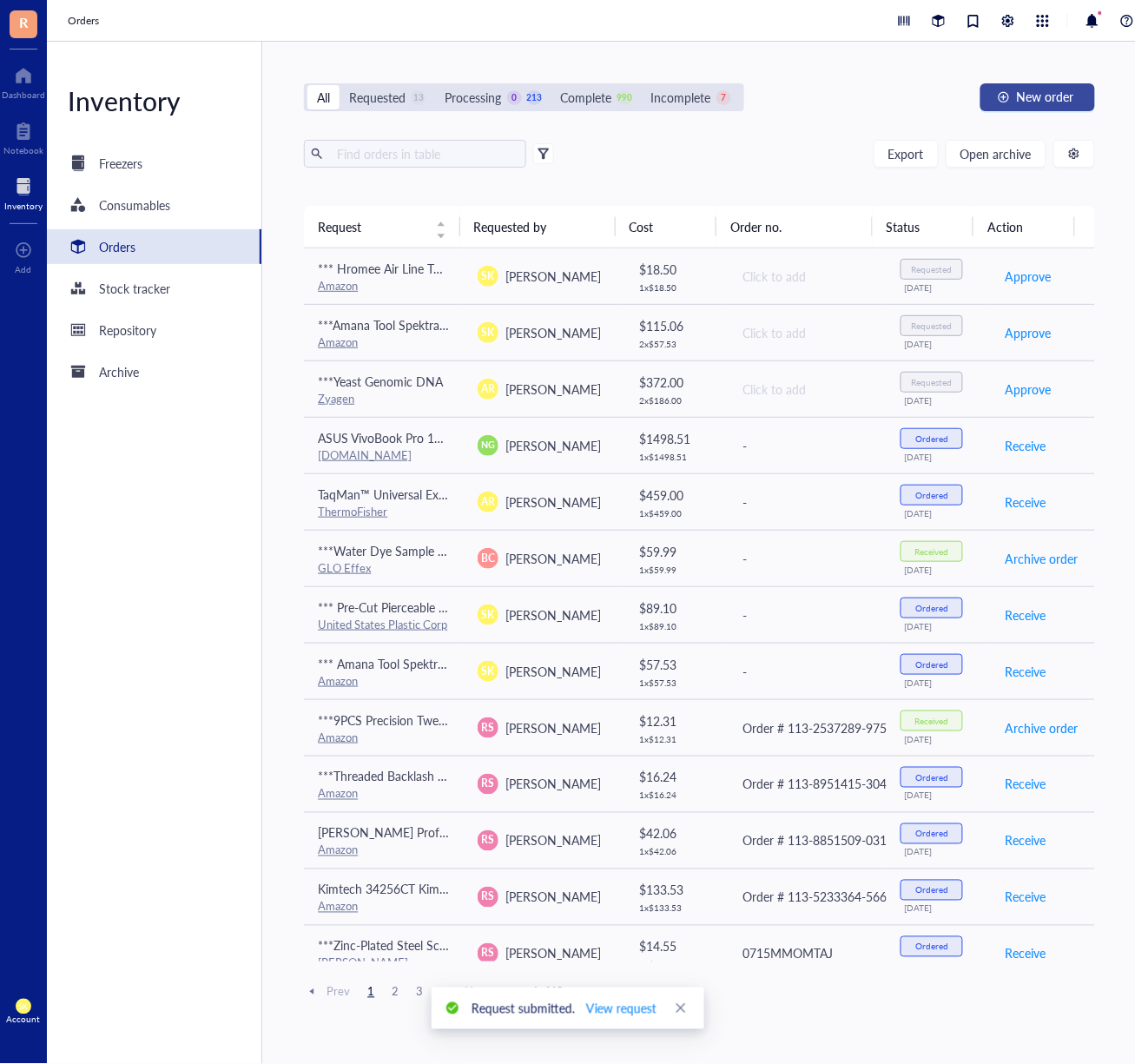 click on "New order" at bounding box center [1046, 96] 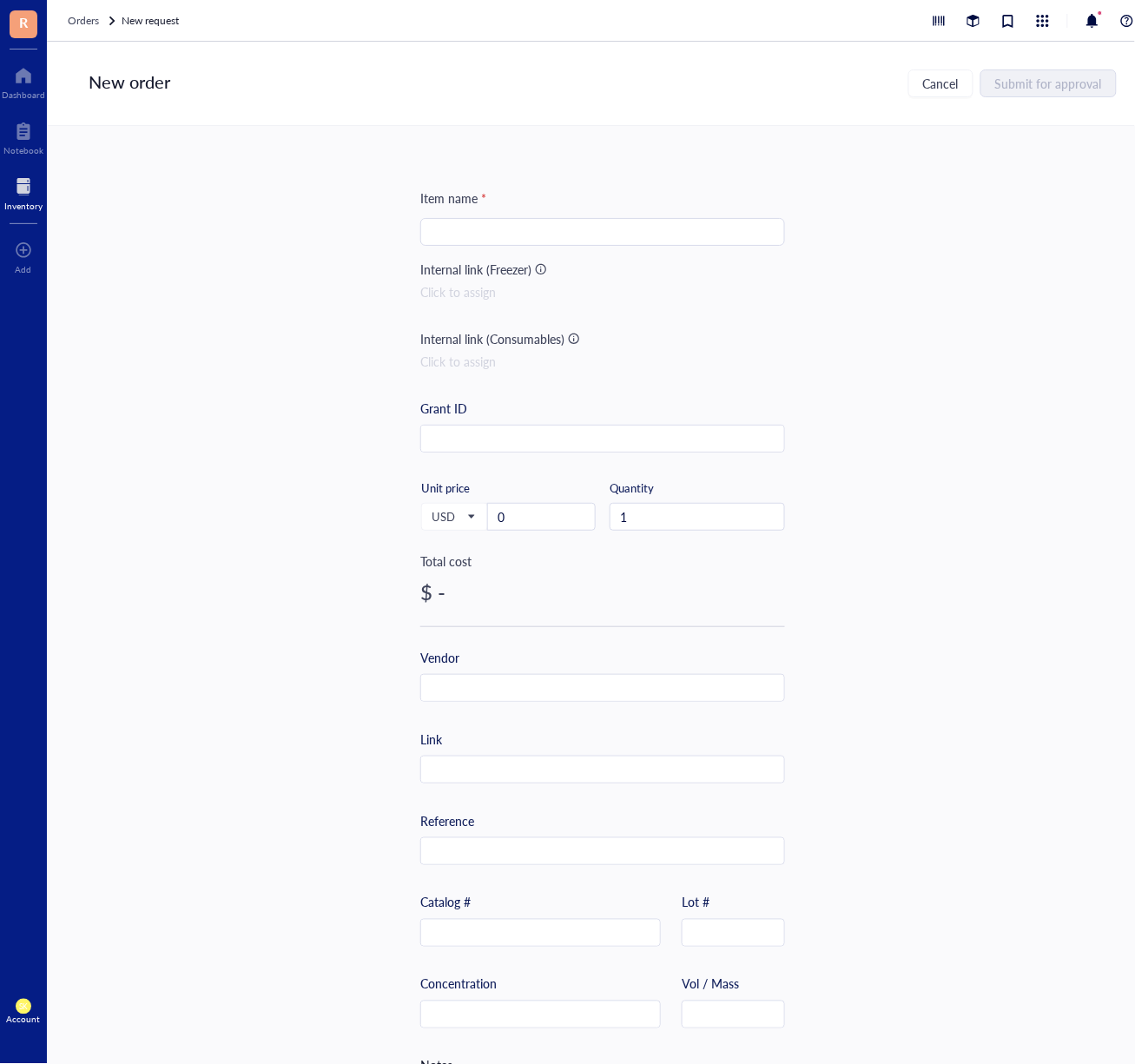 click at bounding box center (603, 232) 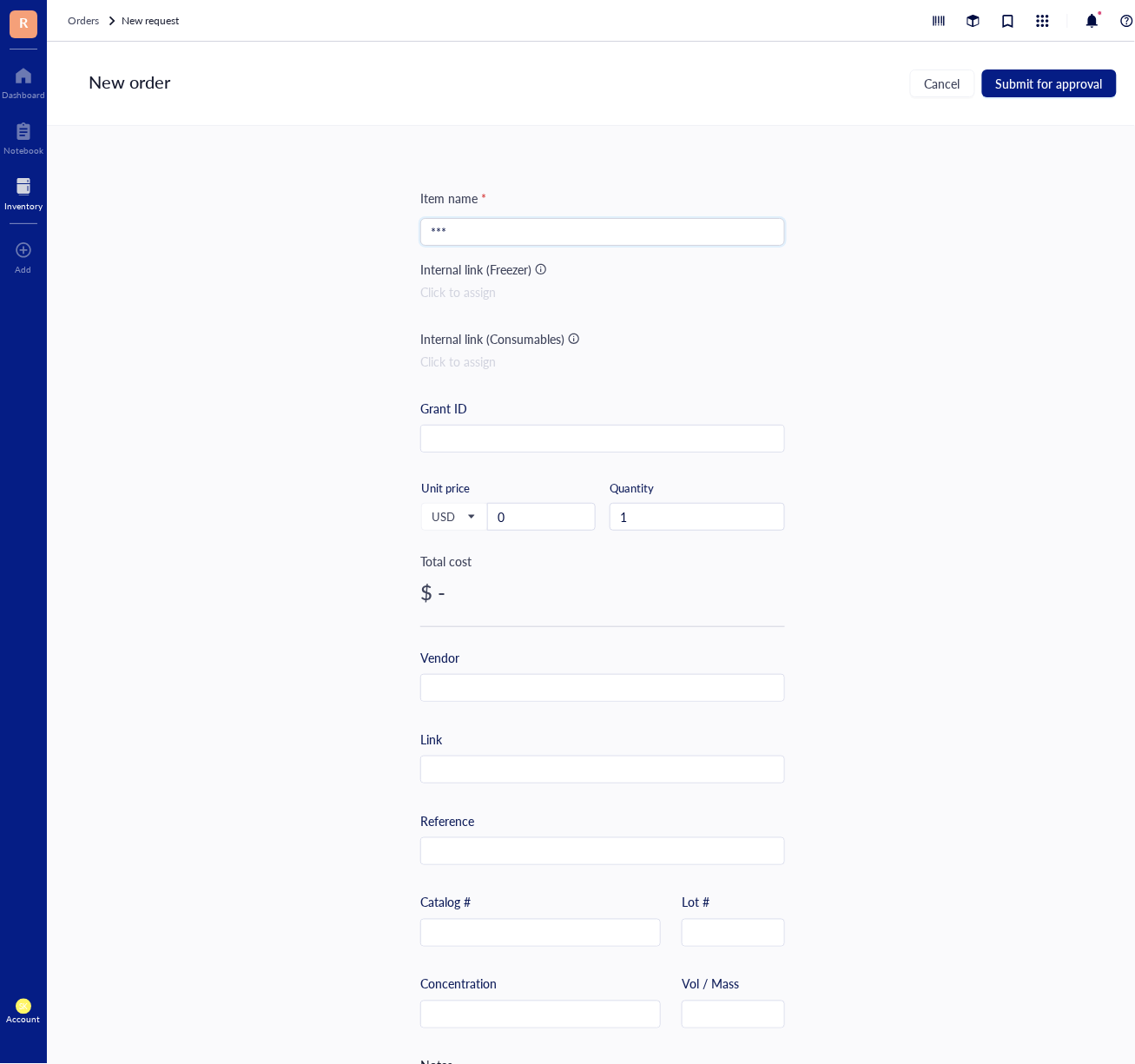 paste on "Brita Filter Replacements for Water Pitchers and Dispensers, Elite, NSF Certified to Remove 99% of Lead, 2 Count, Blue" 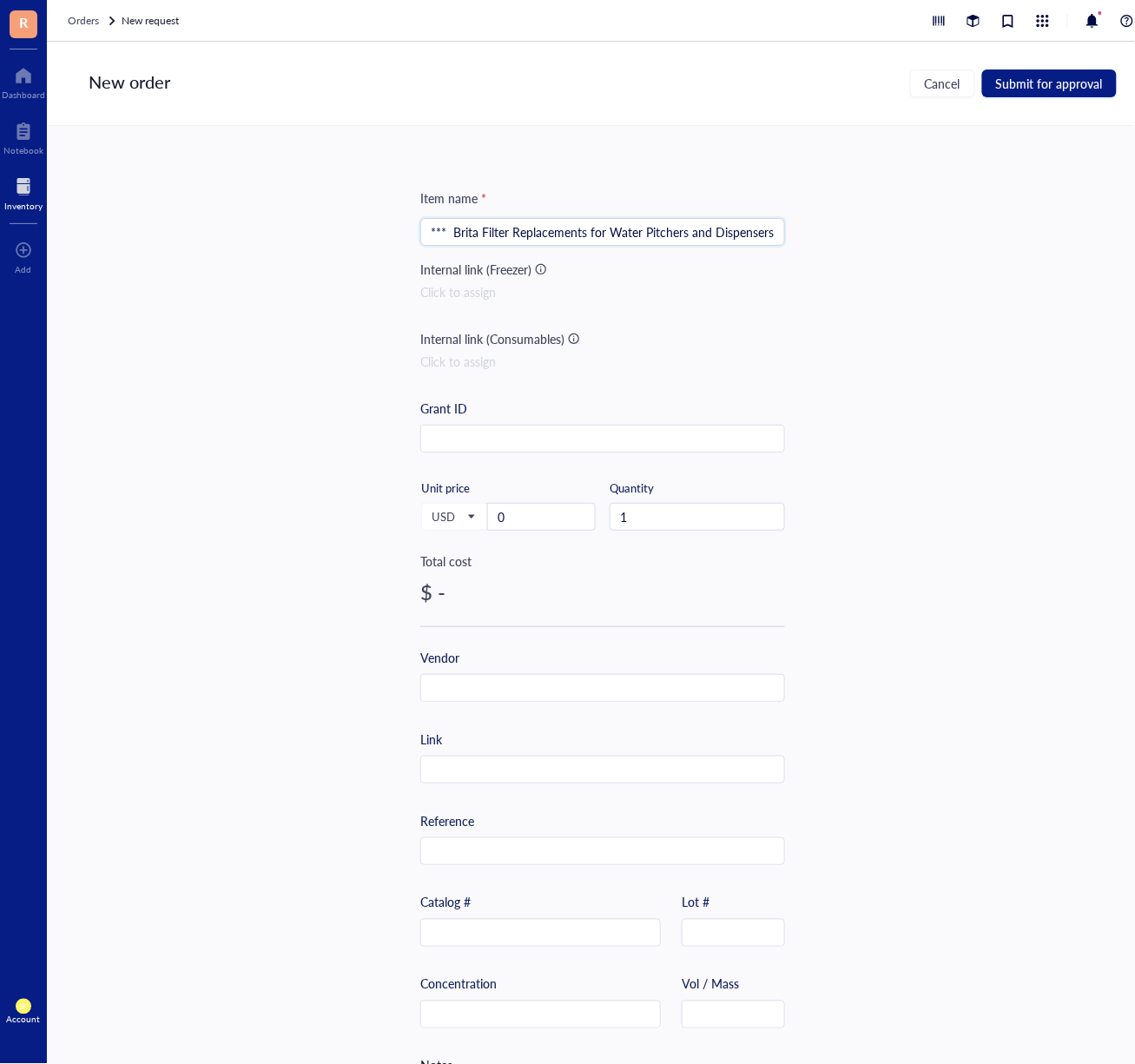 scroll, scrollTop: 0, scrollLeft: 311, axis: horizontal 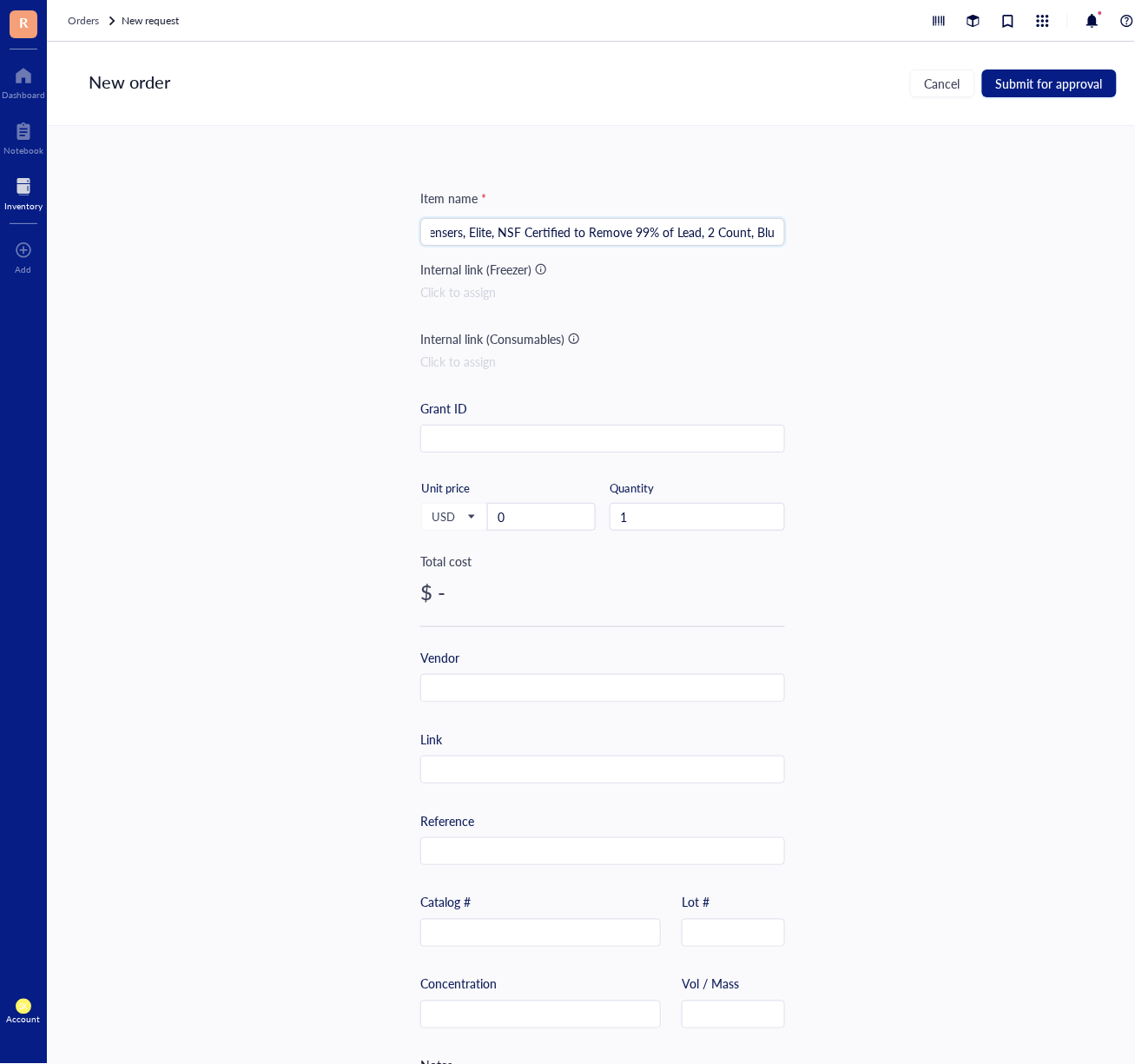 type on "***  Brita Filter Replacements for Water Pitchers and Dispensers, Elite, NSF Certified to Remove 99% of Lead, 2 Count, Blue" 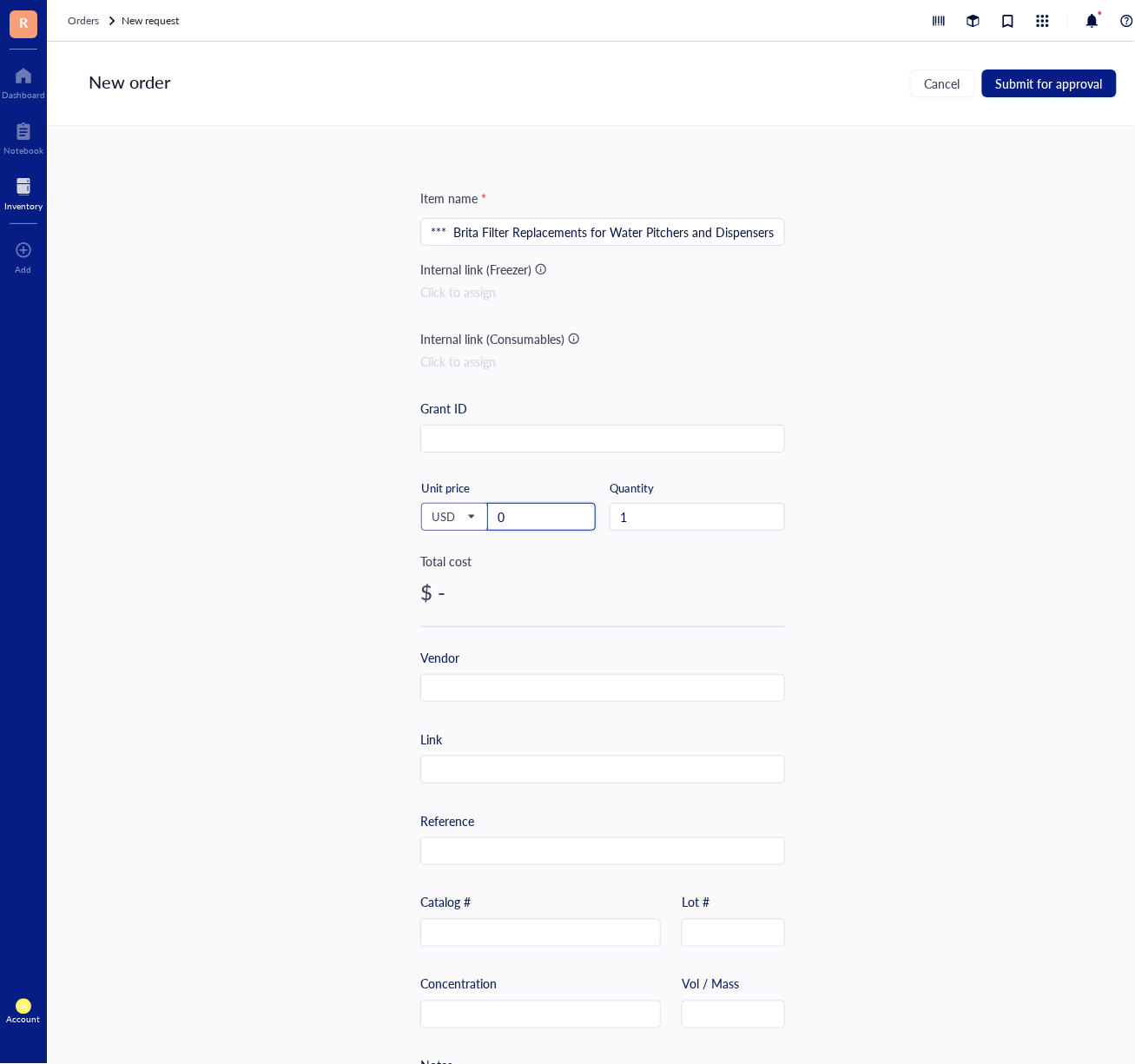 drag, startPoint x: 512, startPoint y: 512, endPoint x: 444, endPoint y: 506, distance: 68.26419 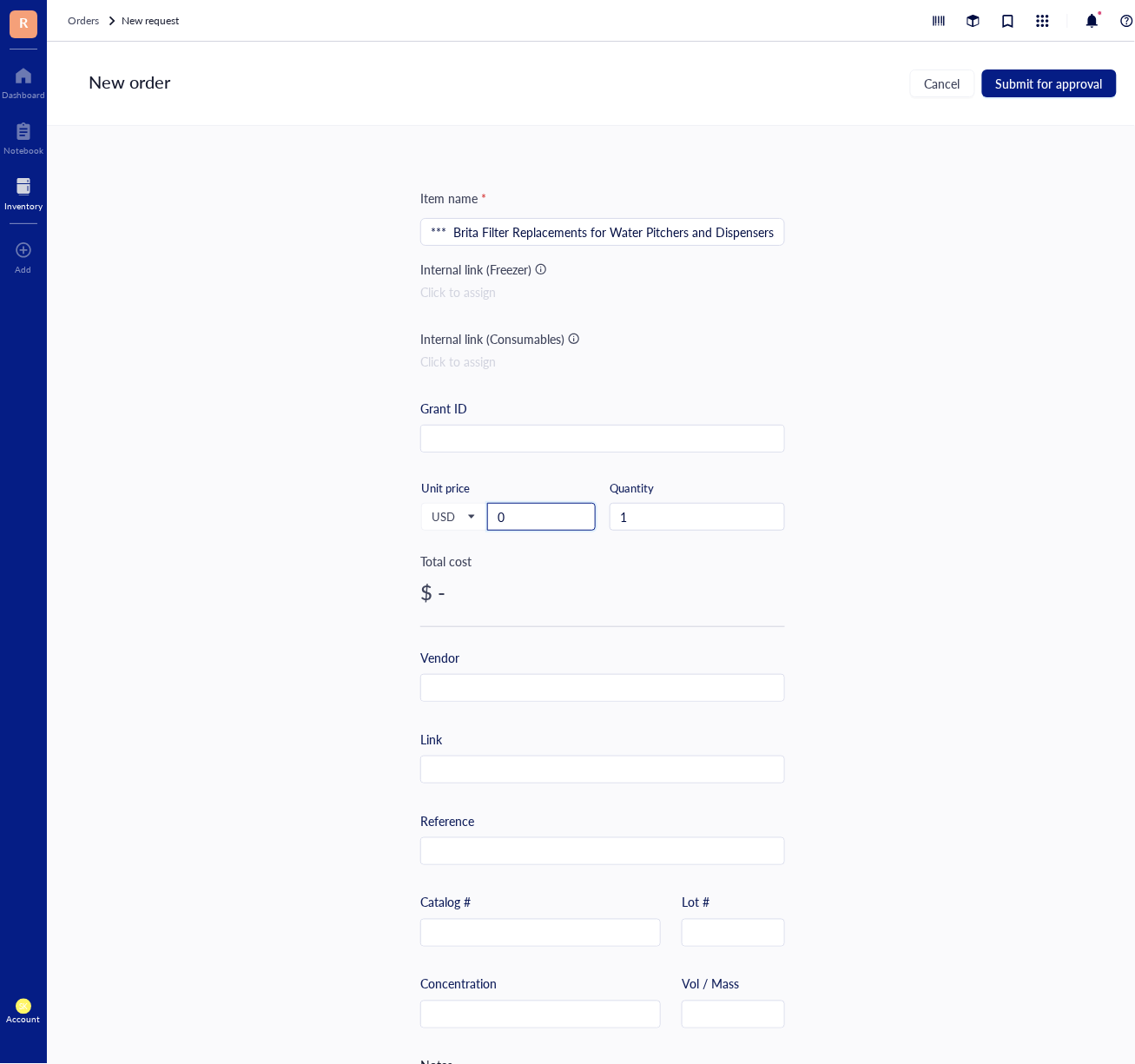 paste on "33.74" 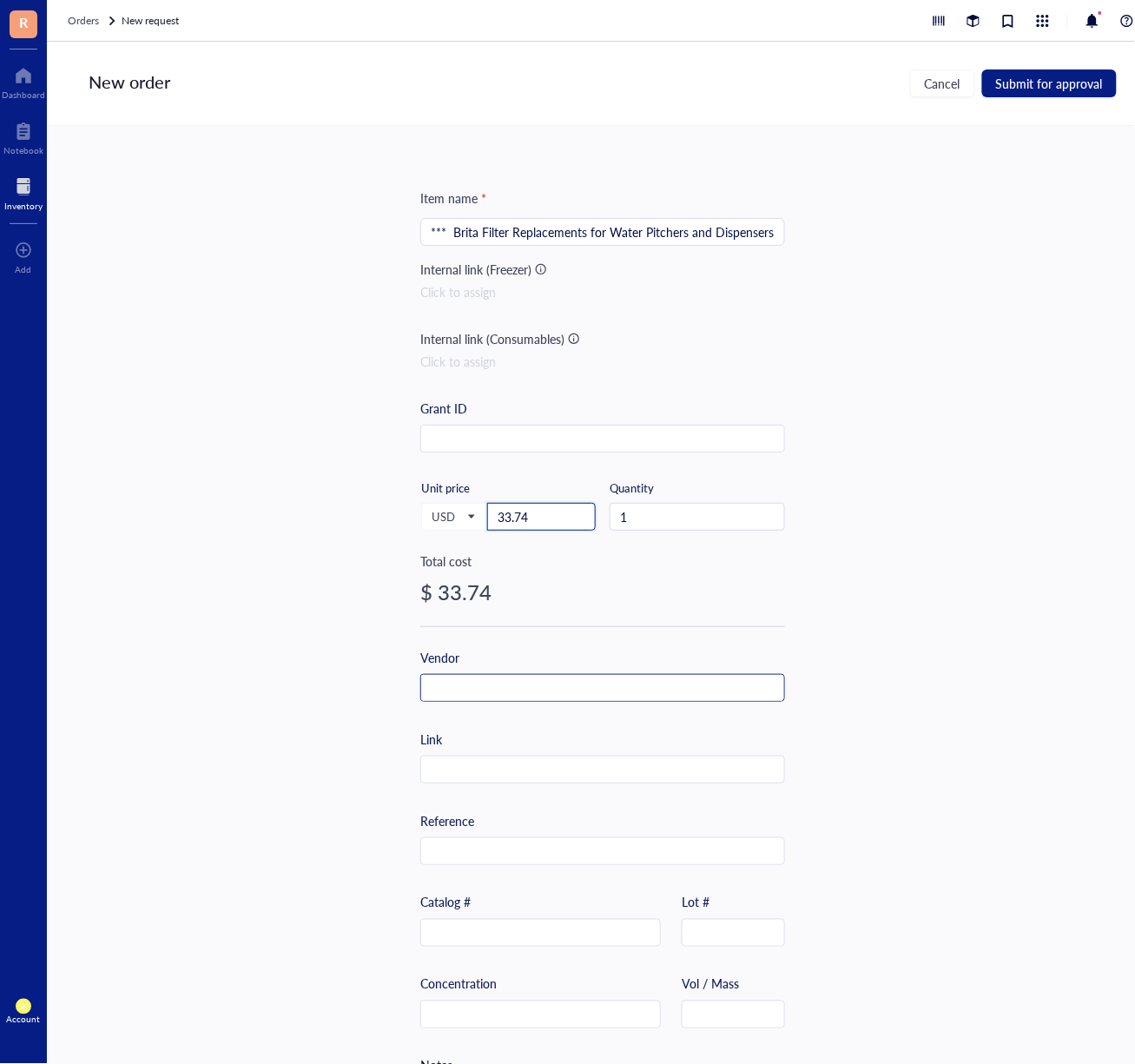 type on "33.74" 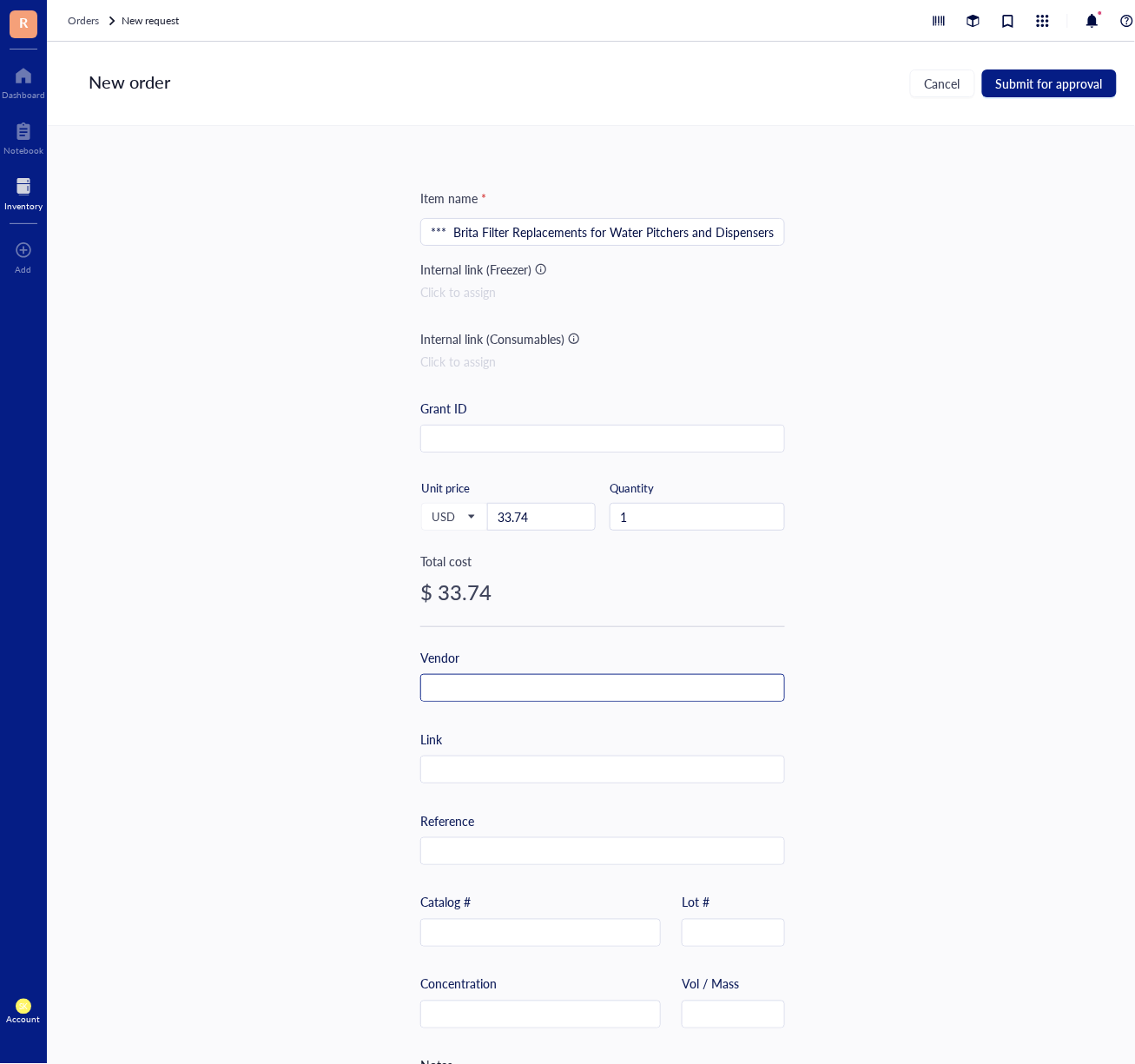 click at bounding box center (603, 689) 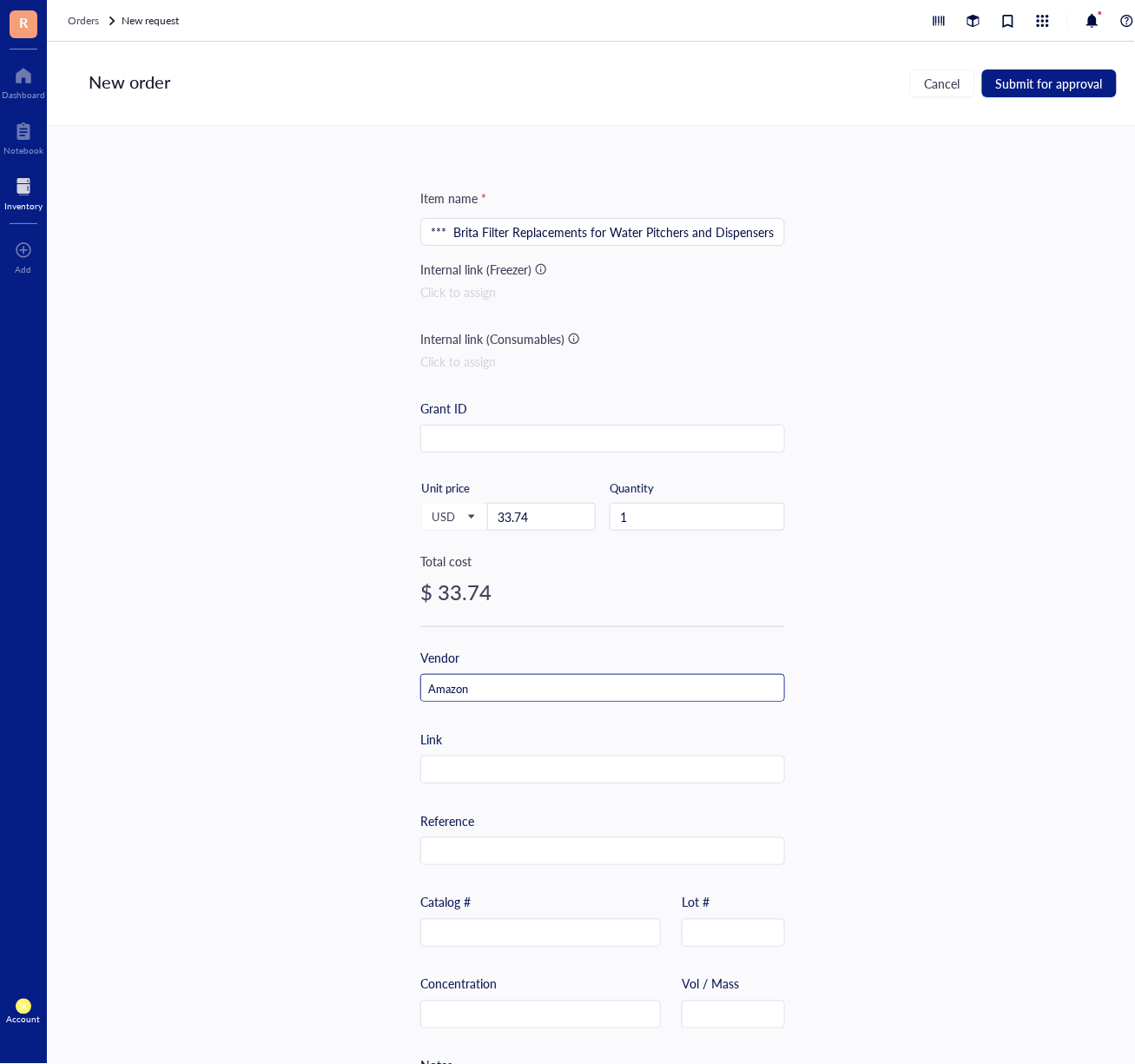 type on "Amazon" 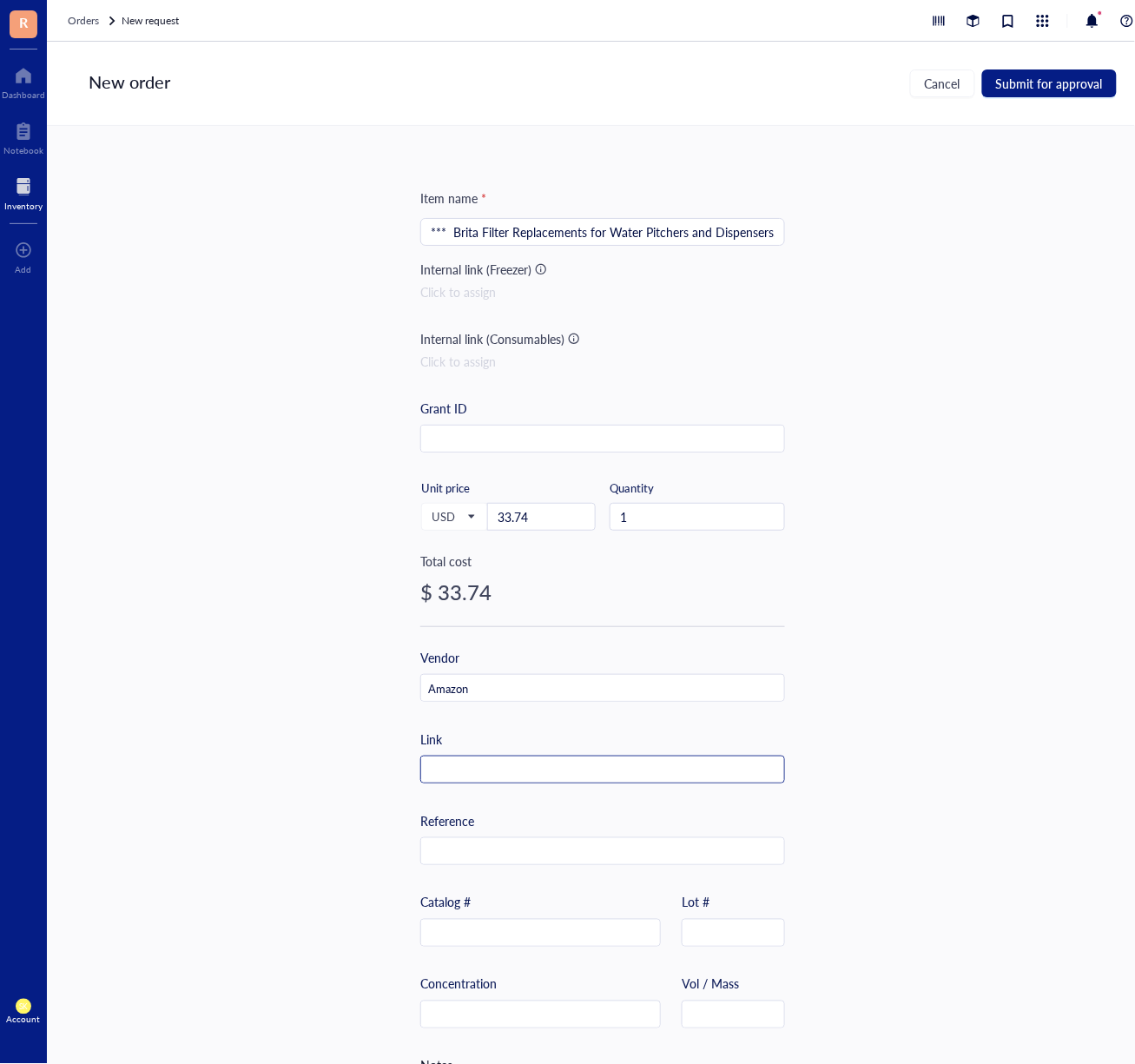 click at bounding box center (603, 770) 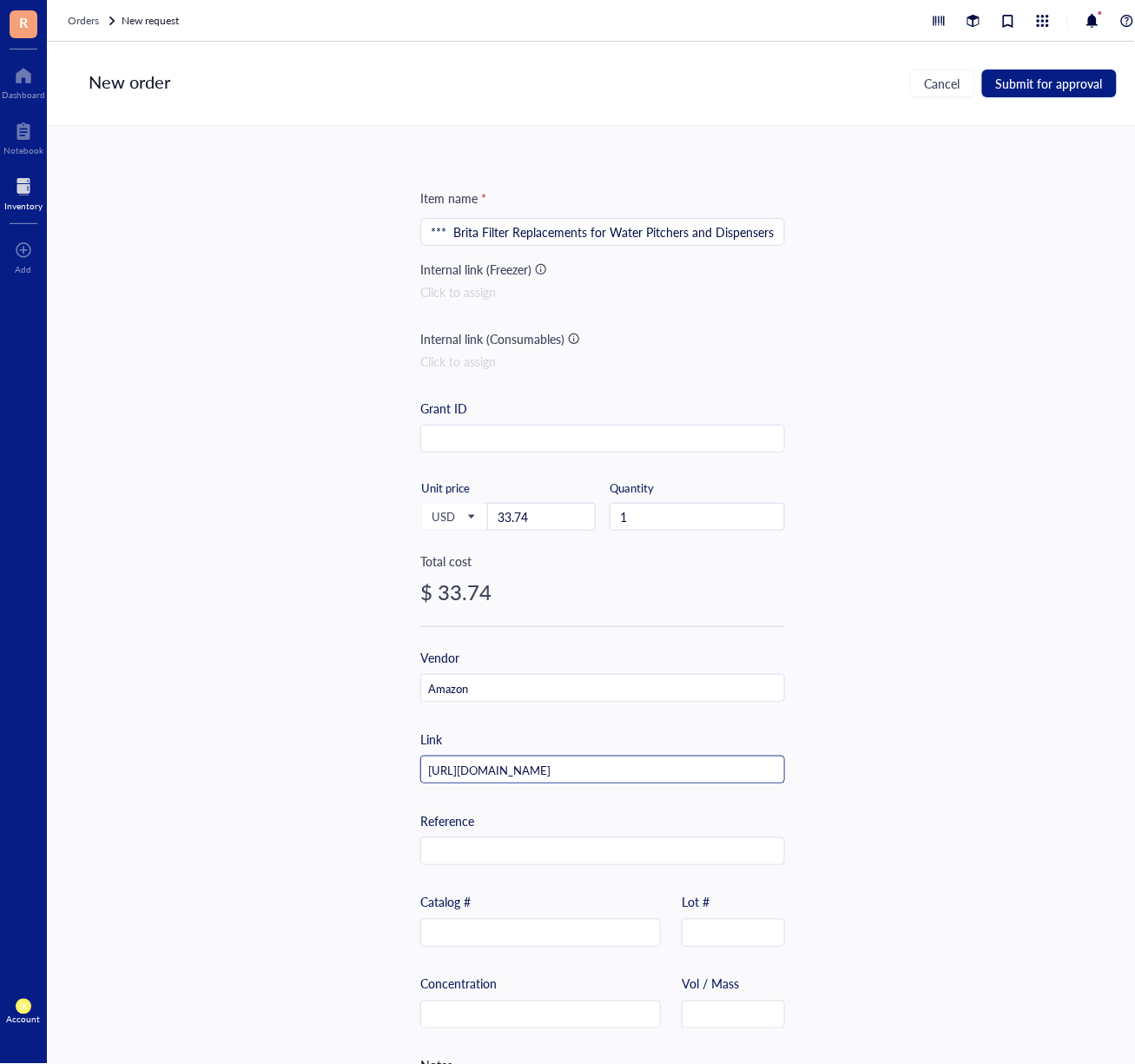 scroll, scrollTop: 0, scrollLeft: 93, axis: horizontal 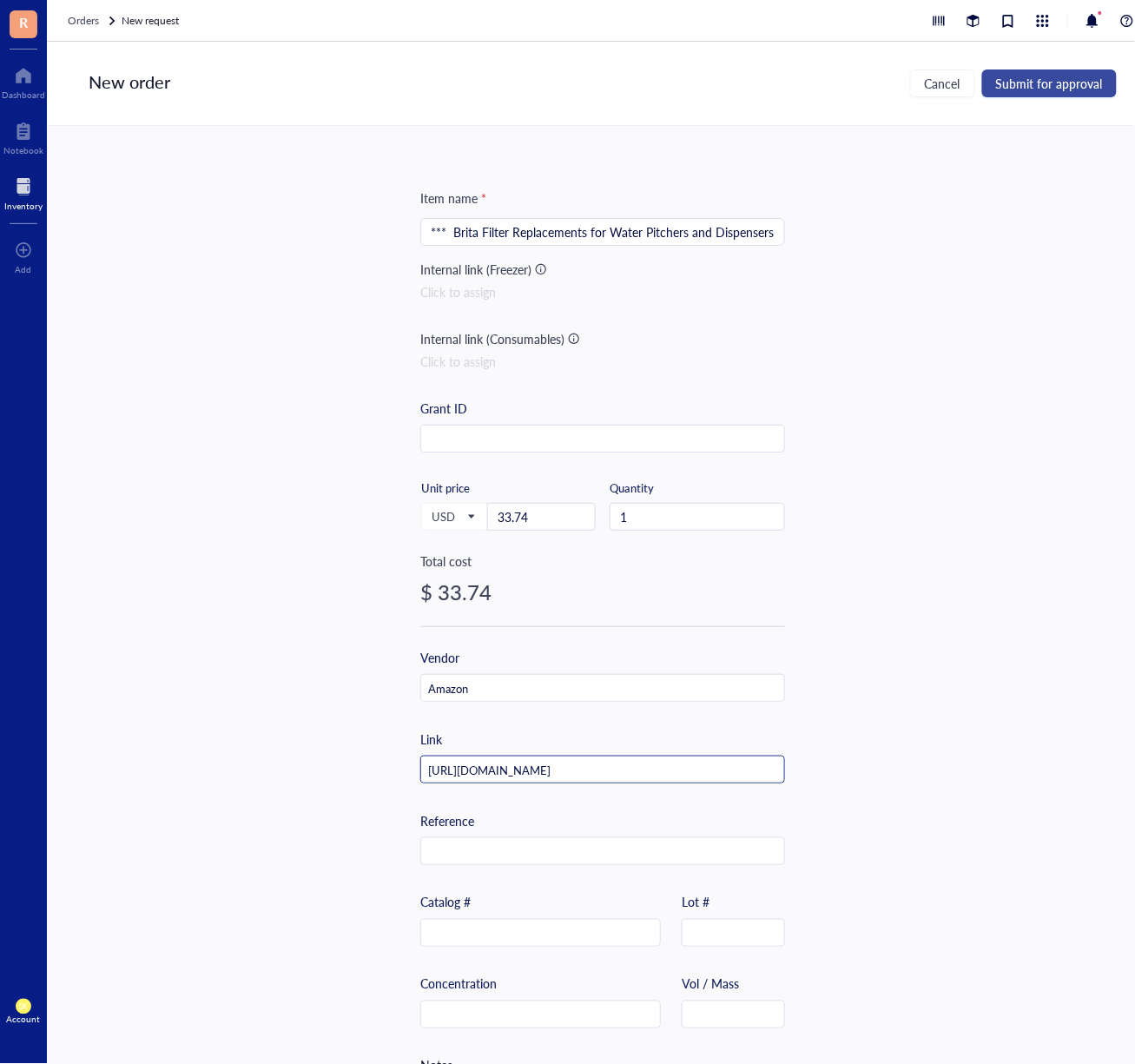 type on "[URL][DOMAIN_NAME]" 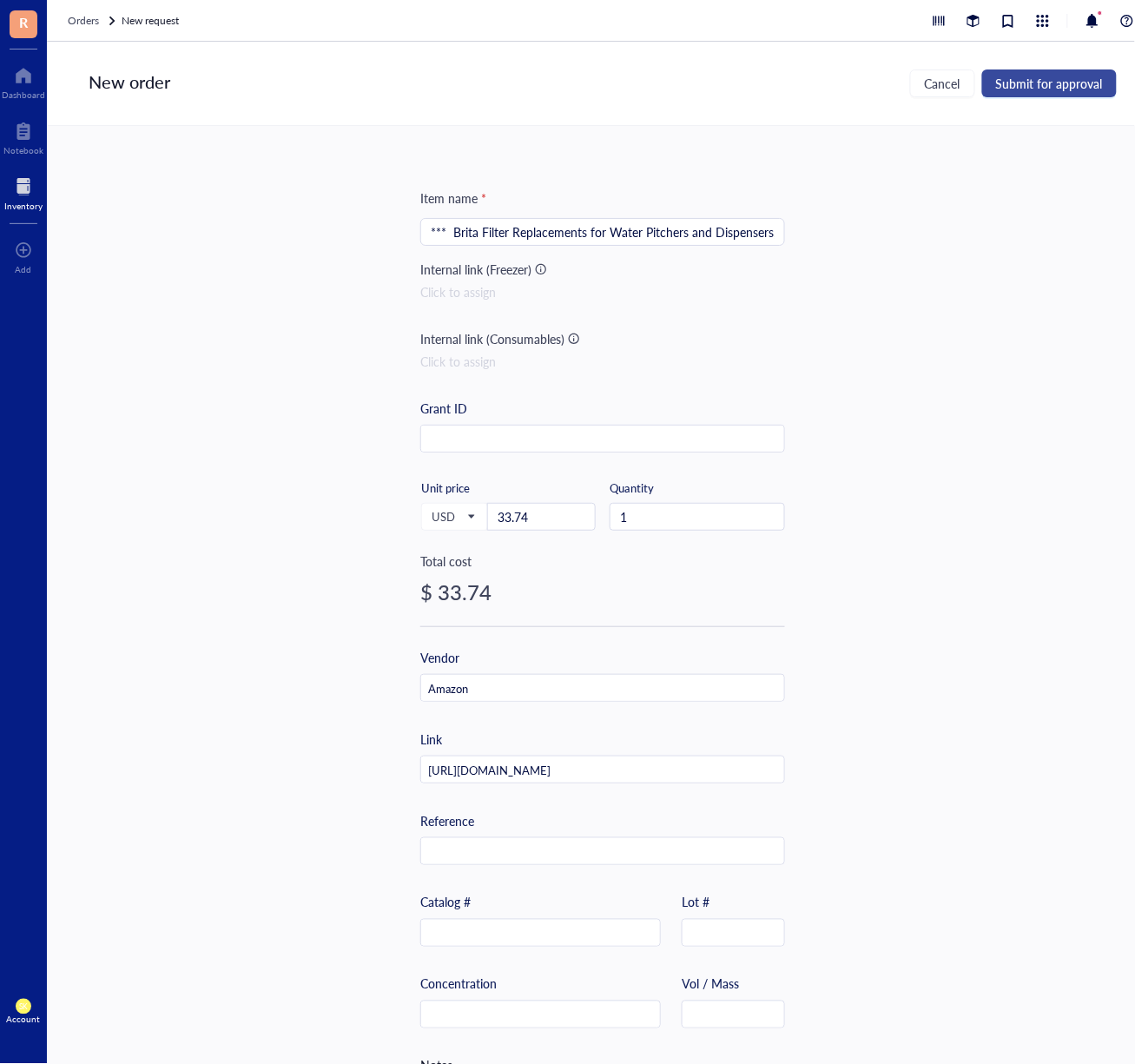 scroll, scrollTop: 0, scrollLeft: 0, axis: both 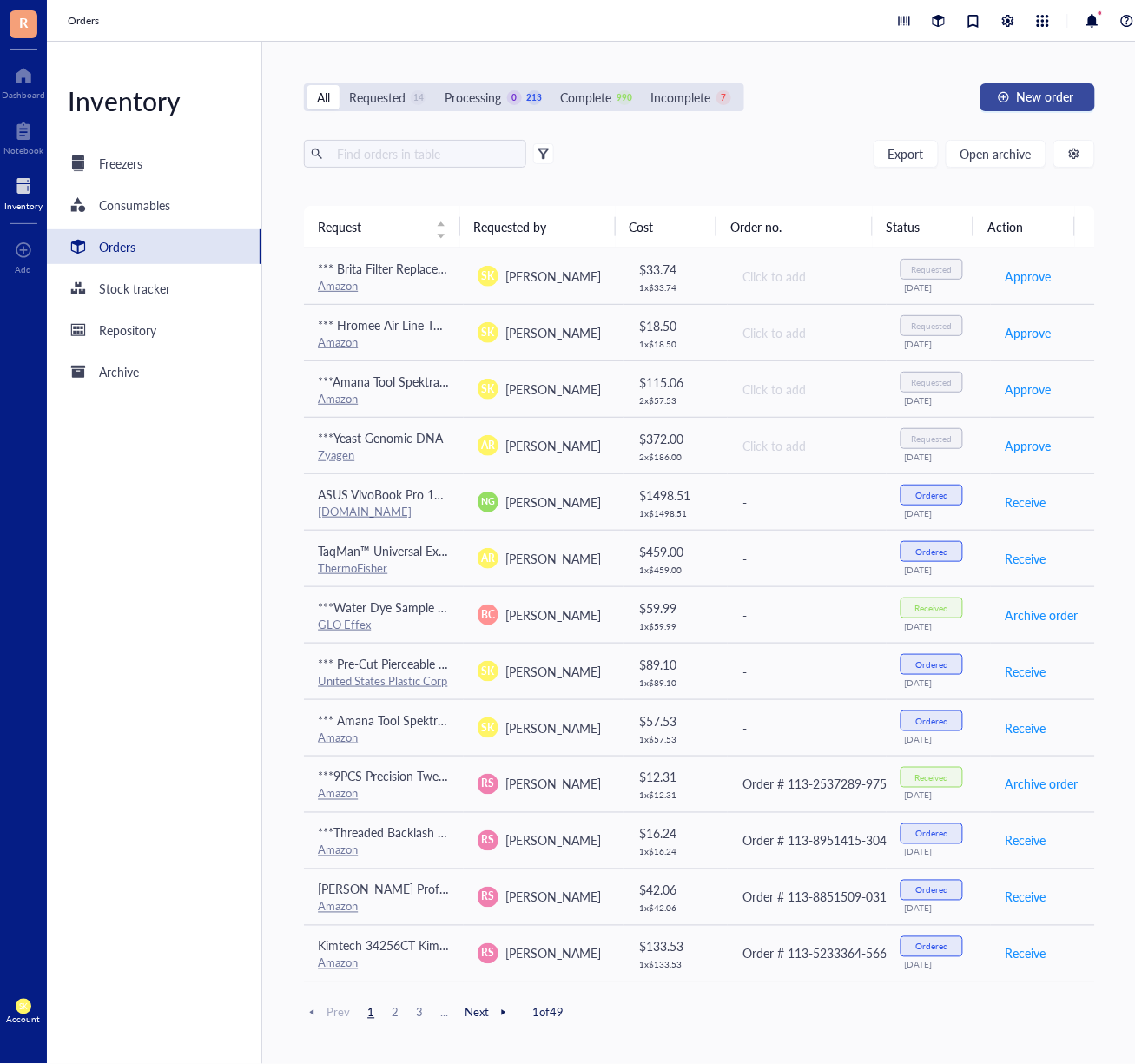 click at bounding box center (1004, 97) 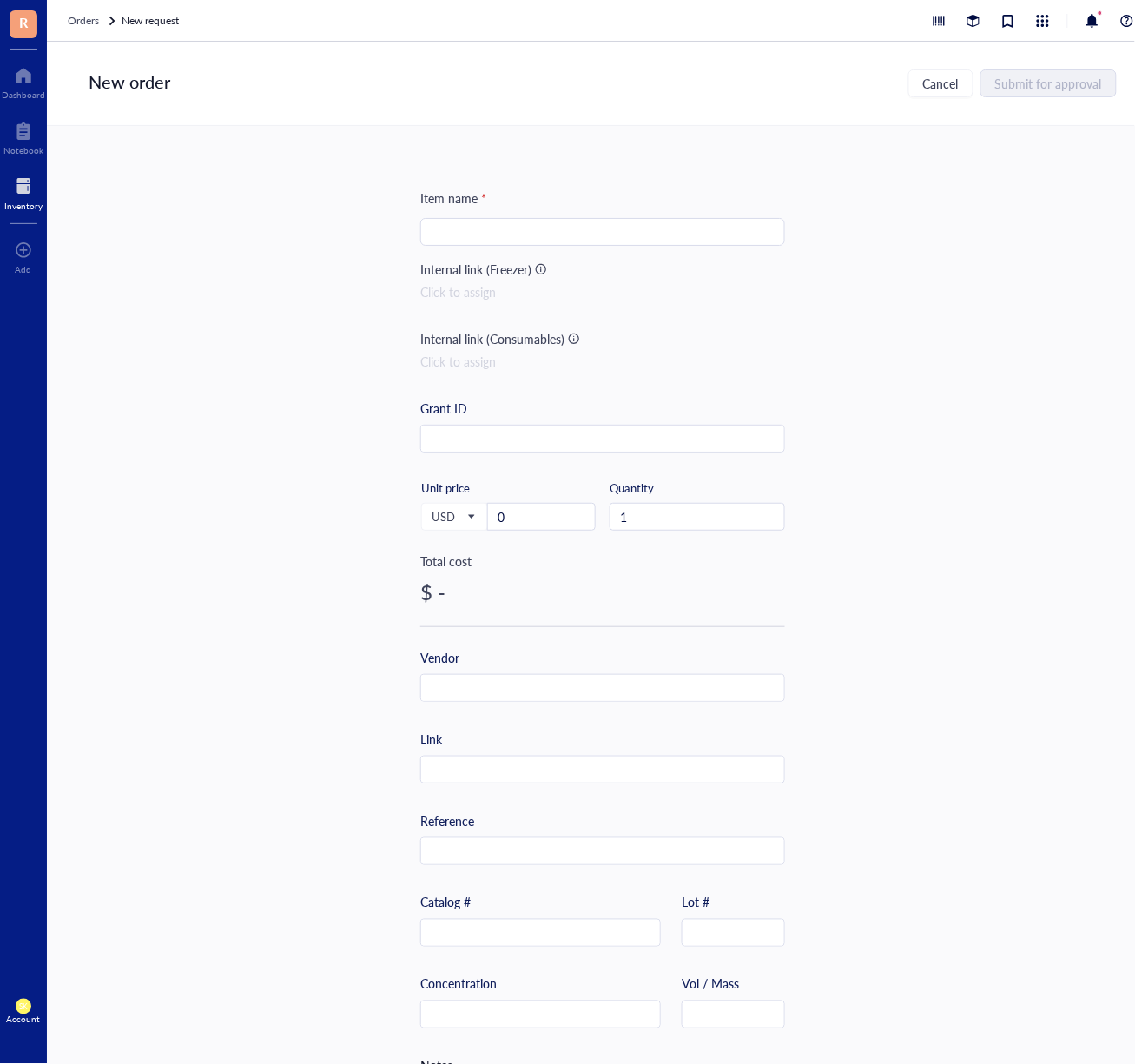 click at bounding box center [603, 232] 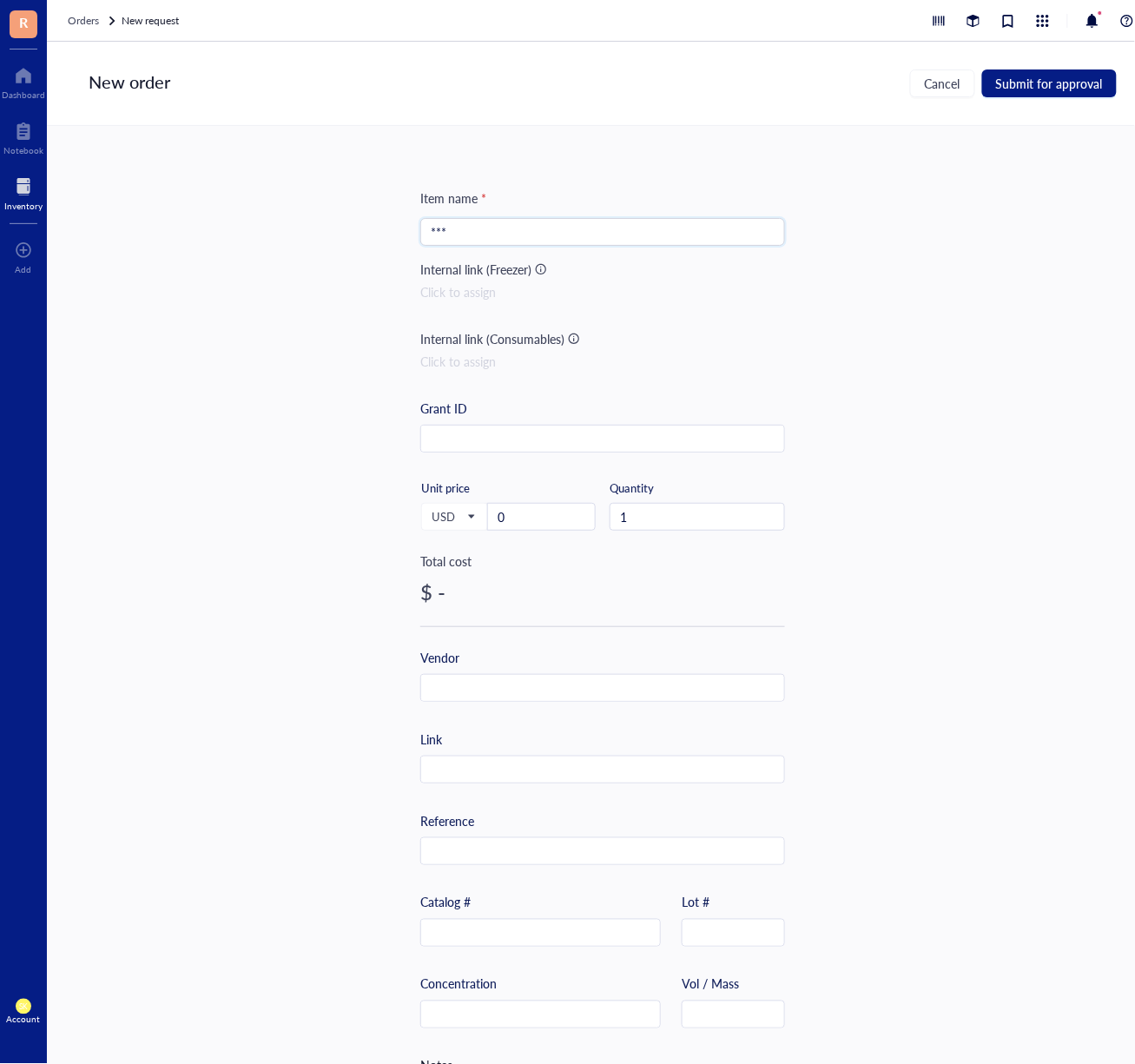 paste on "[US_STATE] Air Tools 8010AD 1.0 HP Ultra Quiet and Oil-Free Air Compressor, 8 Gallon Steel Tank, Lightweight with Wheels, 60 dBA Noise Level, with Automatic Drain Valve" 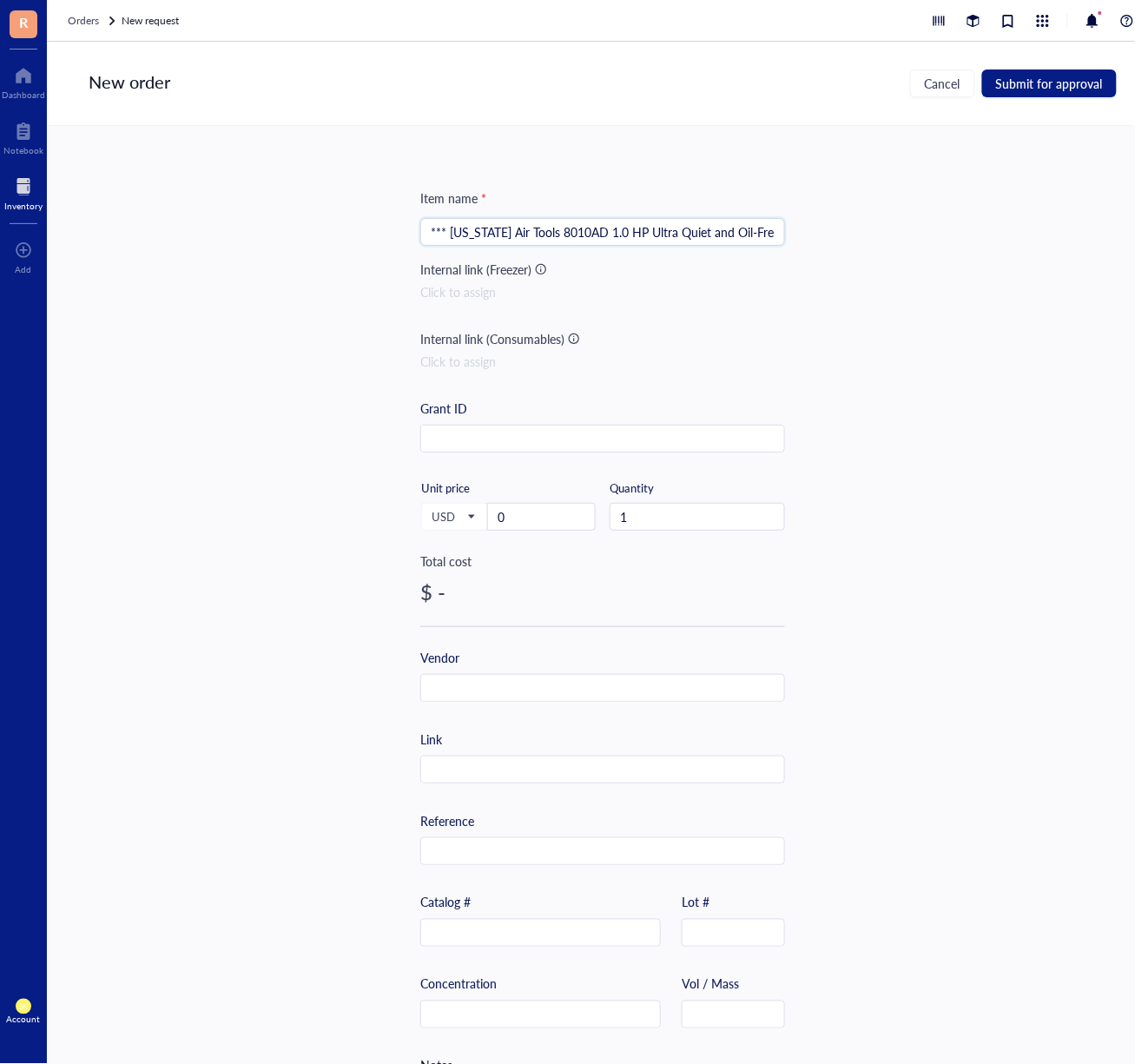 scroll, scrollTop: 0, scrollLeft: 584, axis: horizontal 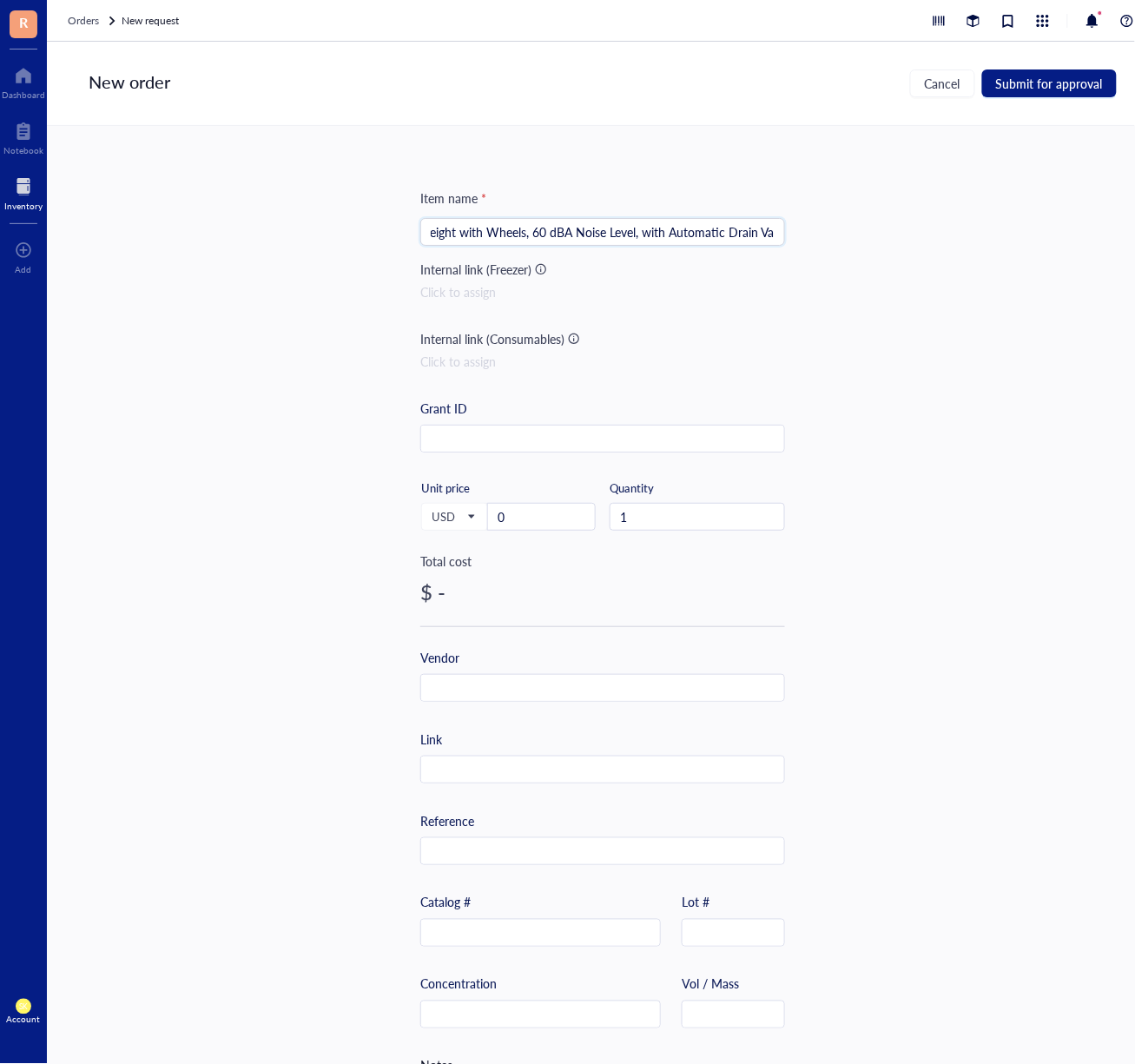 type on "*** [US_STATE] Air Tools 8010AD 1.0 HP Ultra Quiet and Oil-Free Air Compressor, 8 Gallon Steel Tank, Lightweight with Wheels, 60 dBA Noise Level, with Automatic Drain Valve" 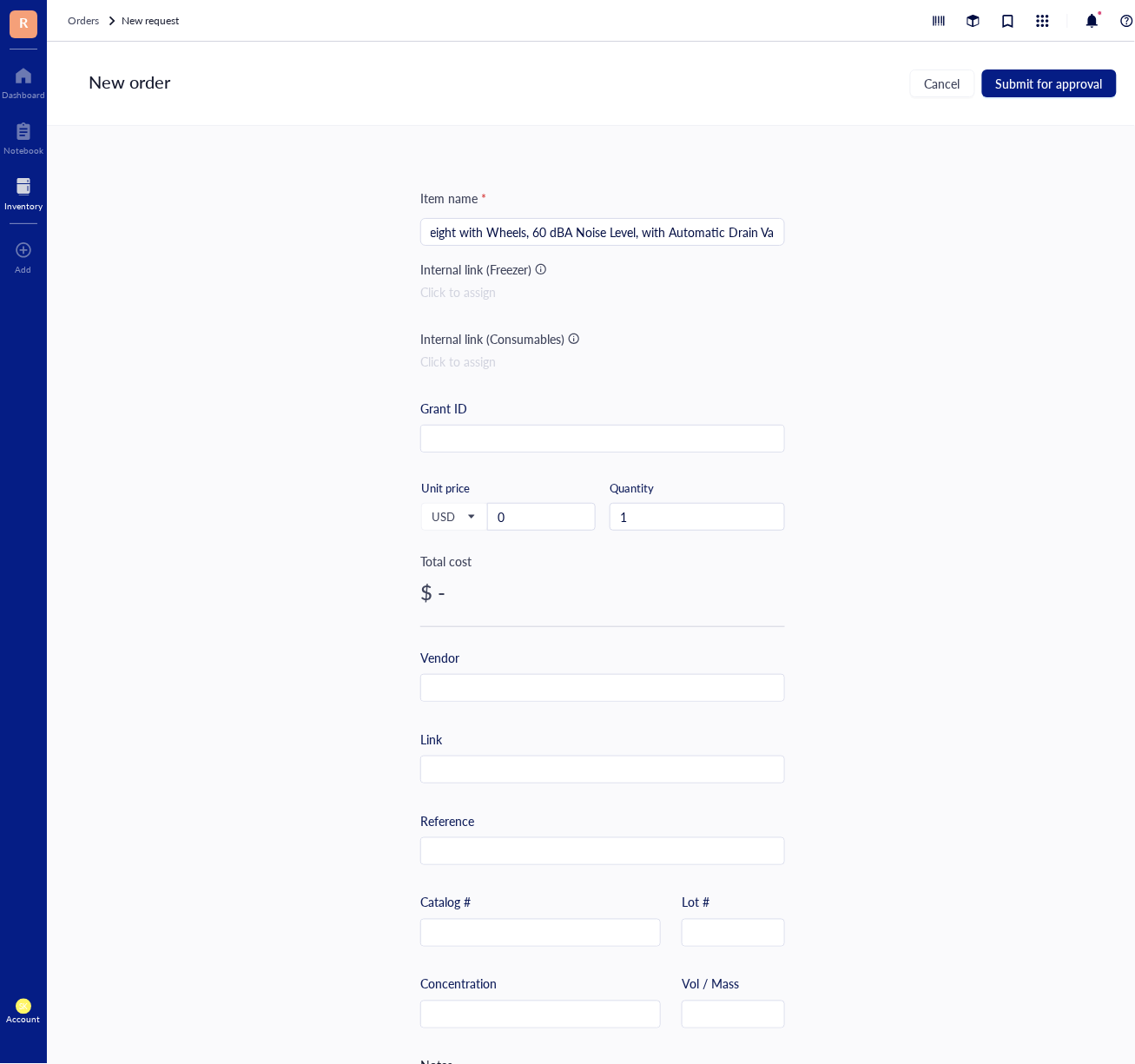 scroll, scrollTop: 0, scrollLeft: 0, axis: both 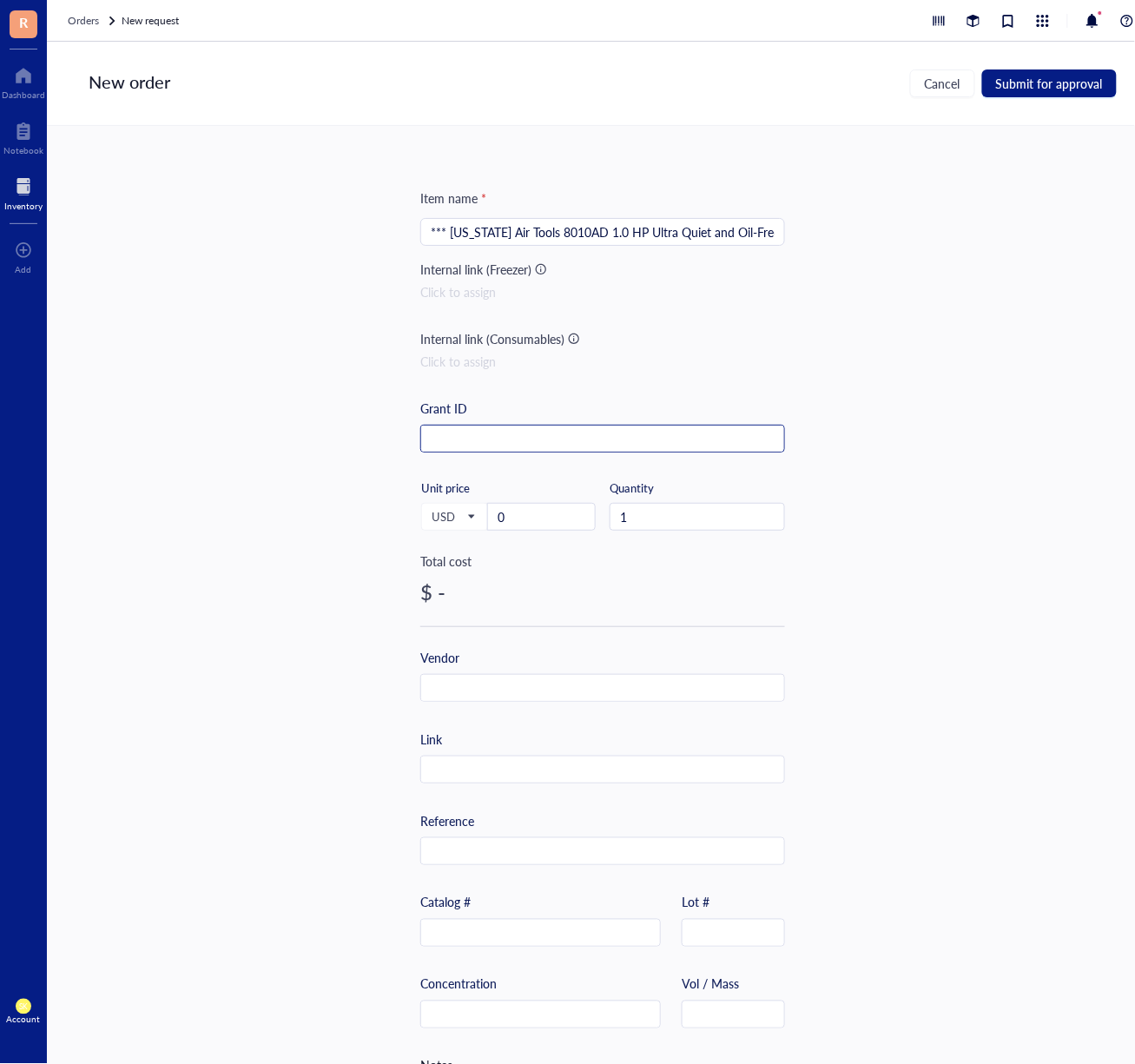 click at bounding box center (603, 439) 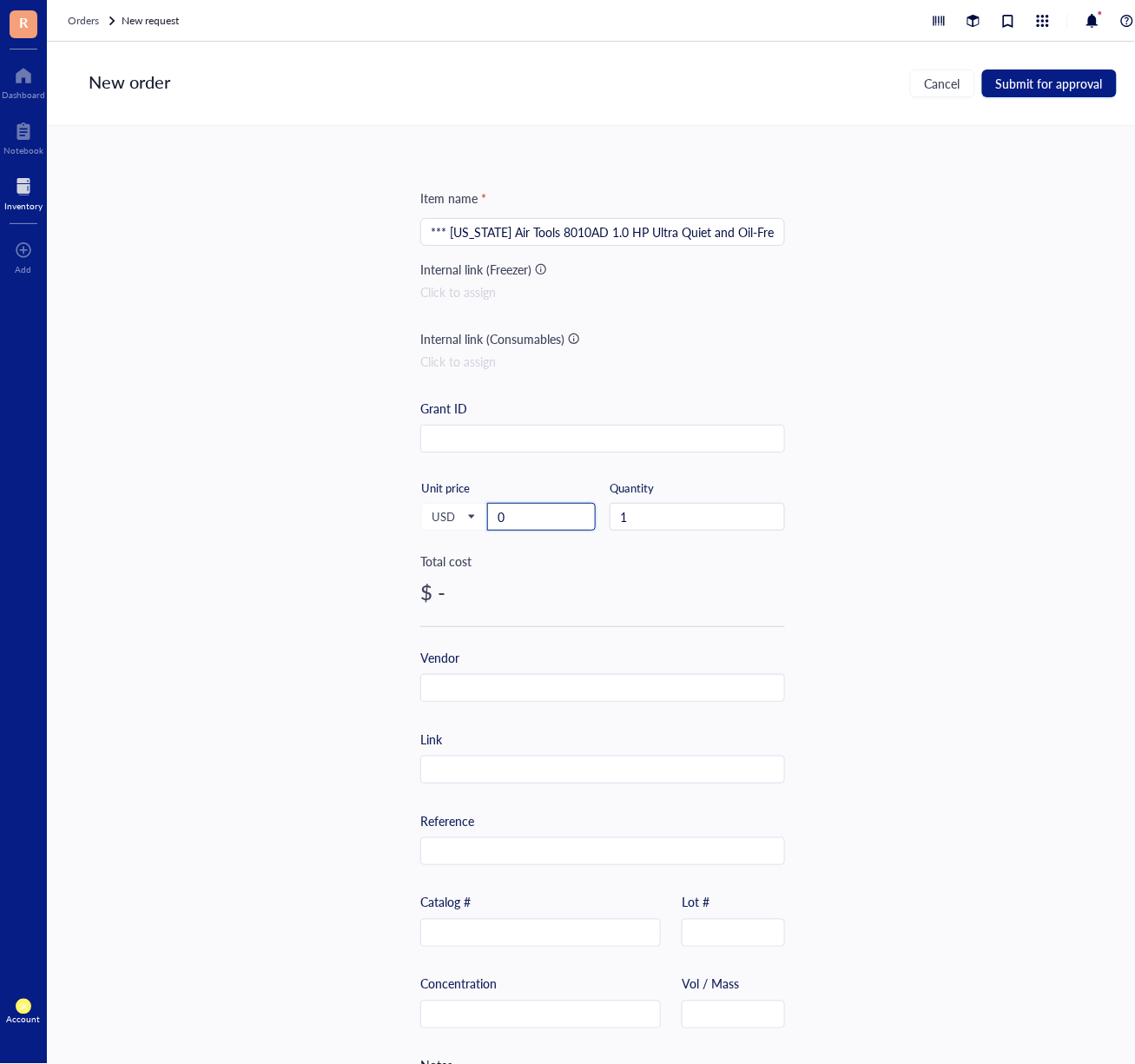 drag, startPoint x: 549, startPoint y: 506, endPoint x: 412, endPoint y: 519, distance: 137.61541 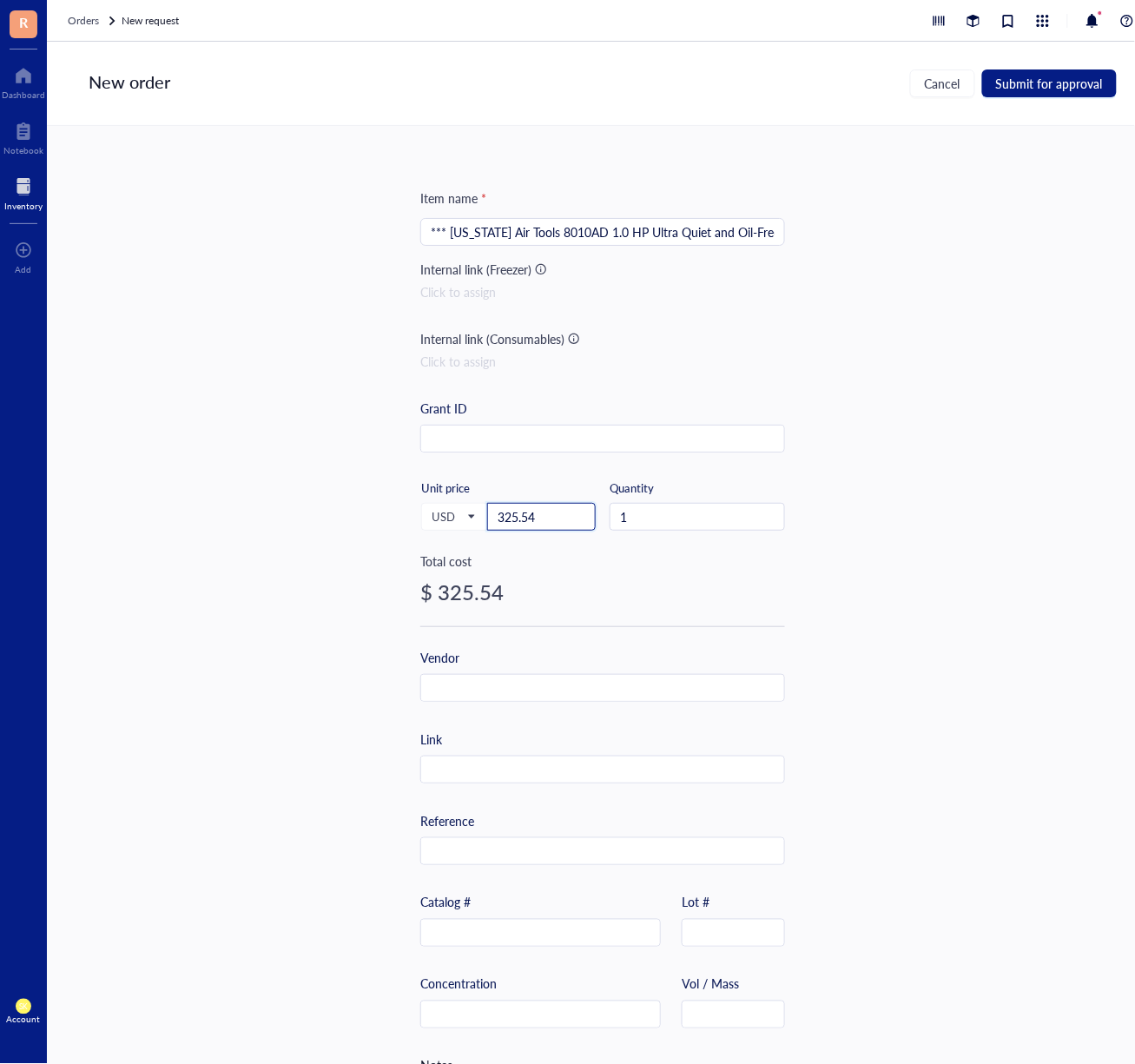 type on "325.54" 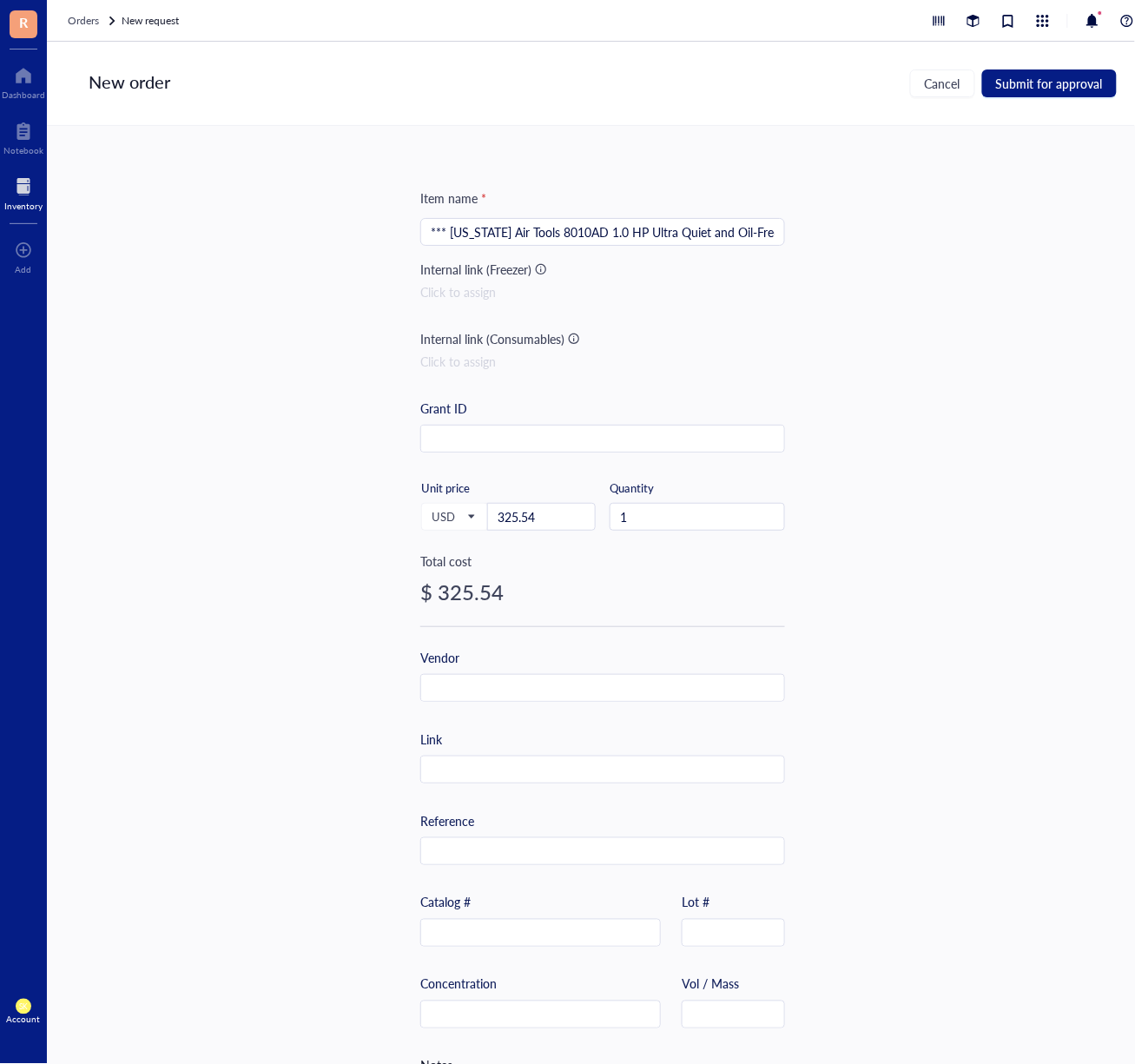 click on "Item name    * *** [US_STATE] Air Tools 8010AD 1.0 HP Ultra Quiet and Oil-Free Air Compressor, 8 Gallon Steel Tank, Lightweight with Wheels, 60 dBA Noise Level, with Automatic Drain Valve Internal link (Freezer) Click to assign Internal link (Consumables) Click to assign Grant ID USD Unit price 325.54 Quantity 1 Total cost $   325.54 Vendor Link Reference Catalog # Lot # Concentration Vol / Mass Notes" at bounding box center [603, 595] 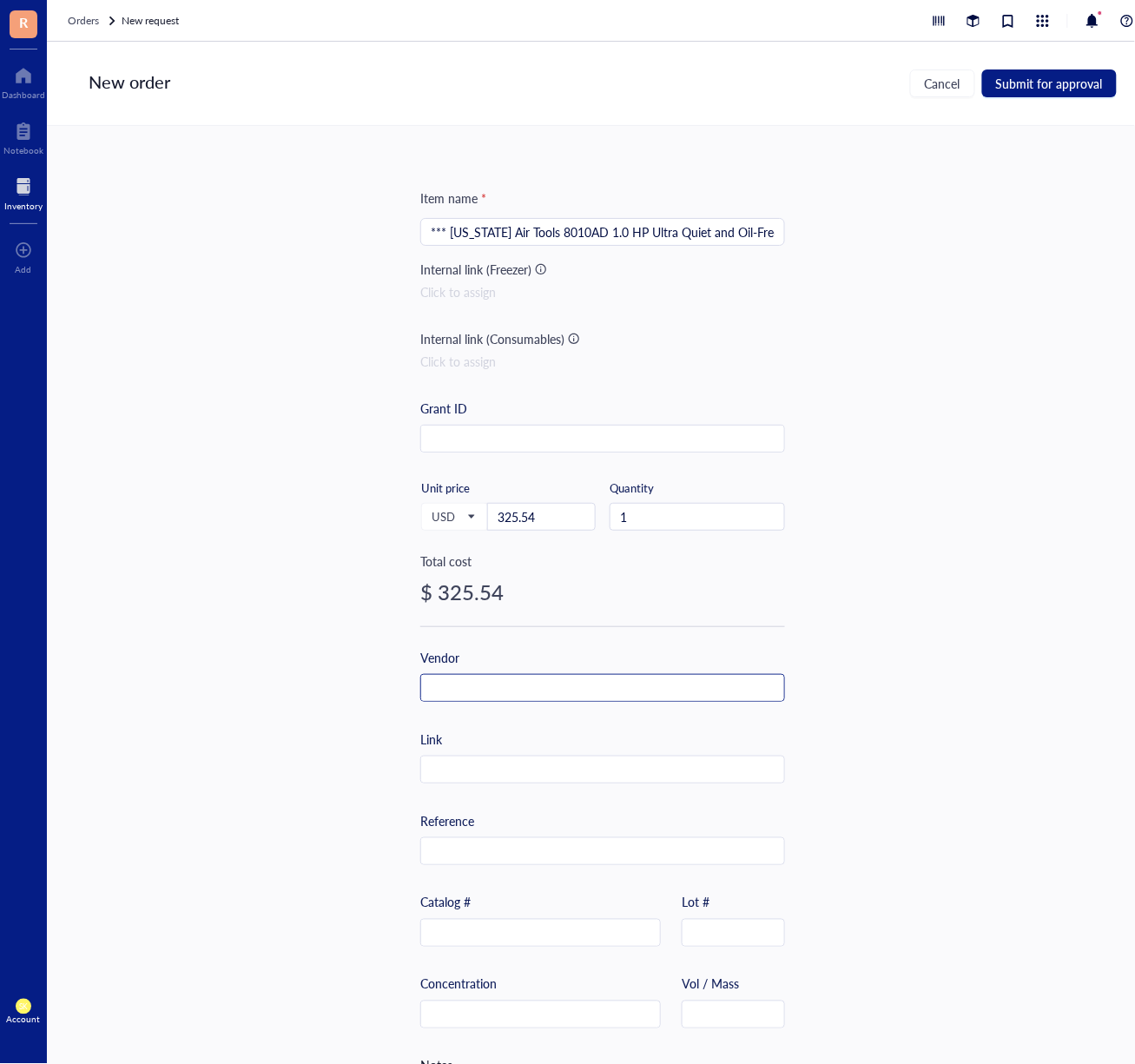click at bounding box center [603, 689] 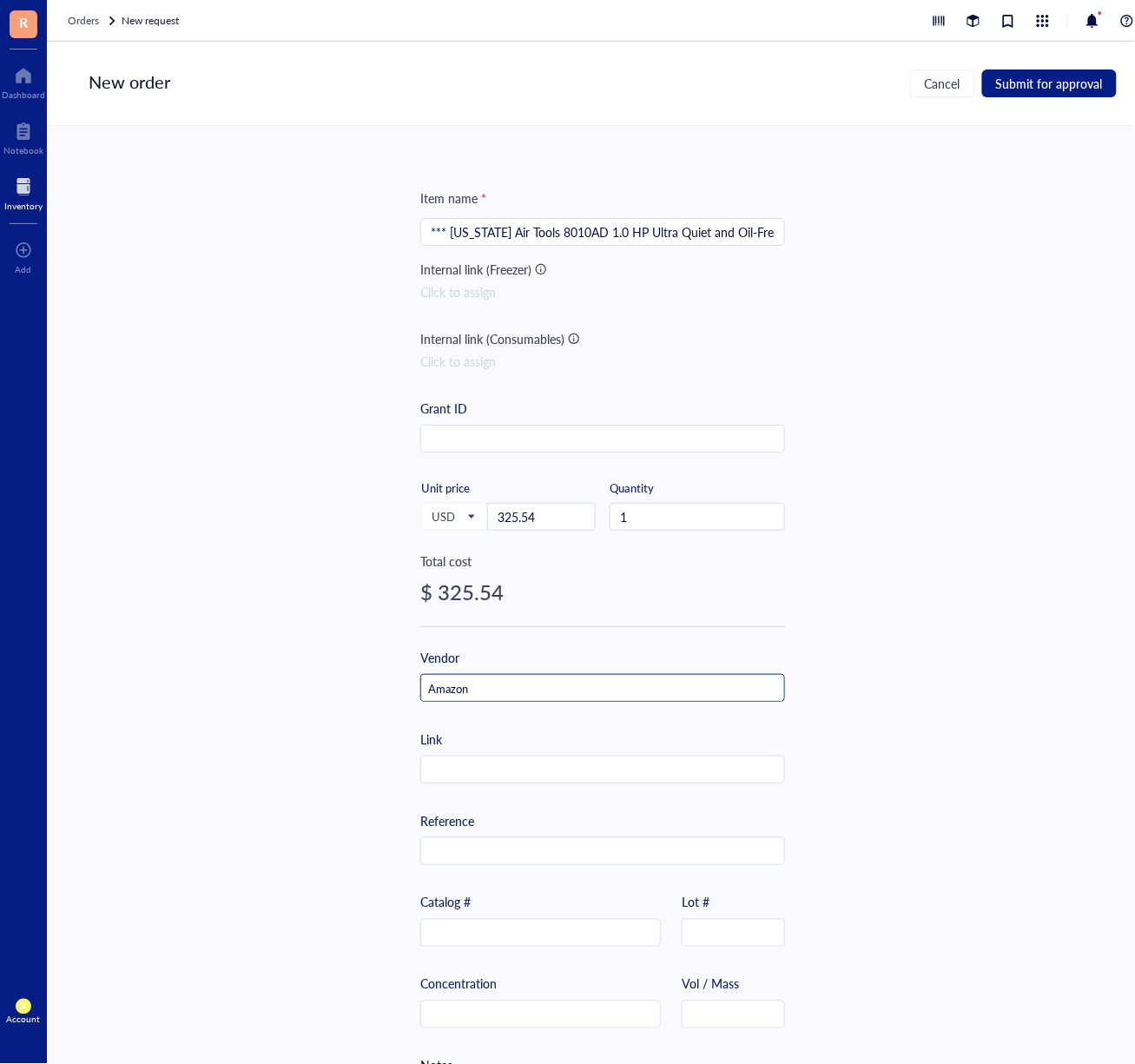 type on "Amazon" 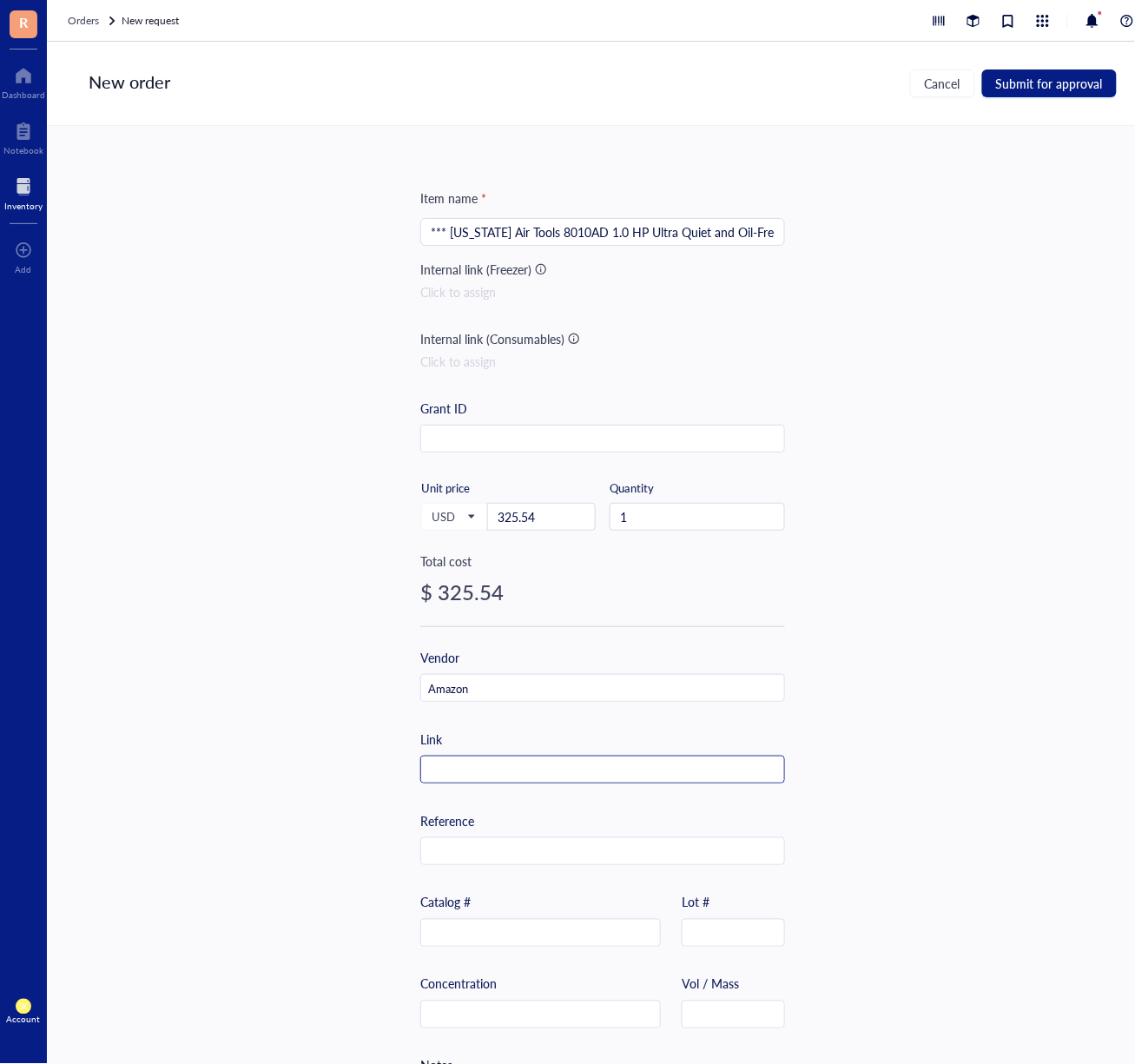 click at bounding box center [603, 770] 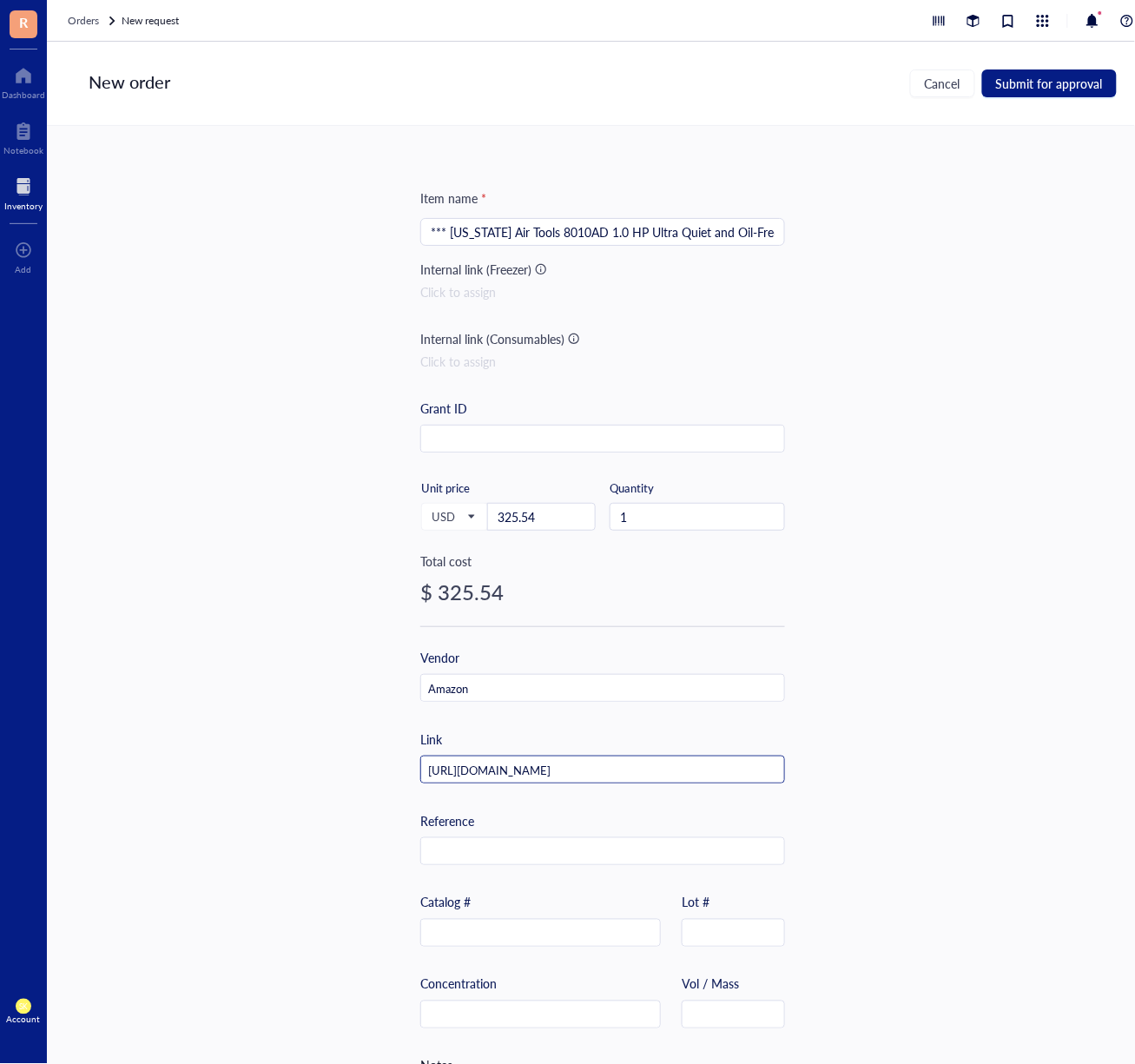 scroll, scrollTop: 0, scrollLeft: 89, axis: horizontal 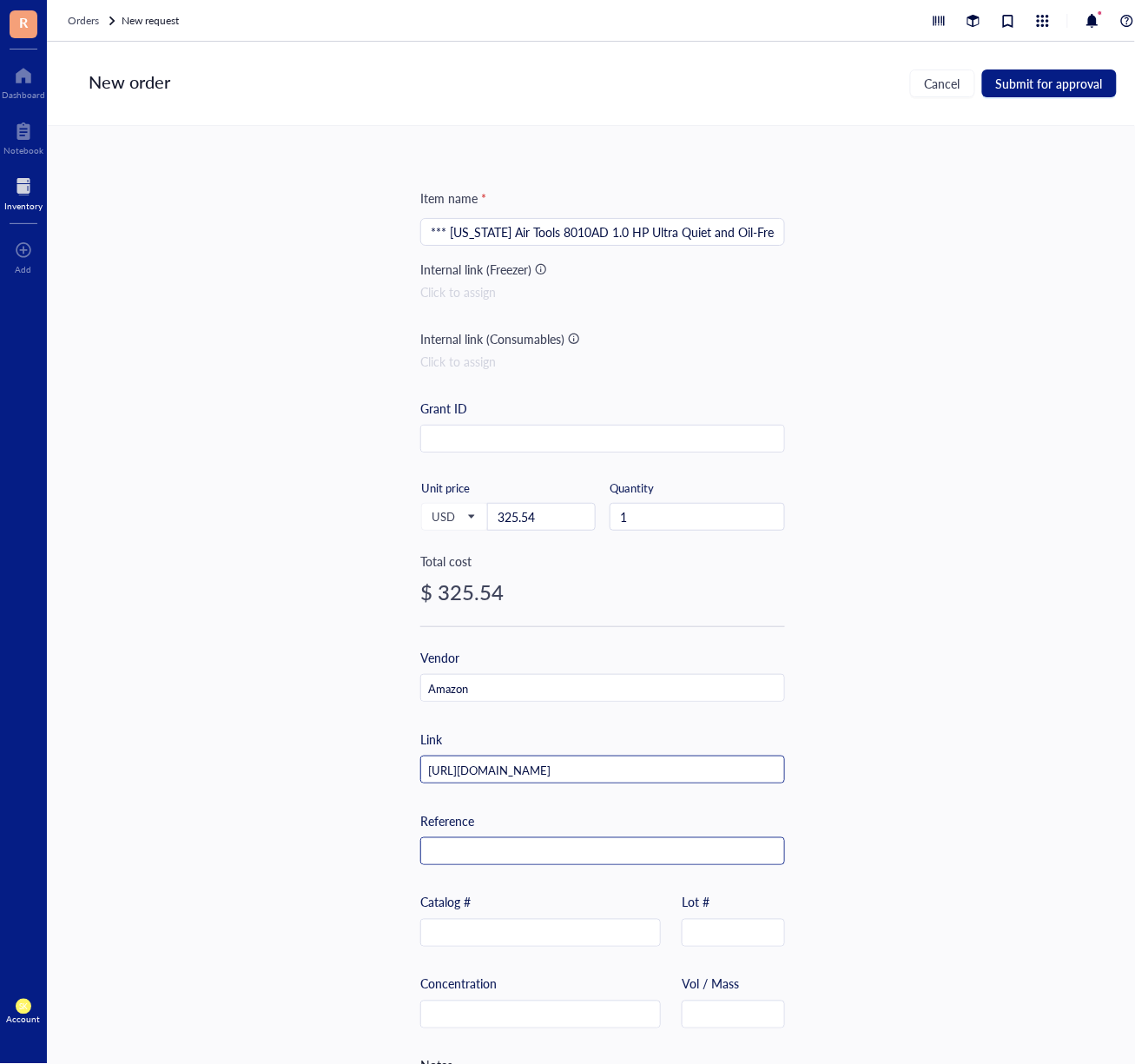 type on "[URL][DOMAIN_NAME]" 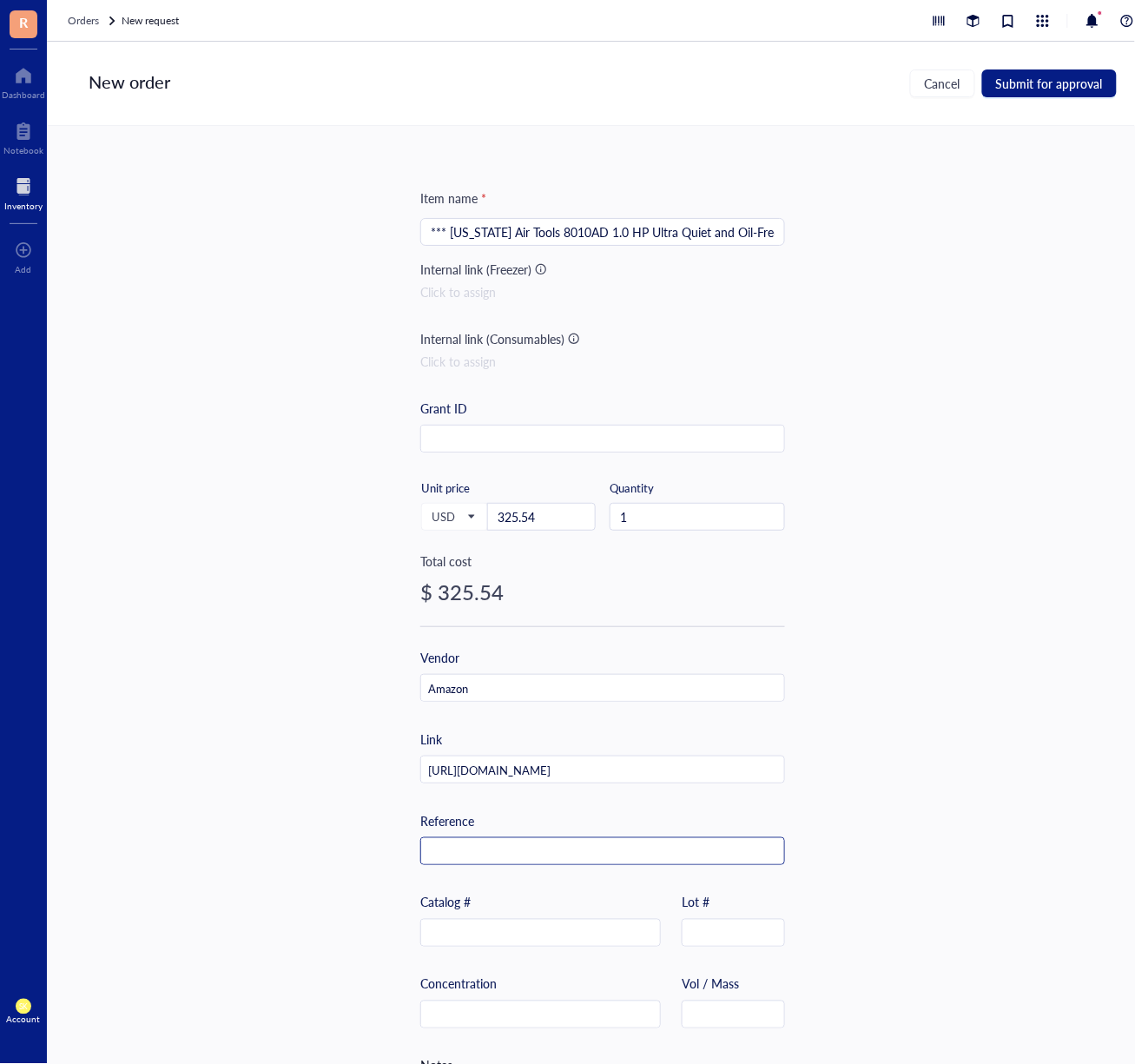 scroll, scrollTop: 0, scrollLeft: 0, axis: both 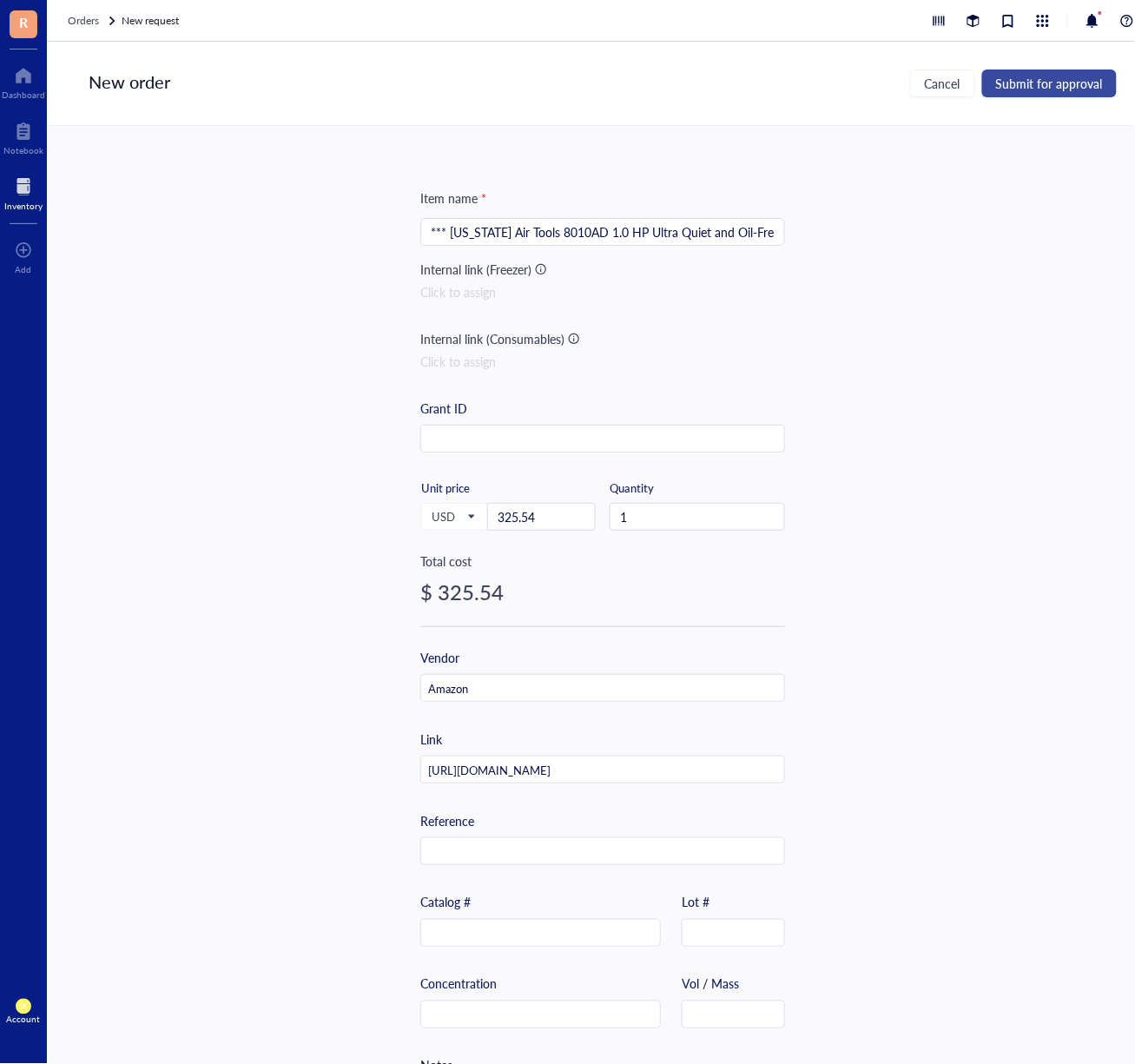 click on "Submit for approval" at bounding box center (1049, 83) 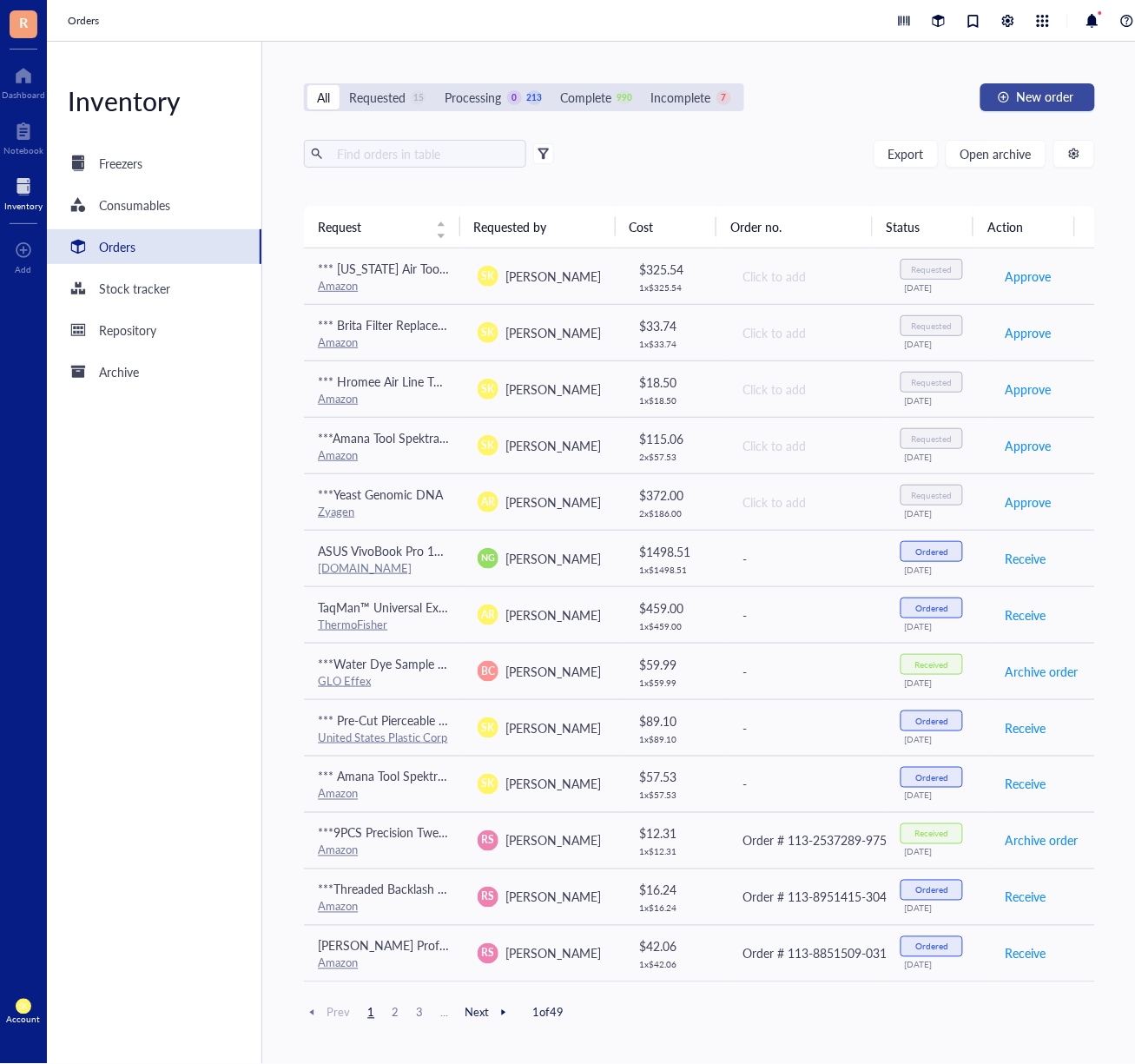 click on "New order" at bounding box center [1046, 96] 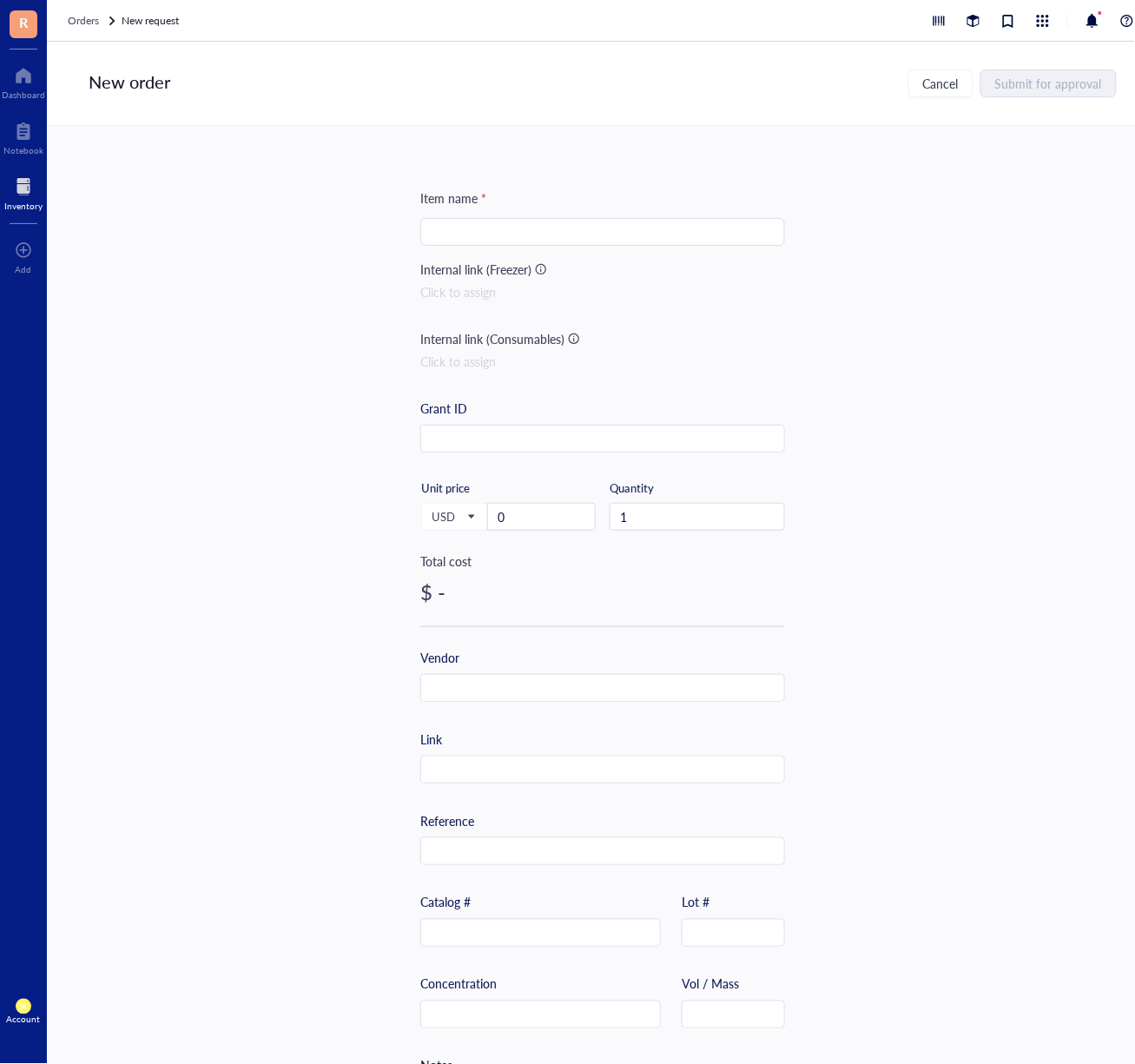 click on "Item name    * Internal link (Freezer) Click to assign Internal link (Consumables) Click to assign Grant ID USD Unit price 0 Quantity 1 Total cost $   - Vendor Link Reference Catalog # Lot # Concentration Vol / Mass Notes" at bounding box center (603, 669) 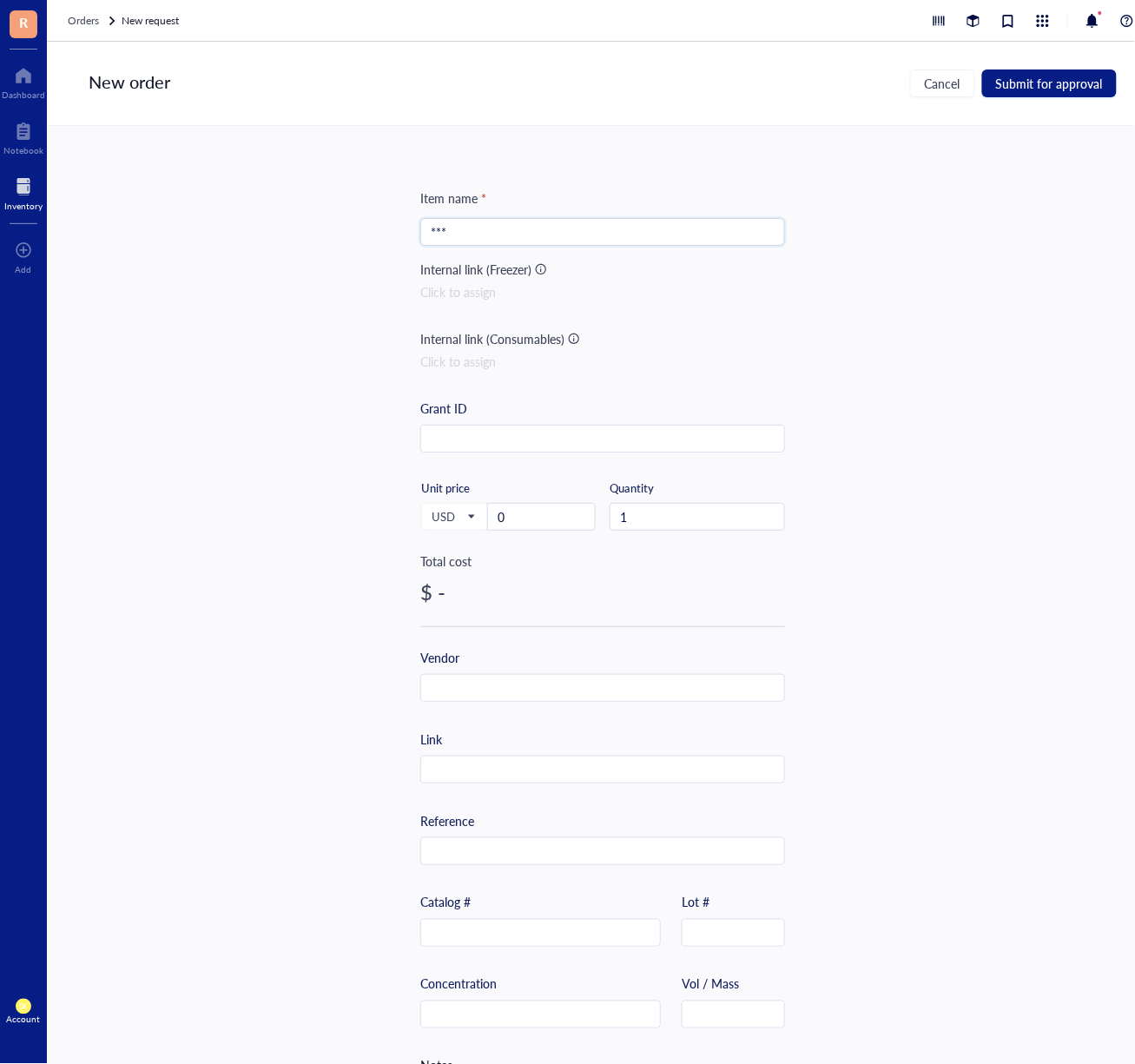 paste on "X-Acto Precision Utility Knife Metal Silver 9.0 inches Aluminum Handle Z-Series #1 Includes Safety Cap" 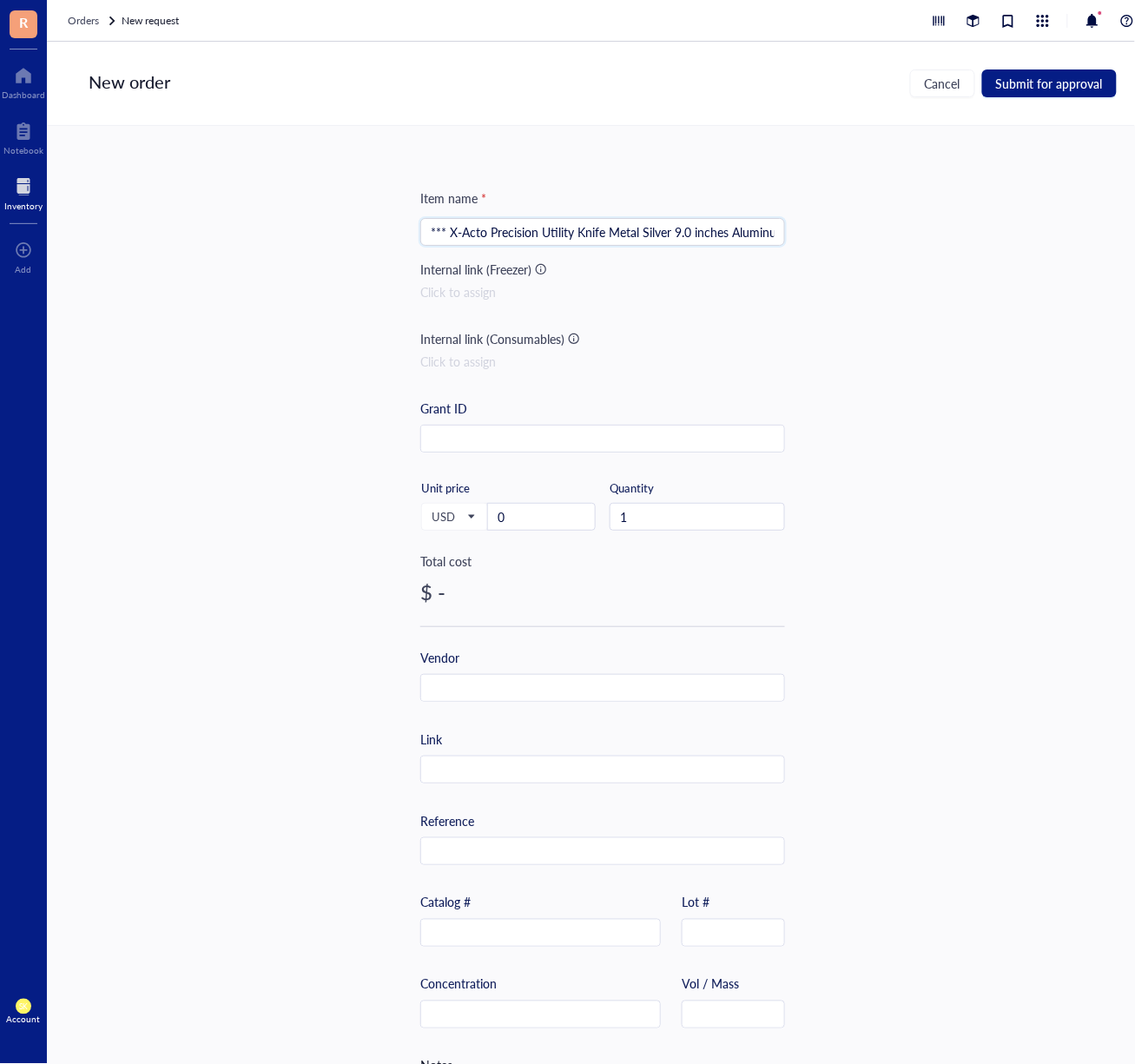 scroll, scrollTop: 0, scrollLeft: 223, axis: horizontal 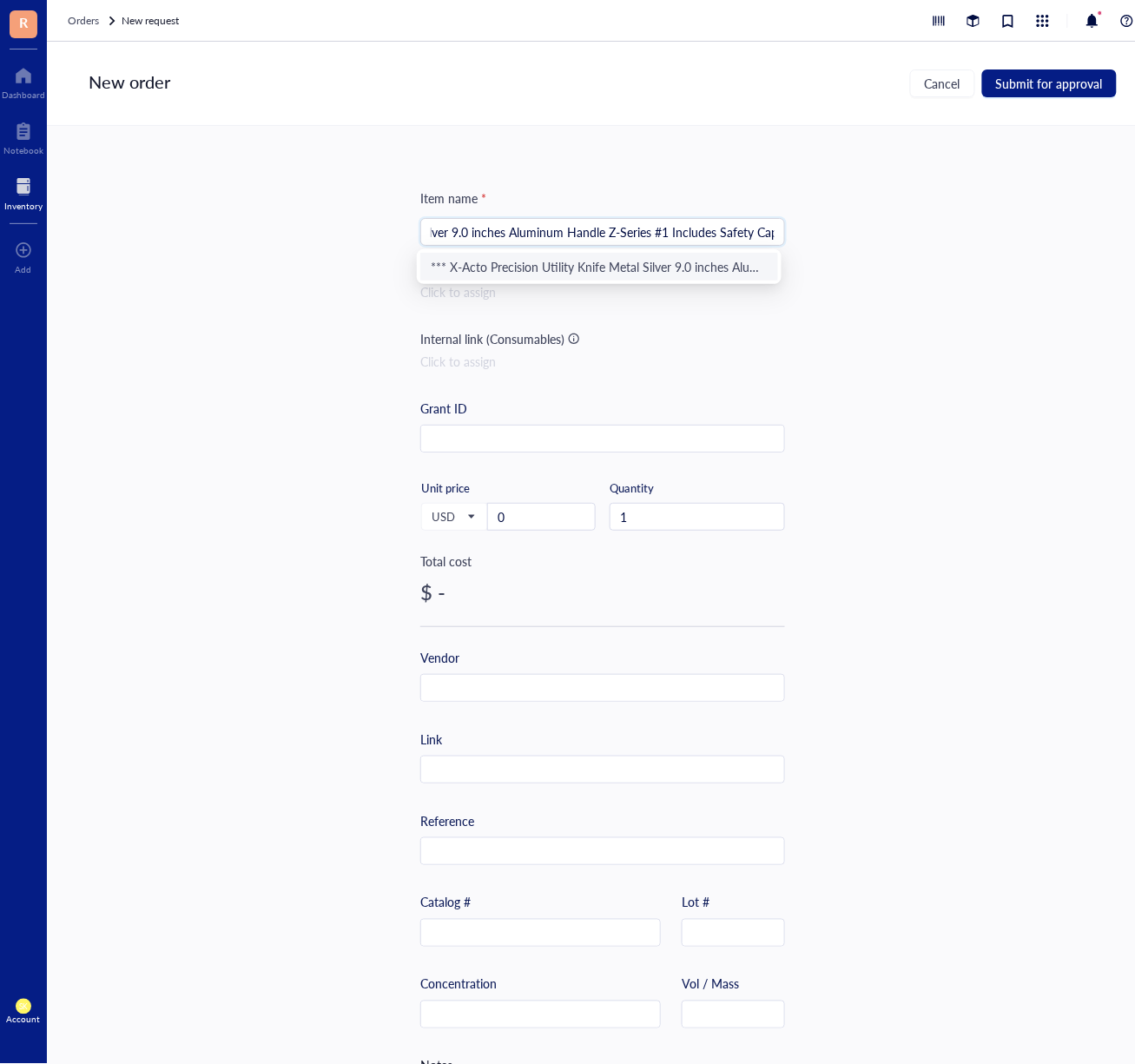 type on "*** X-Acto Precision Utility Knife Metal Silver 9.0 inches Aluminum Handle Z-Series #1 Includes Safety Cap" 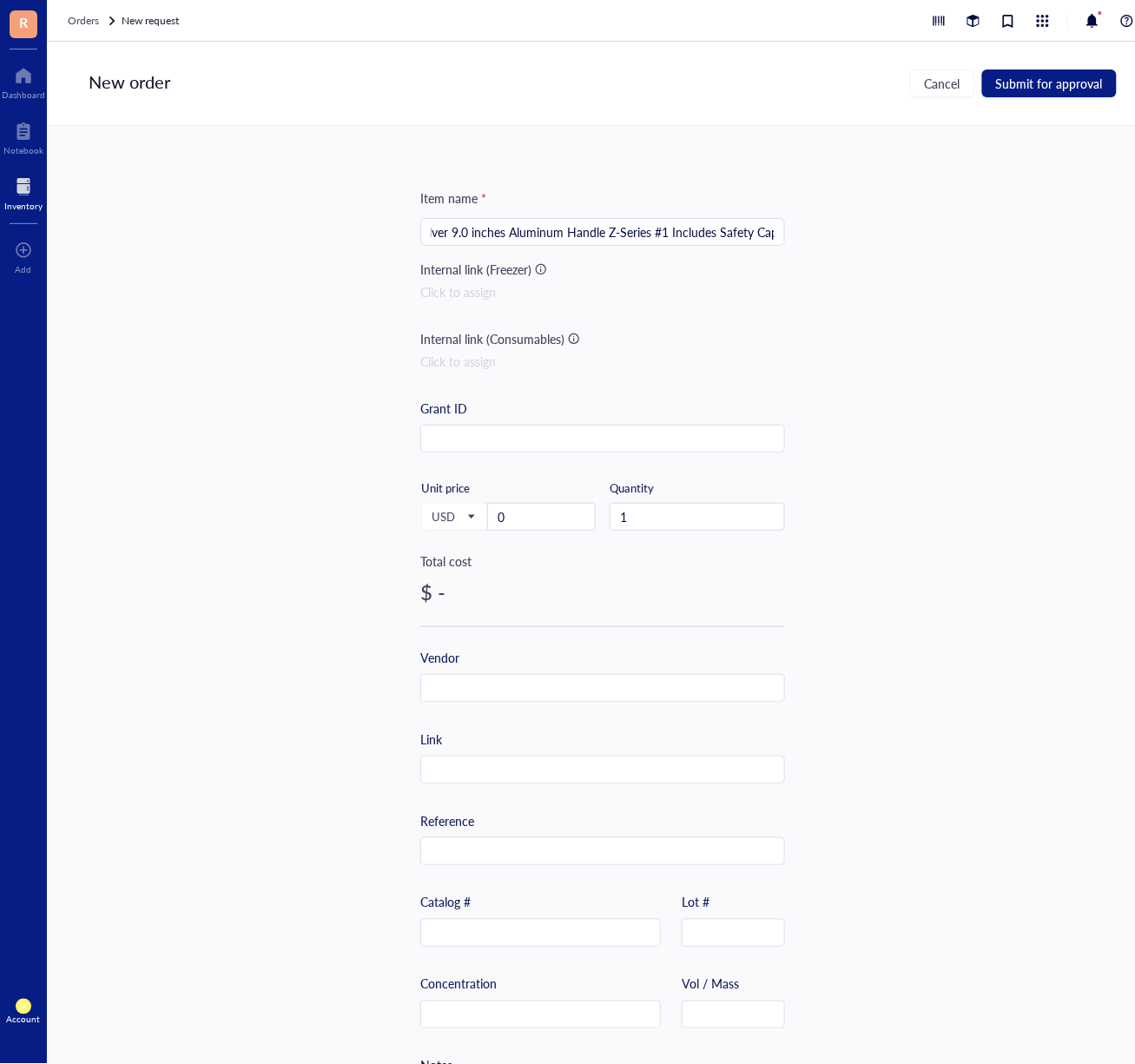 scroll, scrollTop: 0, scrollLeft: 0, axis: both 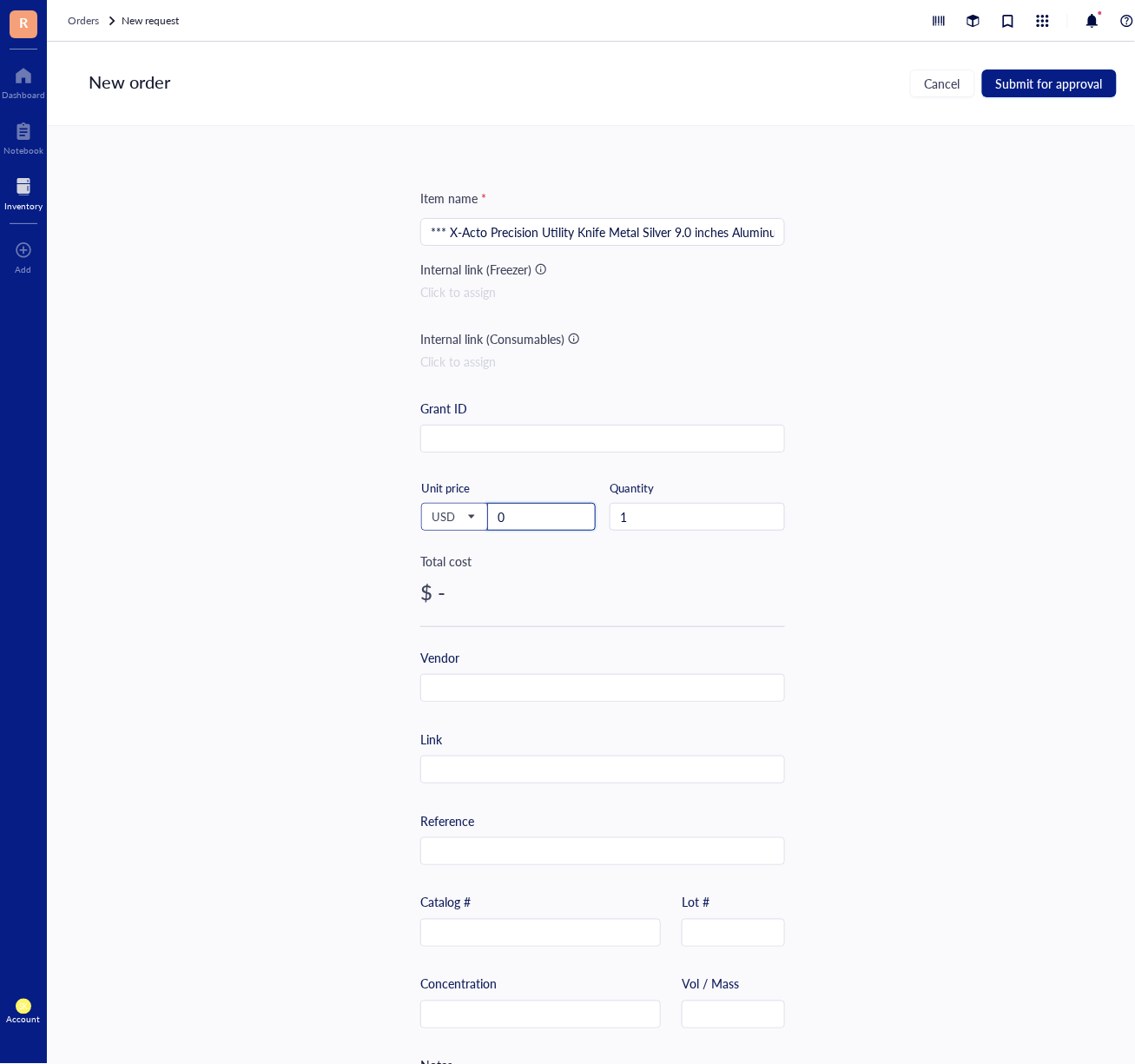 drag, startPoint x: 542, startPoint y: 522, endPoint x: 470, endPoint y: 520, distance: 72.02777 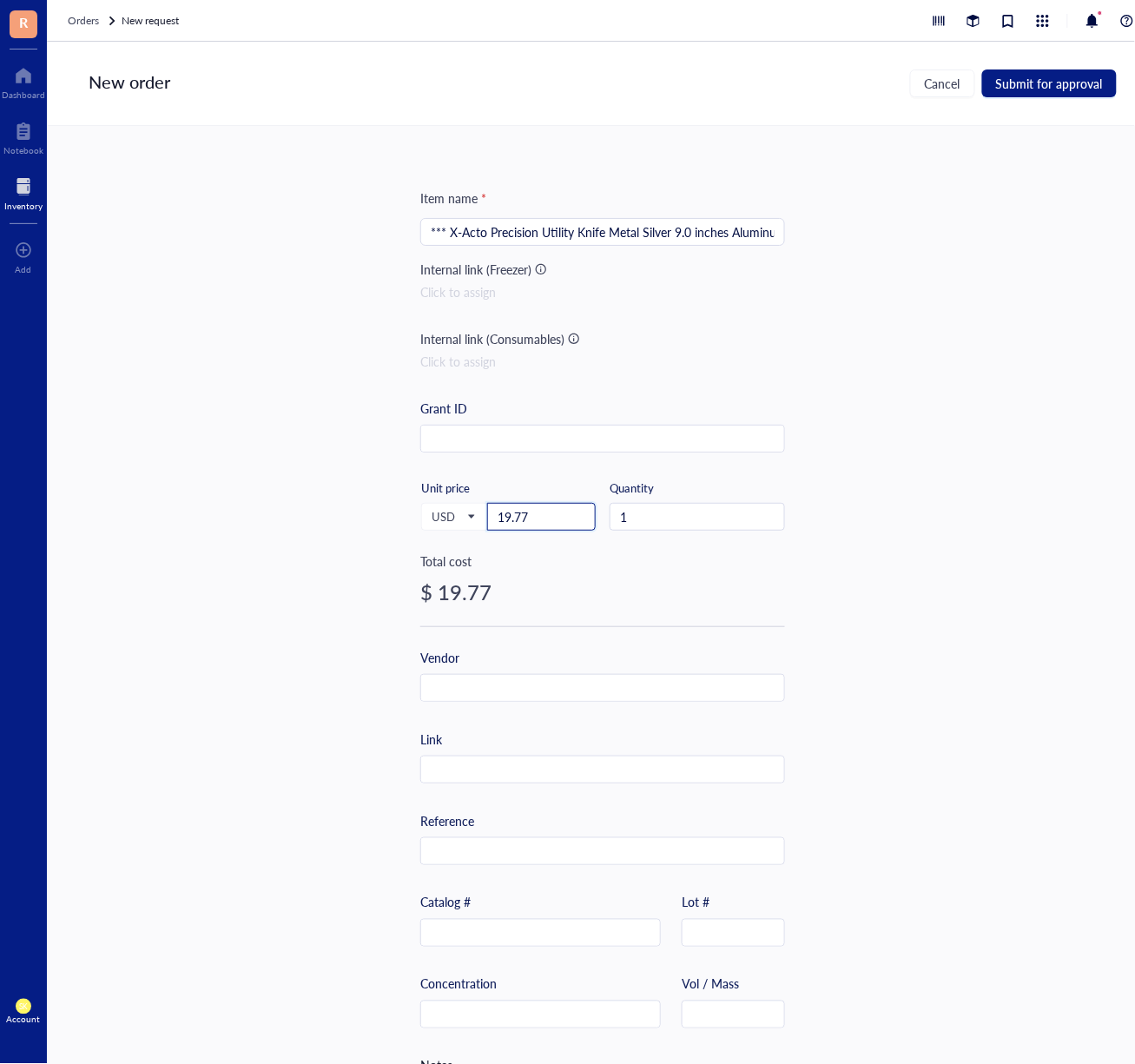 type on "19.77" 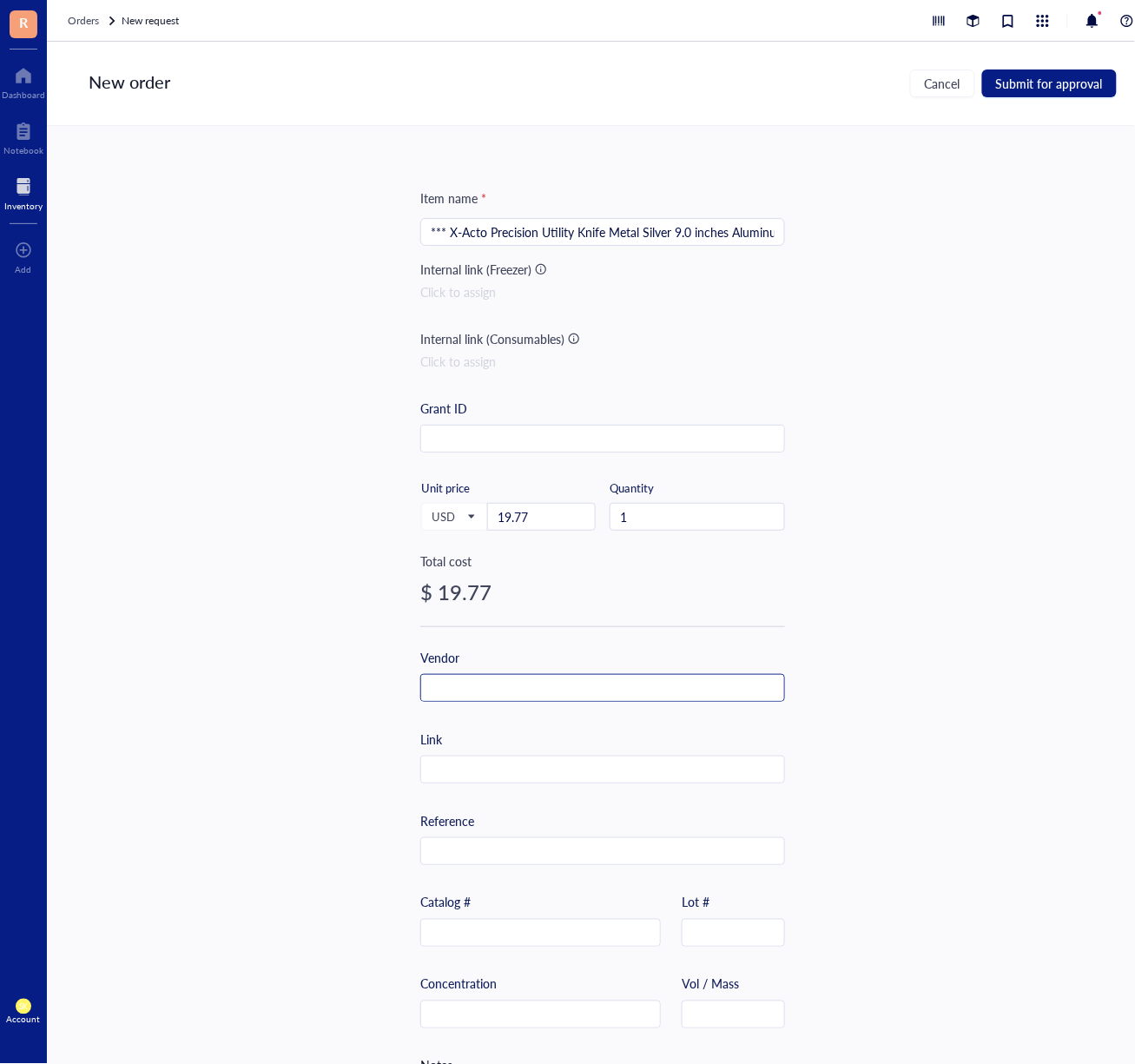 click at bounding box center [603, 689] 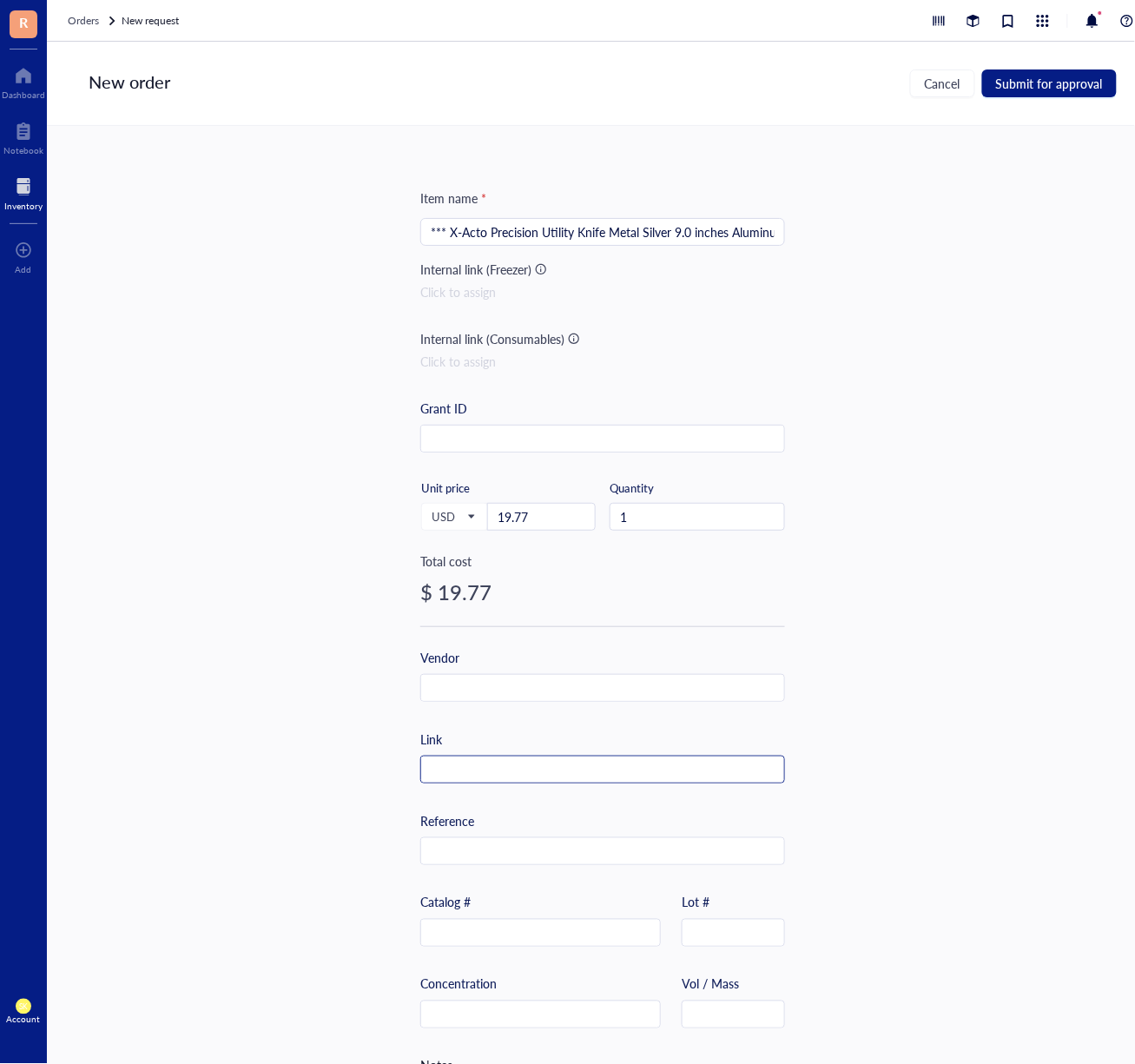 click at bounding box center (603, 770) 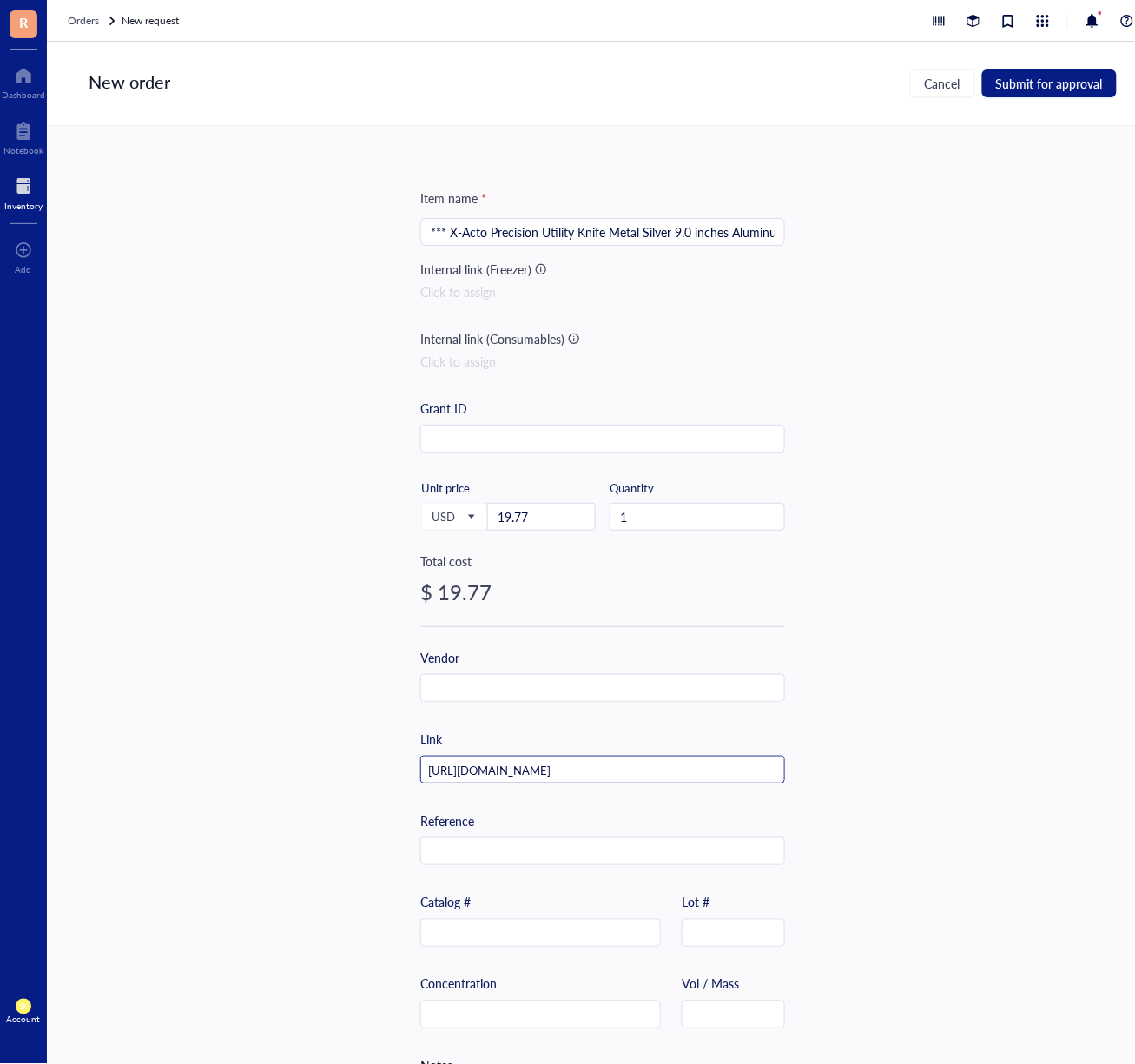 scroll, scrollTop: 0, scrollLeft: 93, axis: horizontal 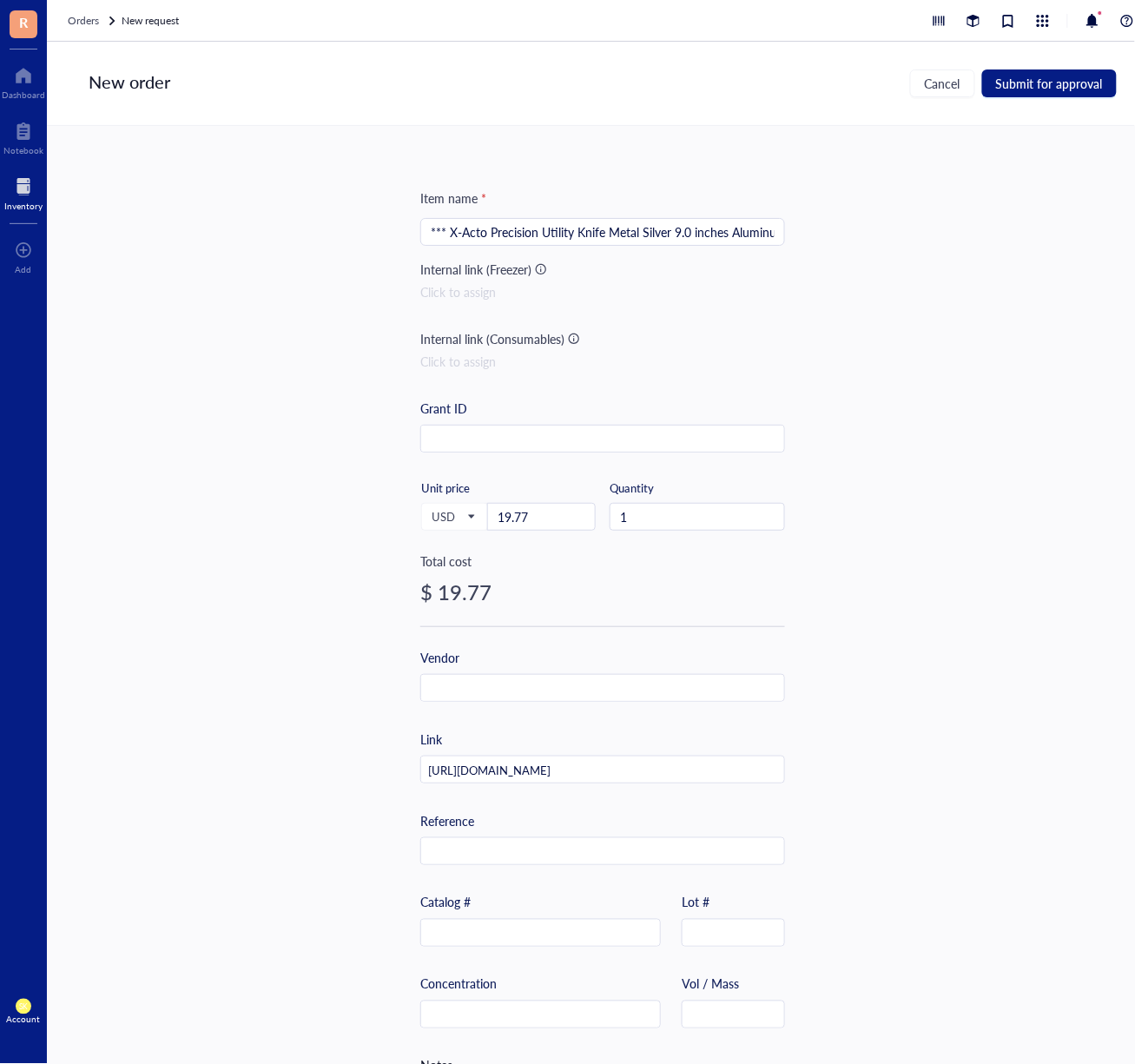 click on "Vendor" at bounding box center [603, 675] 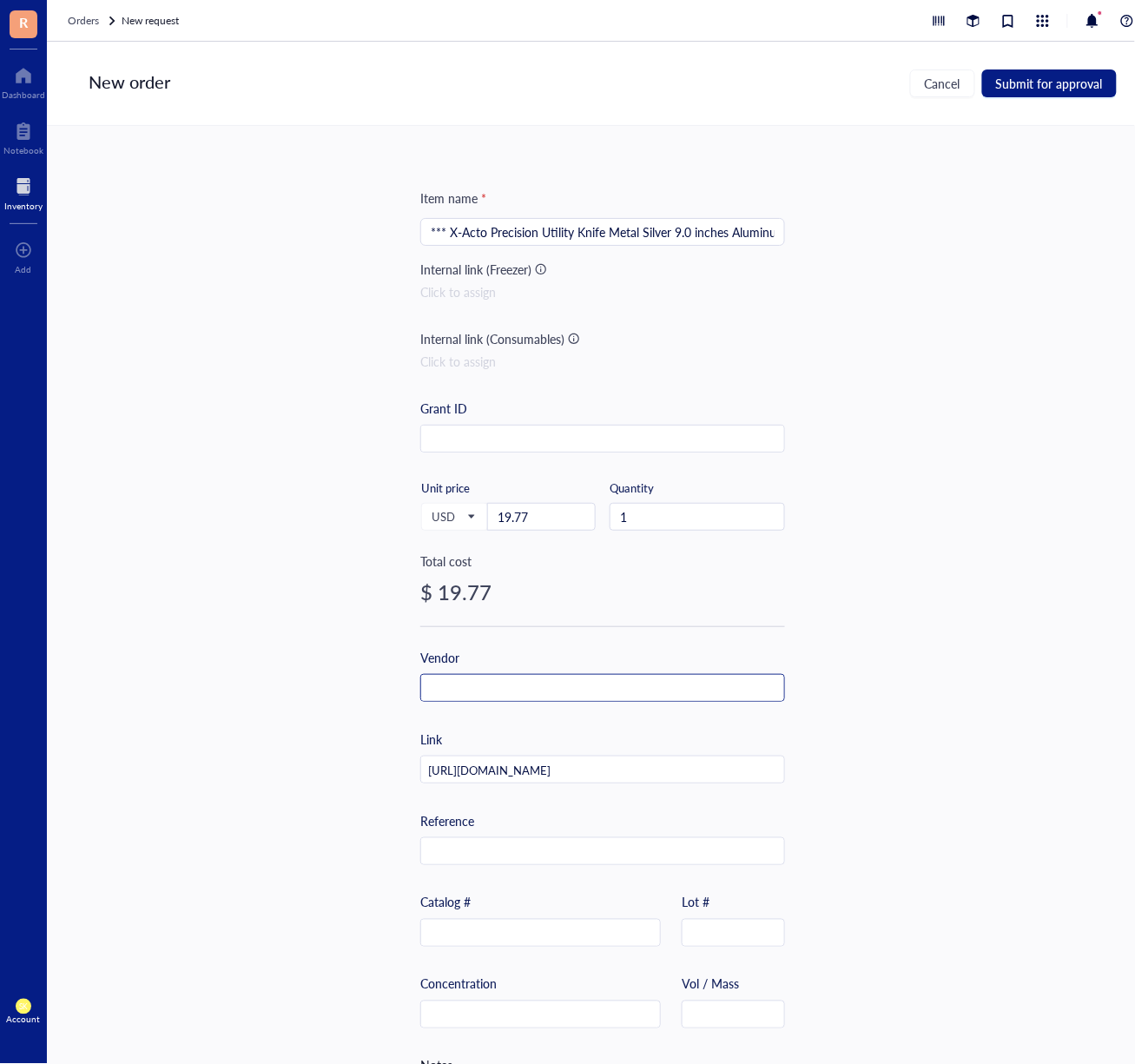 click at bounding box center (603, 689) 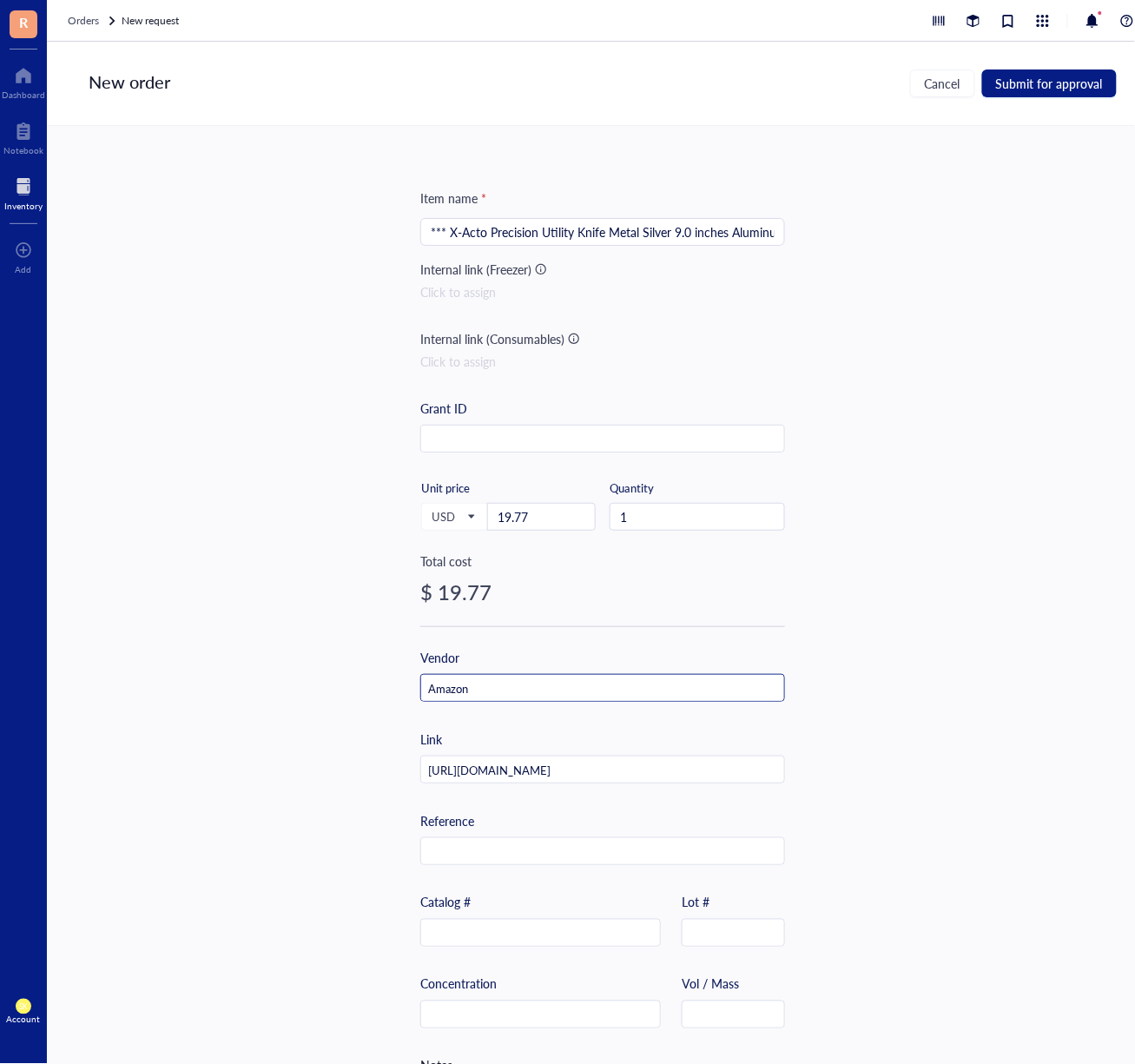 scroll, scrollTop: 92, scrollLeft: 0, axis: vertical 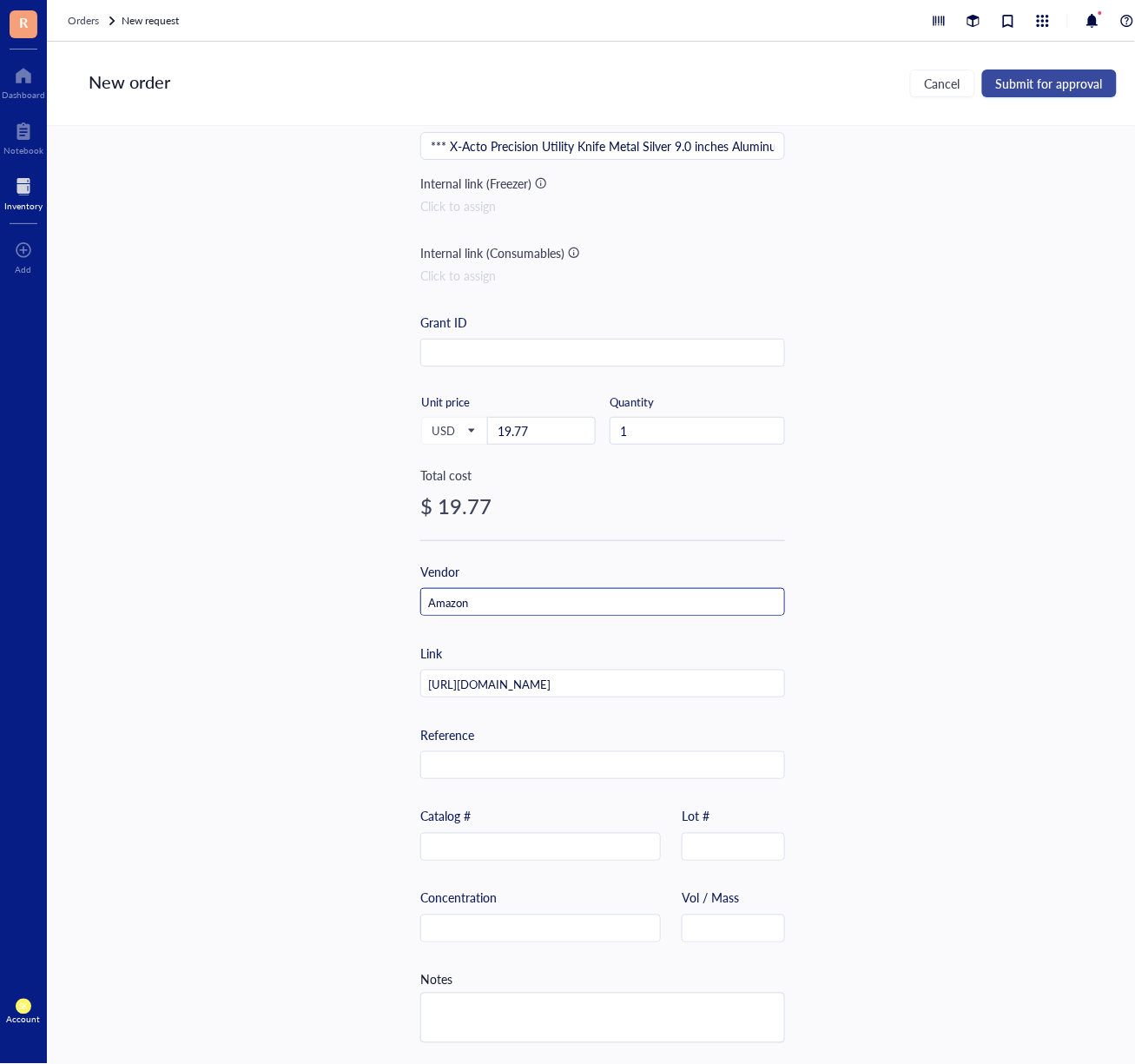 type on "Amazon" 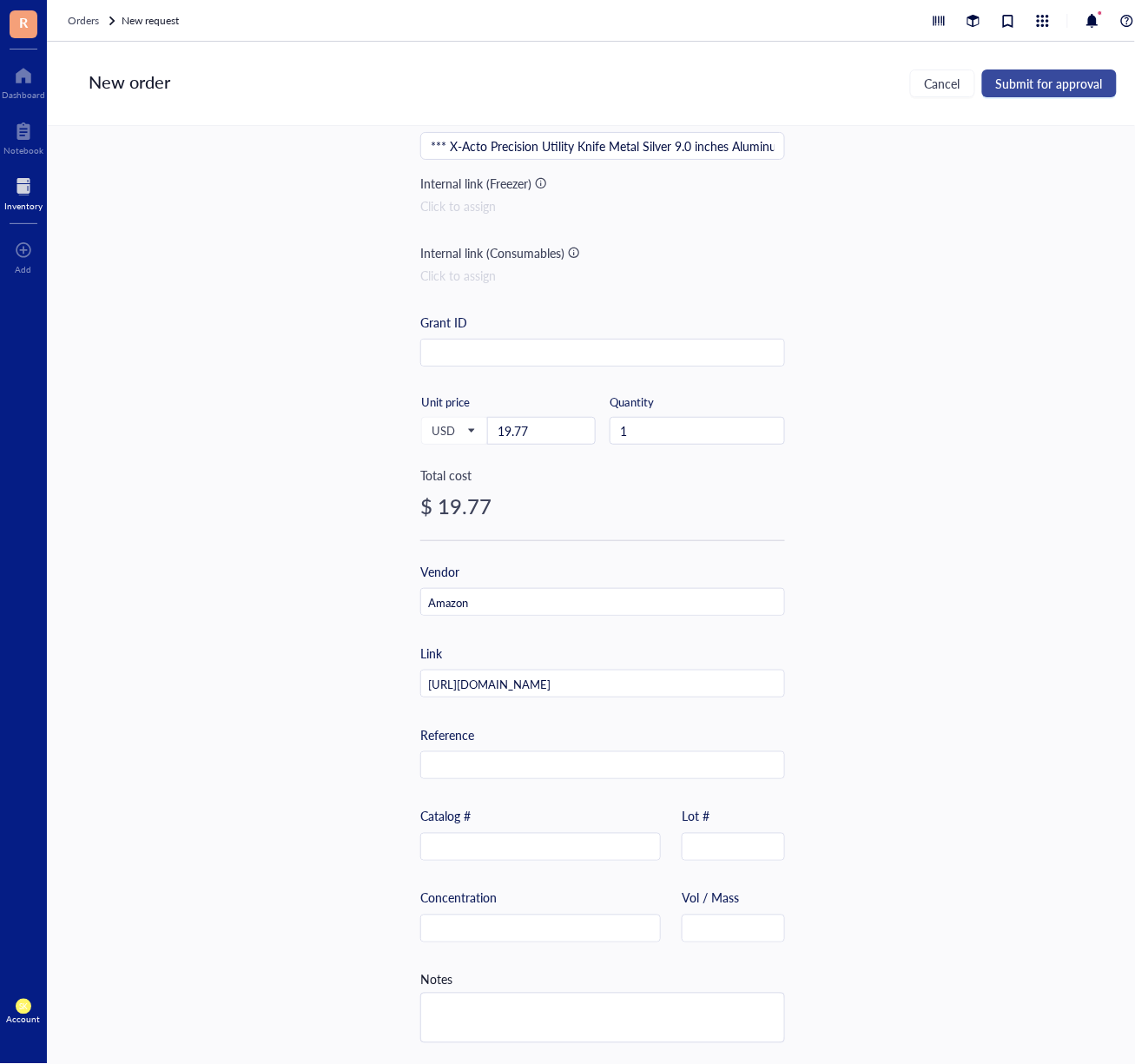 click on "Submit for approval" at bounding box center [1049, 83] 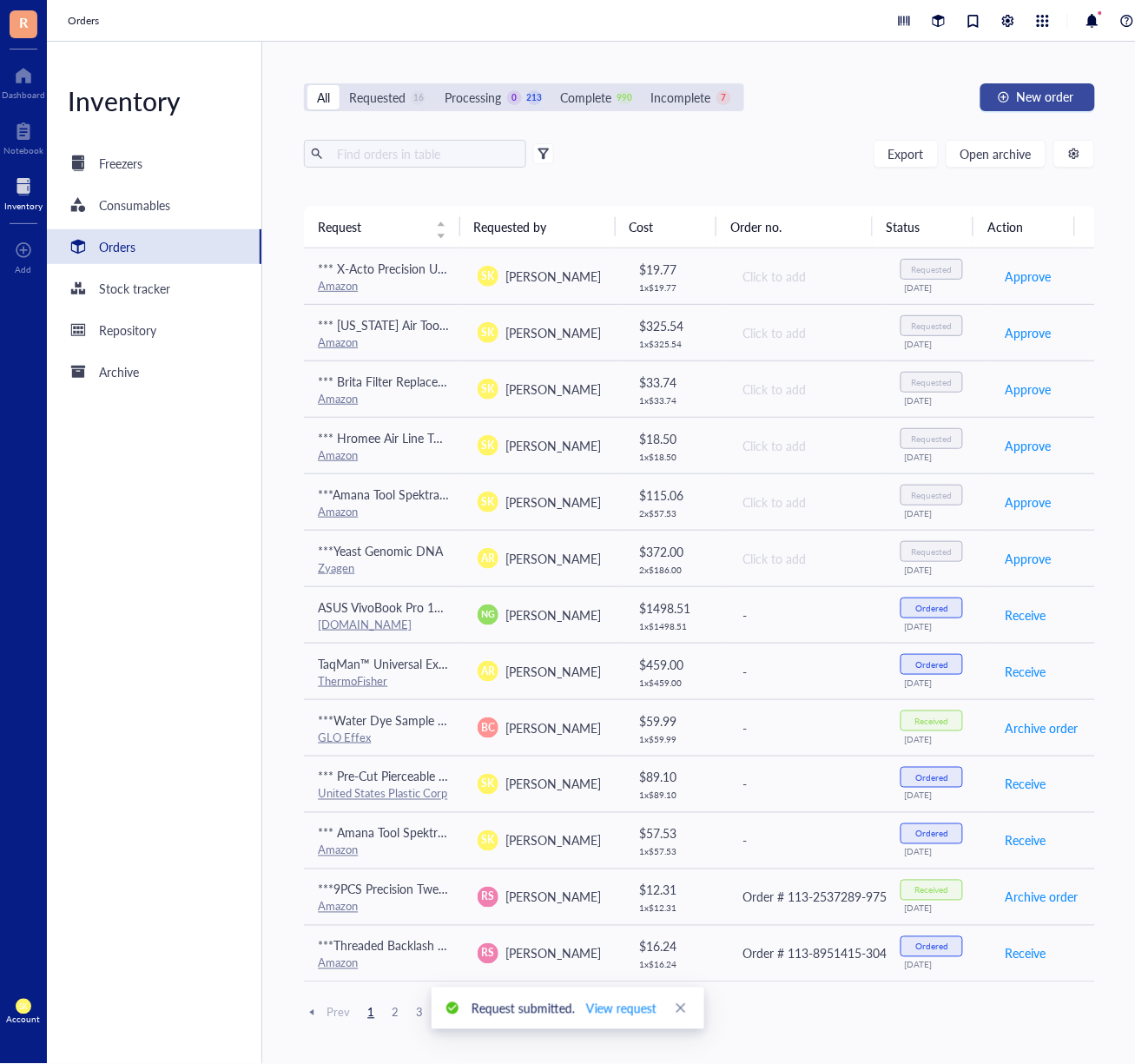 click on "New order" at bounding box center (1046, 96) 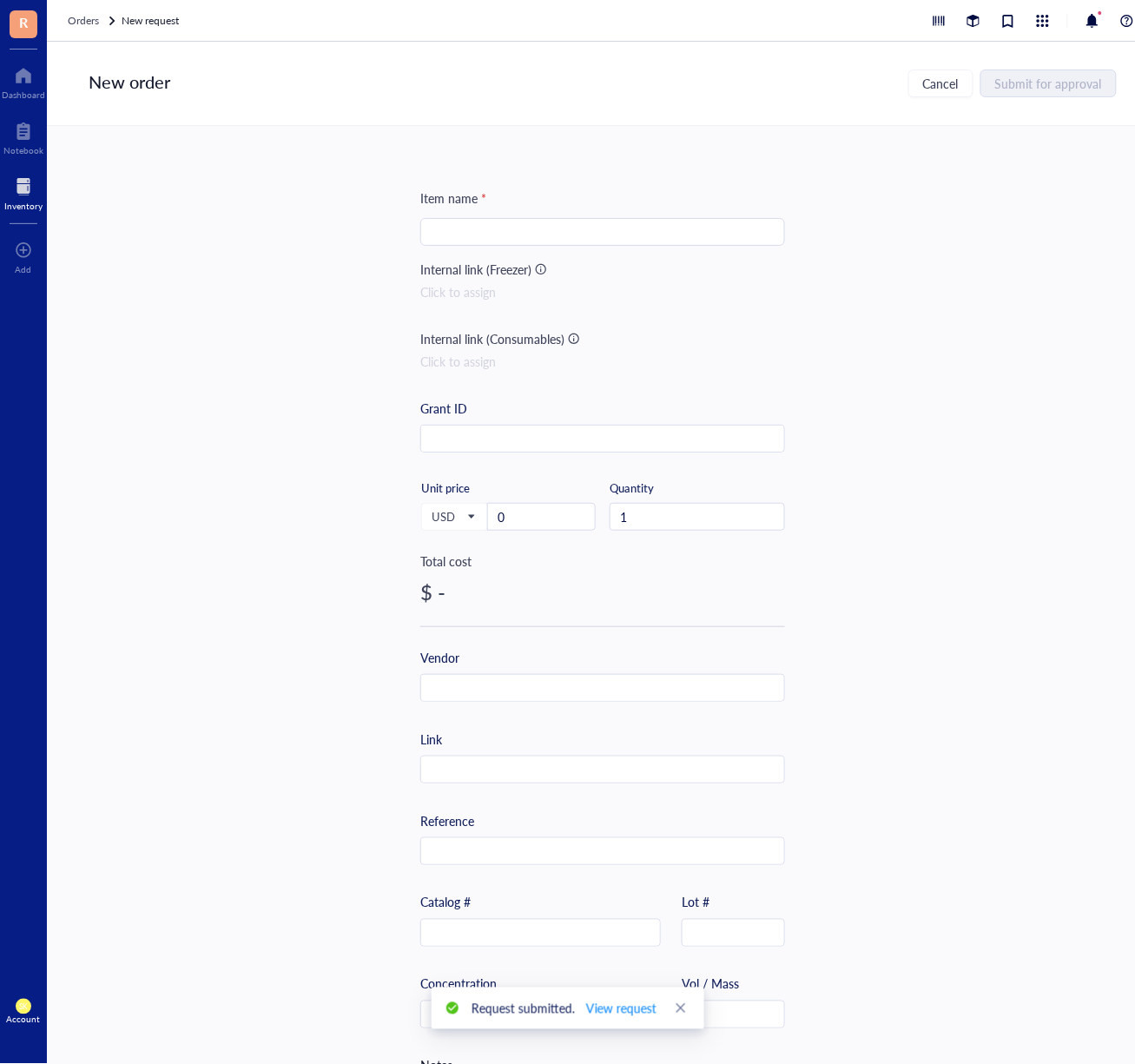click at bounding box center (603, 232) 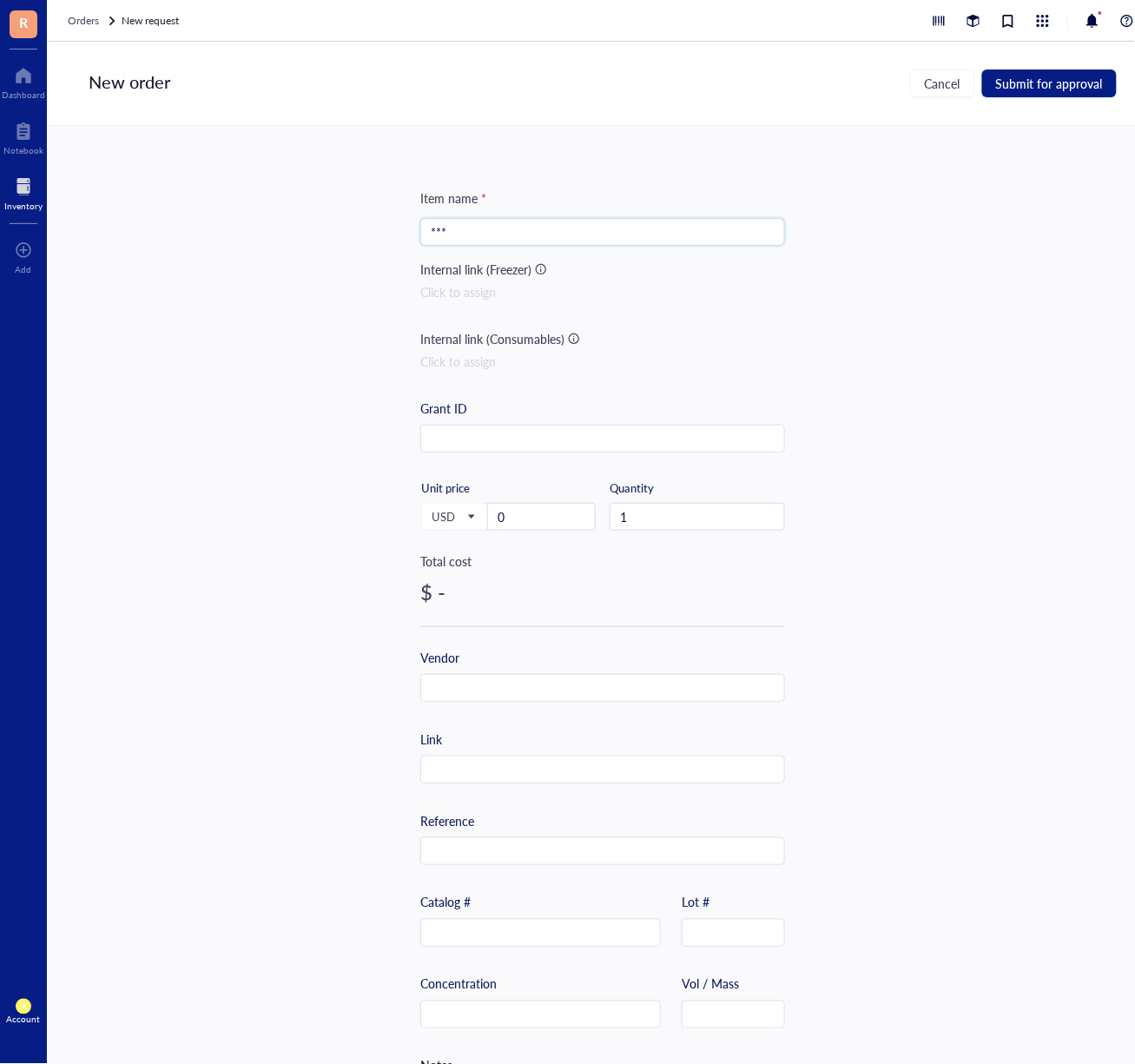 paste on "LET'S RESIN UV Resin Kit with Light, Bonding&Curing in Seconds, 30g UV Resin with Flashlight for Welding, Jewelry UV Glue Adhesive for Plastic Repair, Glass Light, Craft Decor" 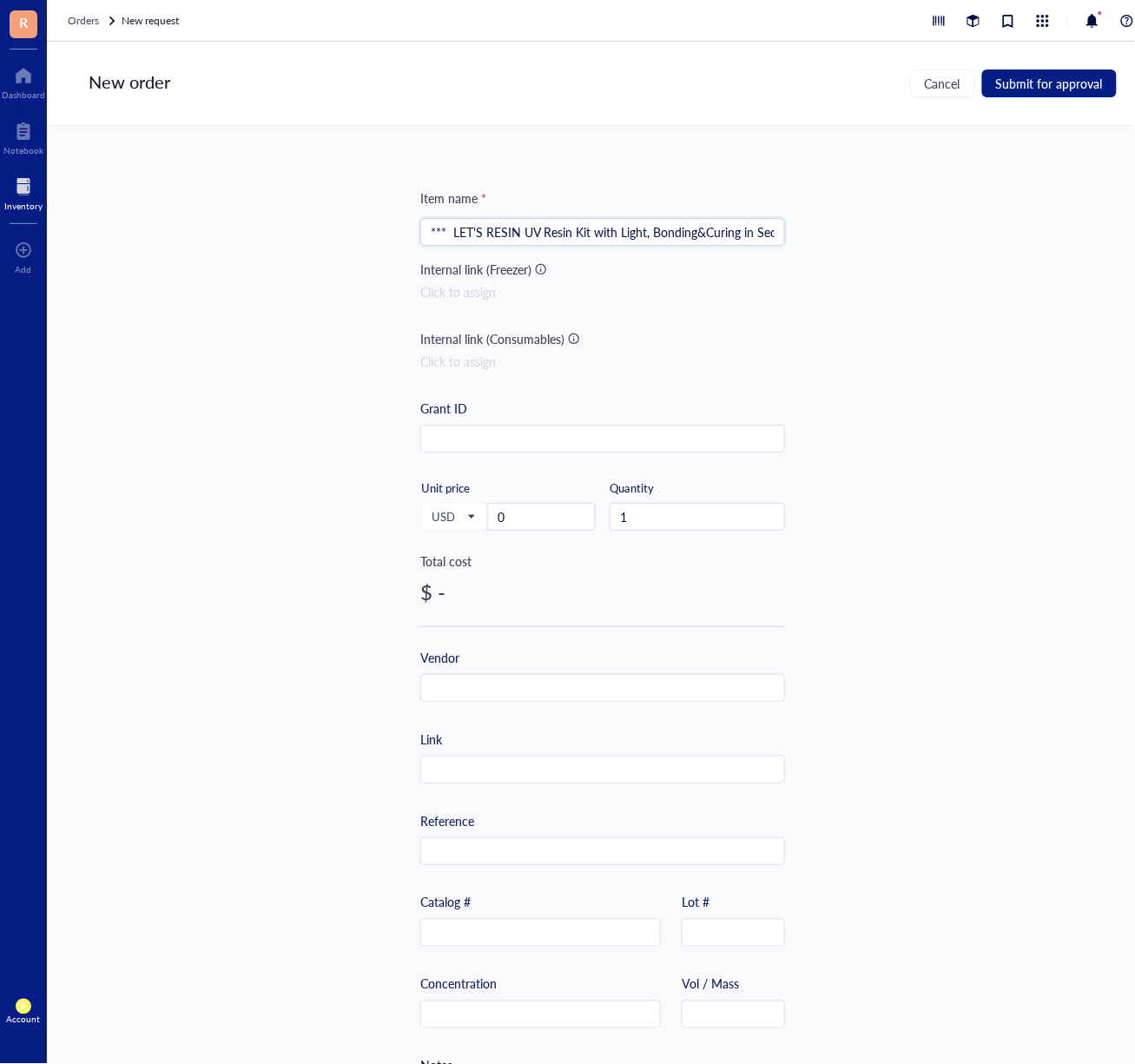 scroll, scrollTop: 0, scrollLeft: 617, axis: horizontal 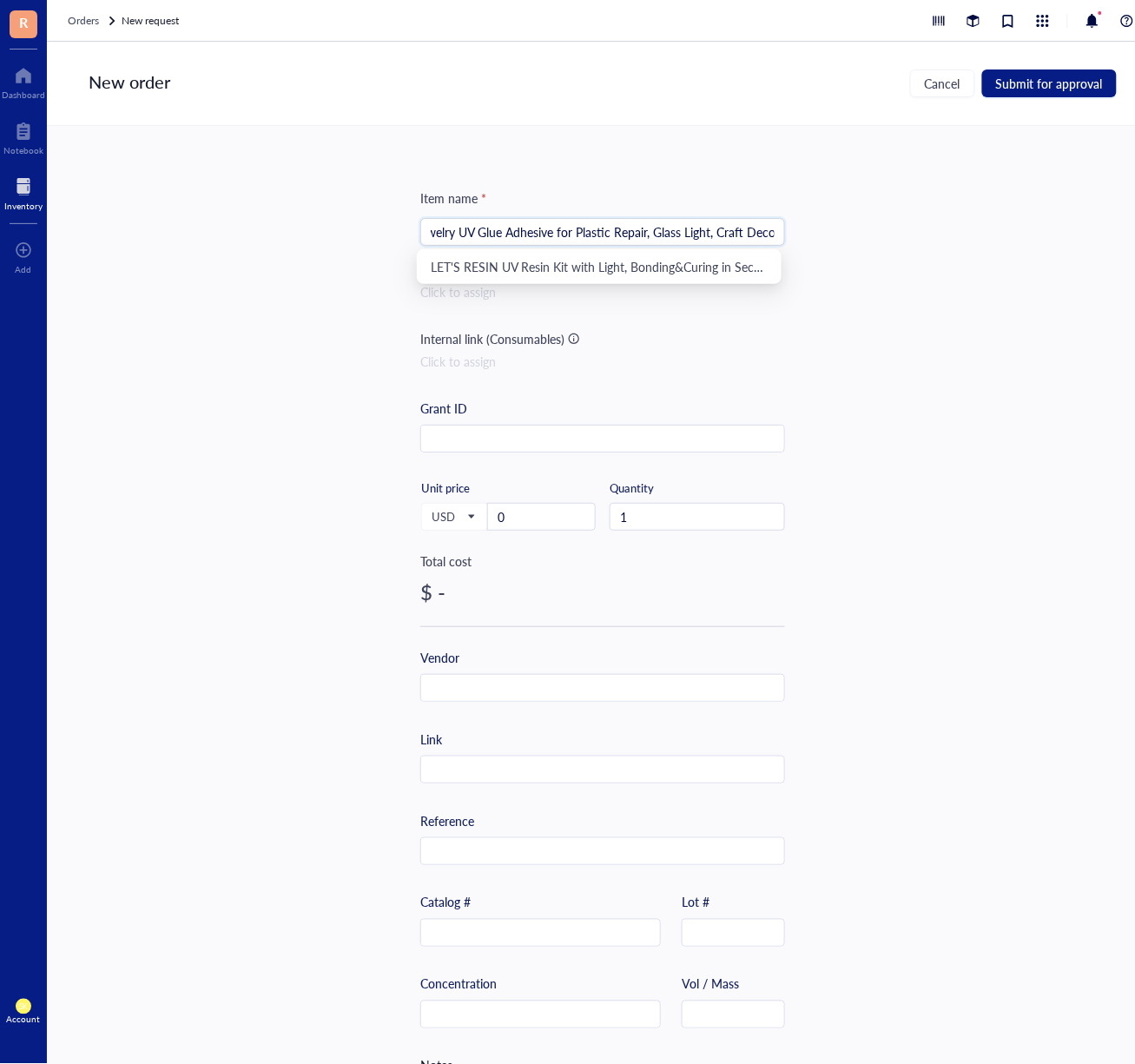 click on "***  LET'S RESIN UV Resin Kit with Light, Bonding&Curing in Seconds, 30g UV Resin with Flashlight for Welding, Jewelry UV Glue Adhesive for Plastic Repair, Glass Light, Craft Decor" at bounding box center (603, 232) 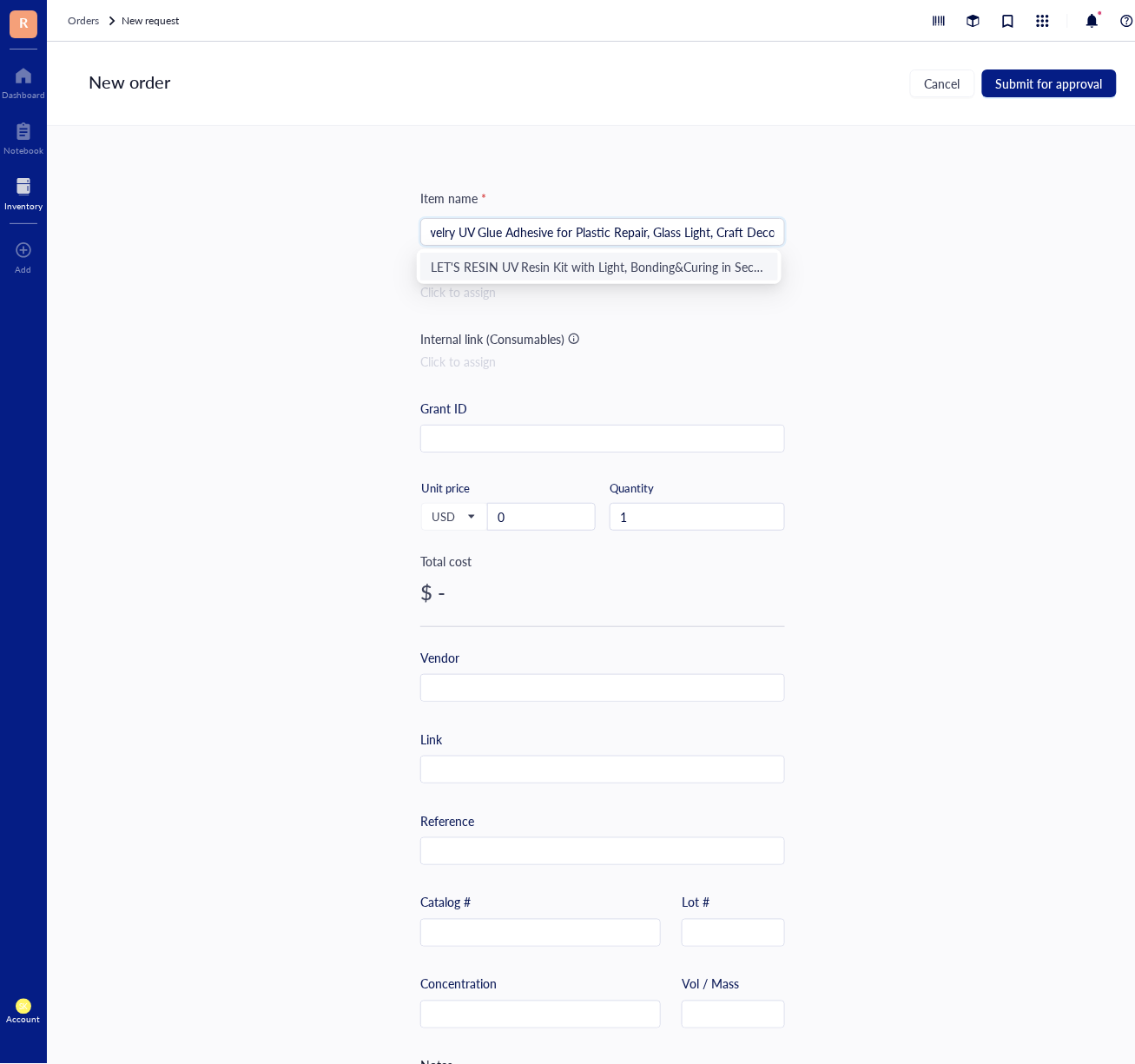 type on "***  LET'S RESIN UV Resin Kit with Light, Bonding&Curing in Seconds, 30g UV Resin with Flashlight for Welding, Jewelry UV Glue Adhesive for Plastic Repair, Glass Light, Craft Decor" 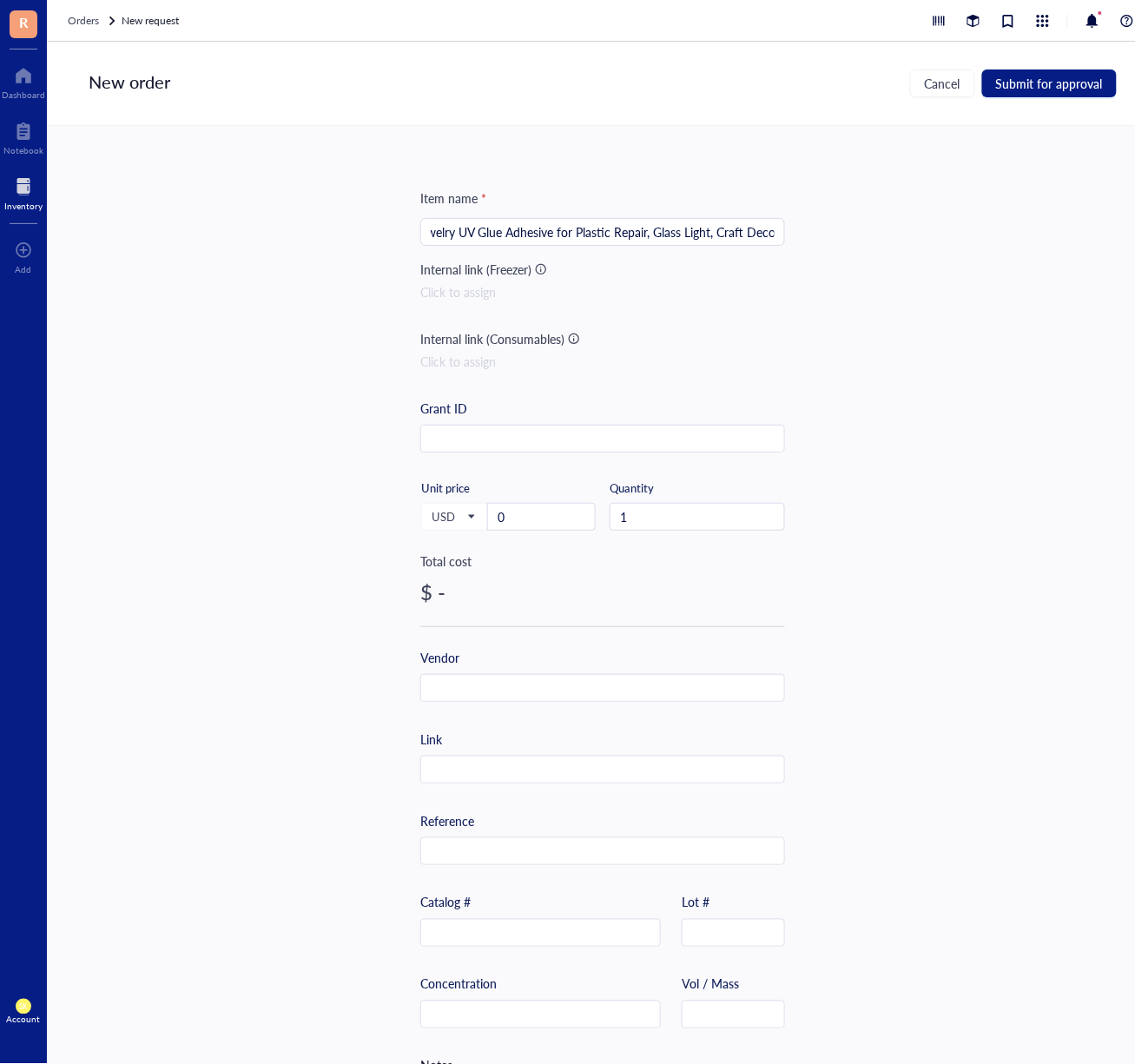 scroll, scrollTop: 0, scrollLeft: 0, axis: both 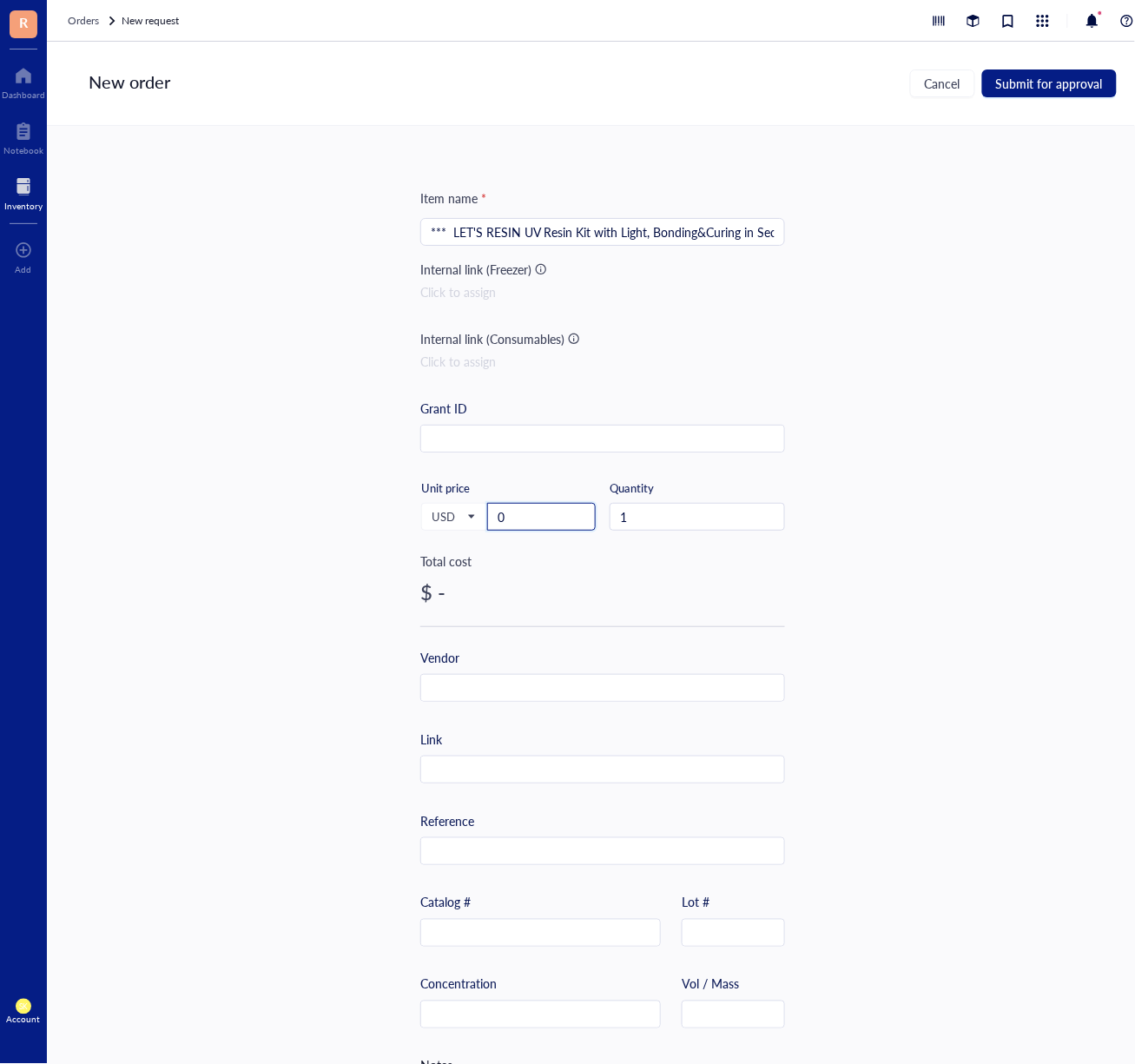 drag, startPoint x: 565, startPoint y: 522, endPoint x: 366, endPoint y: 522, distance: 199 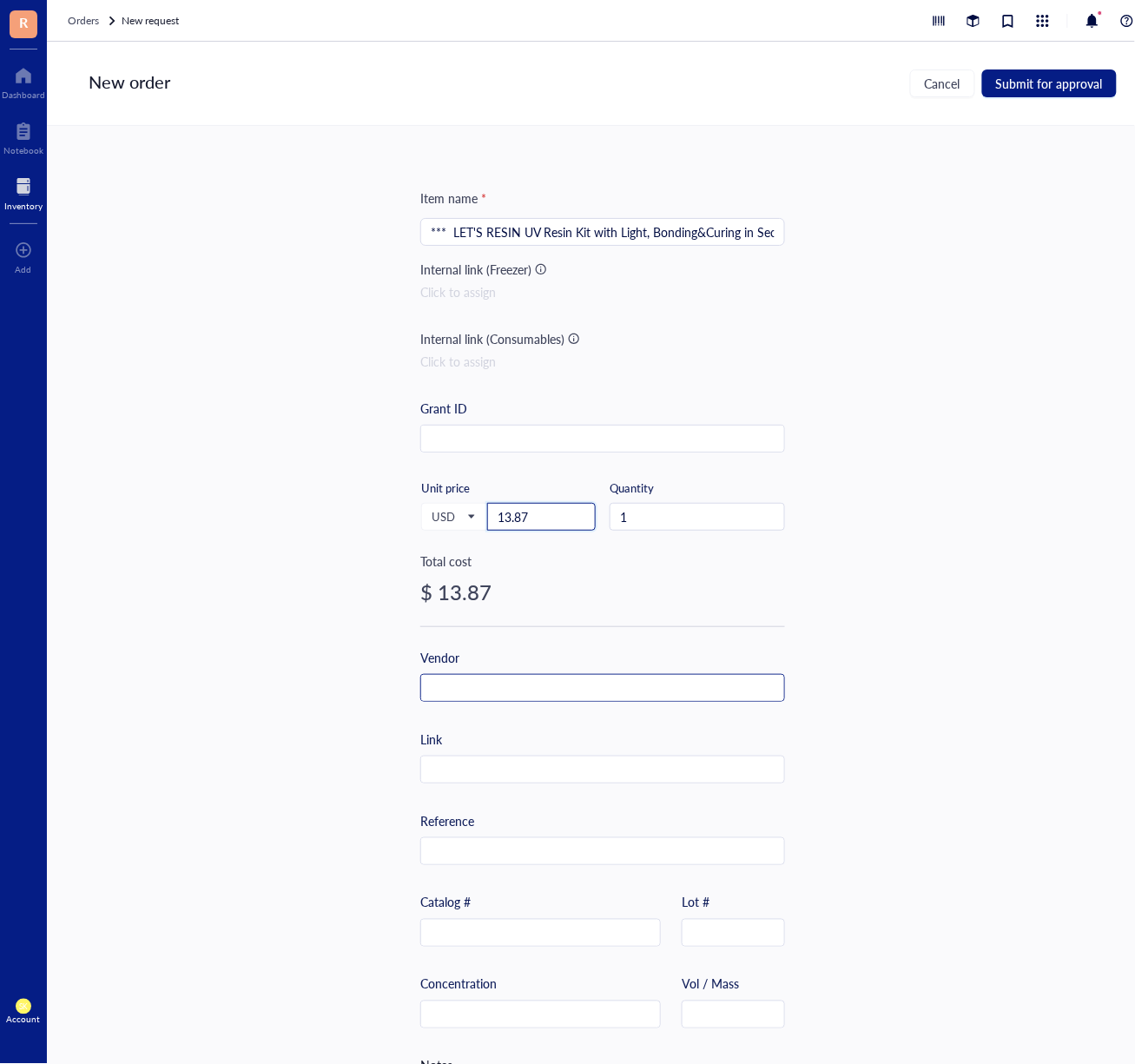 type on "13.87" 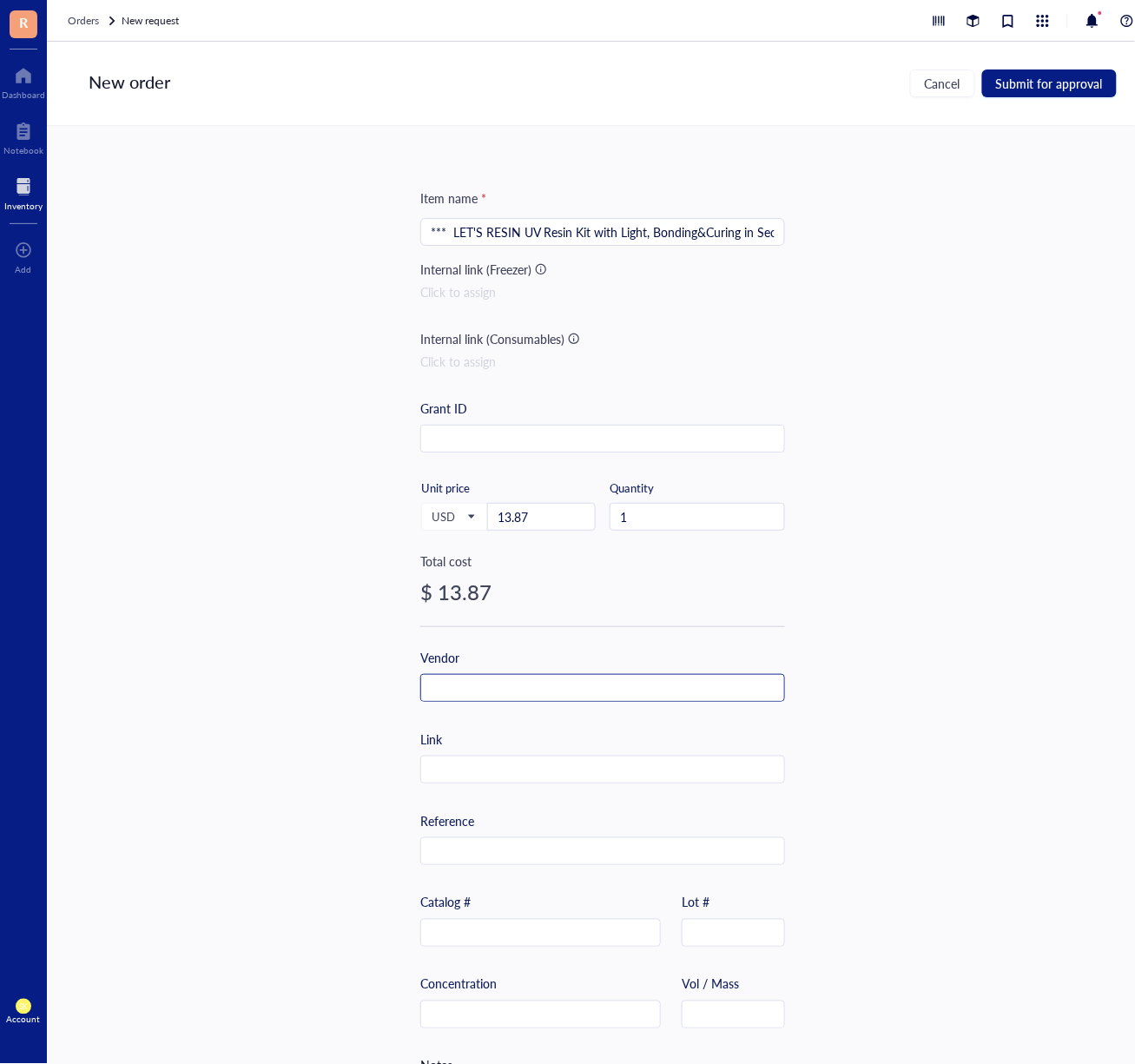 click at bounding box center (603, 689) 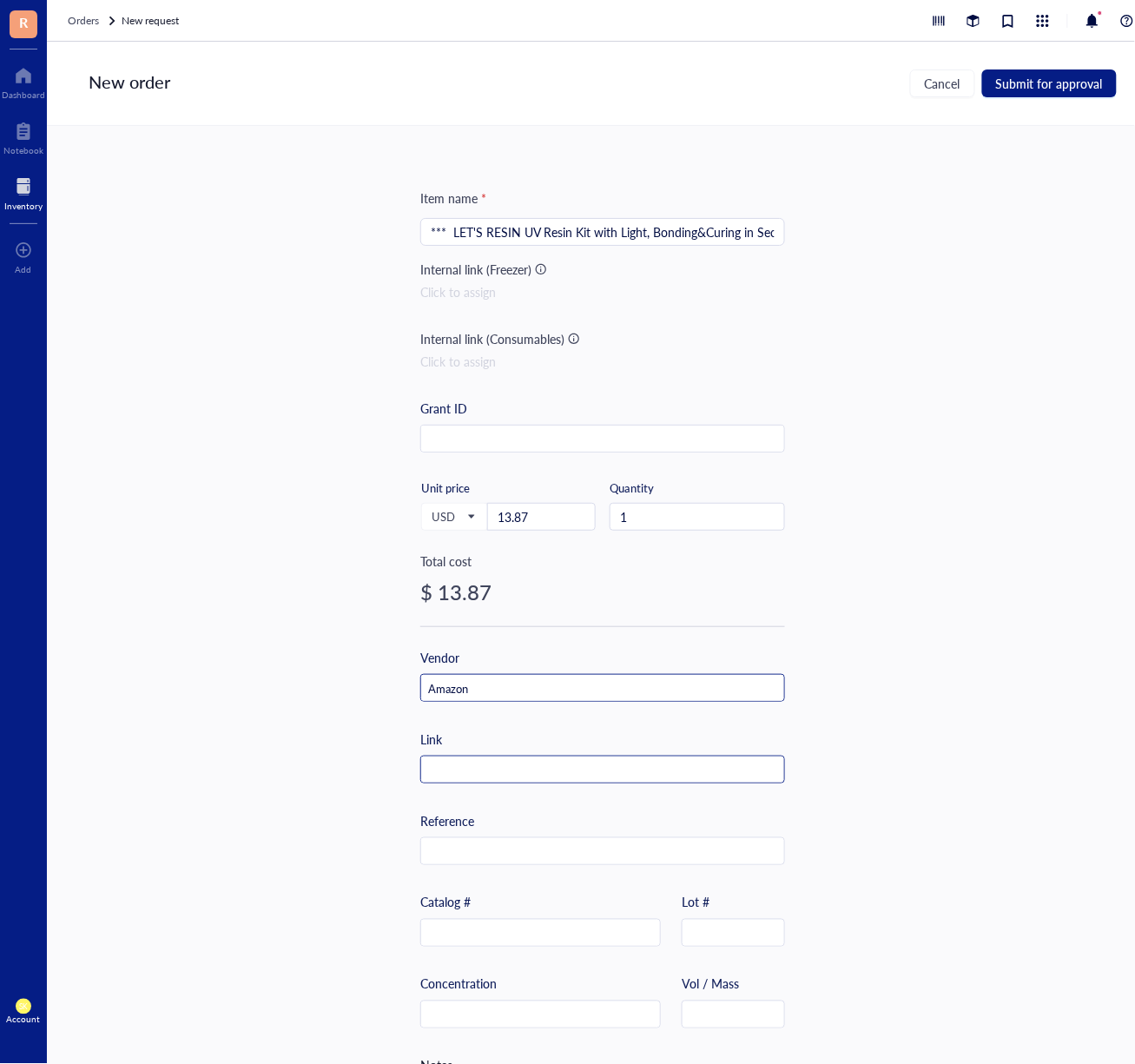 type on "Amazon" 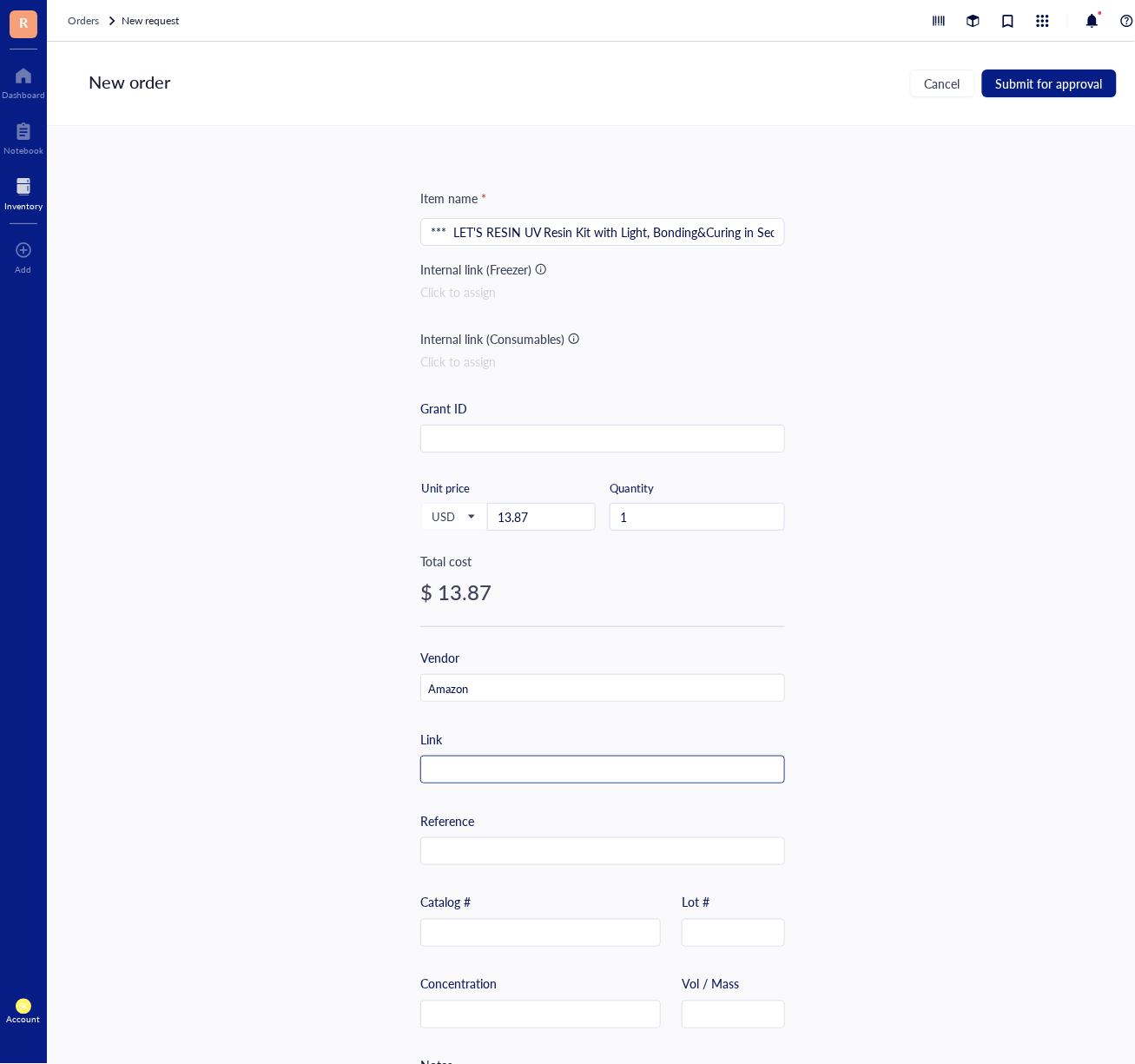click at bounding box center [603, 770] 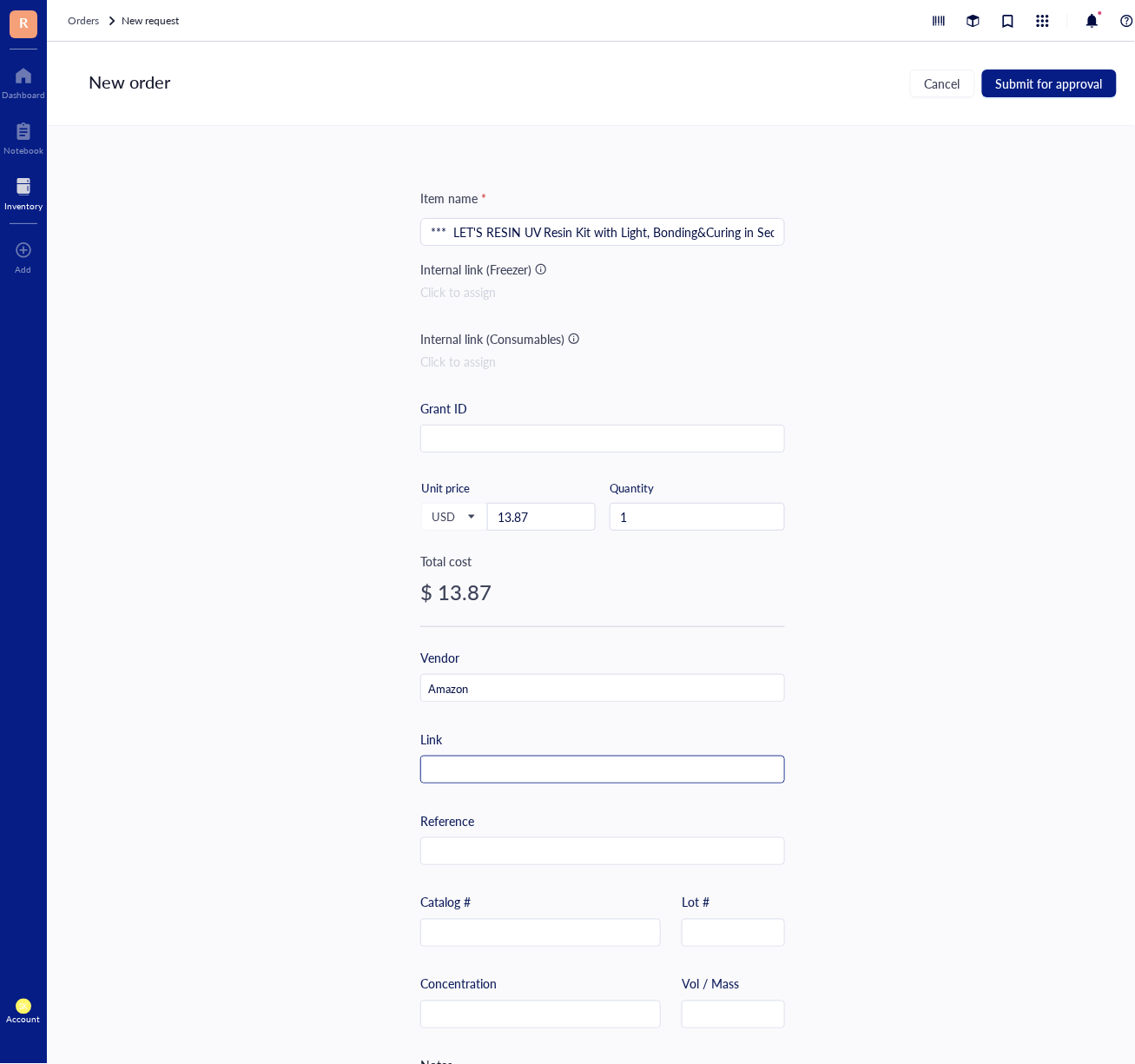 click at bounding box center [603, 770] 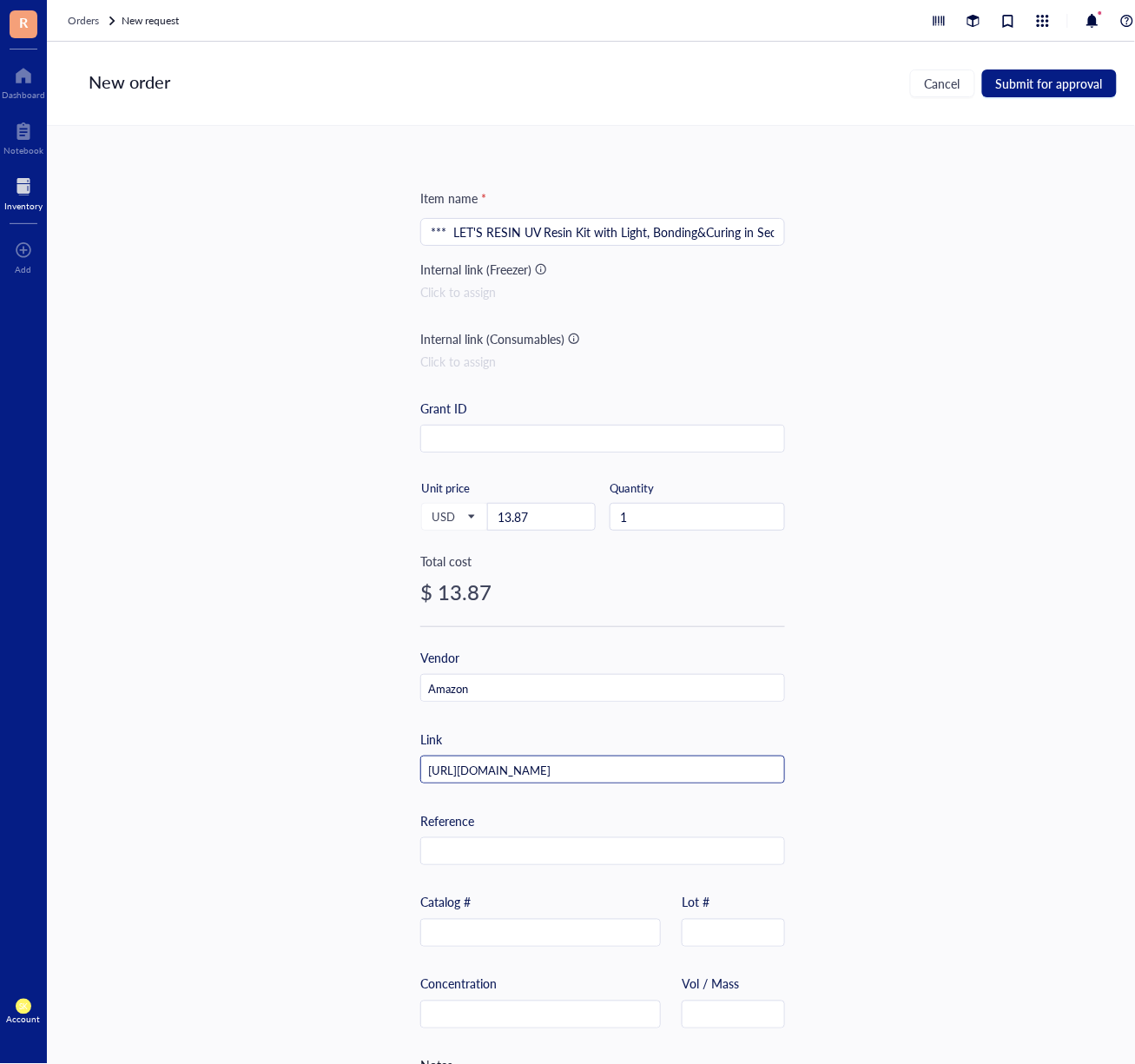scroll, scrollTop: 0, scrollLeft: 50, axis: horizontal 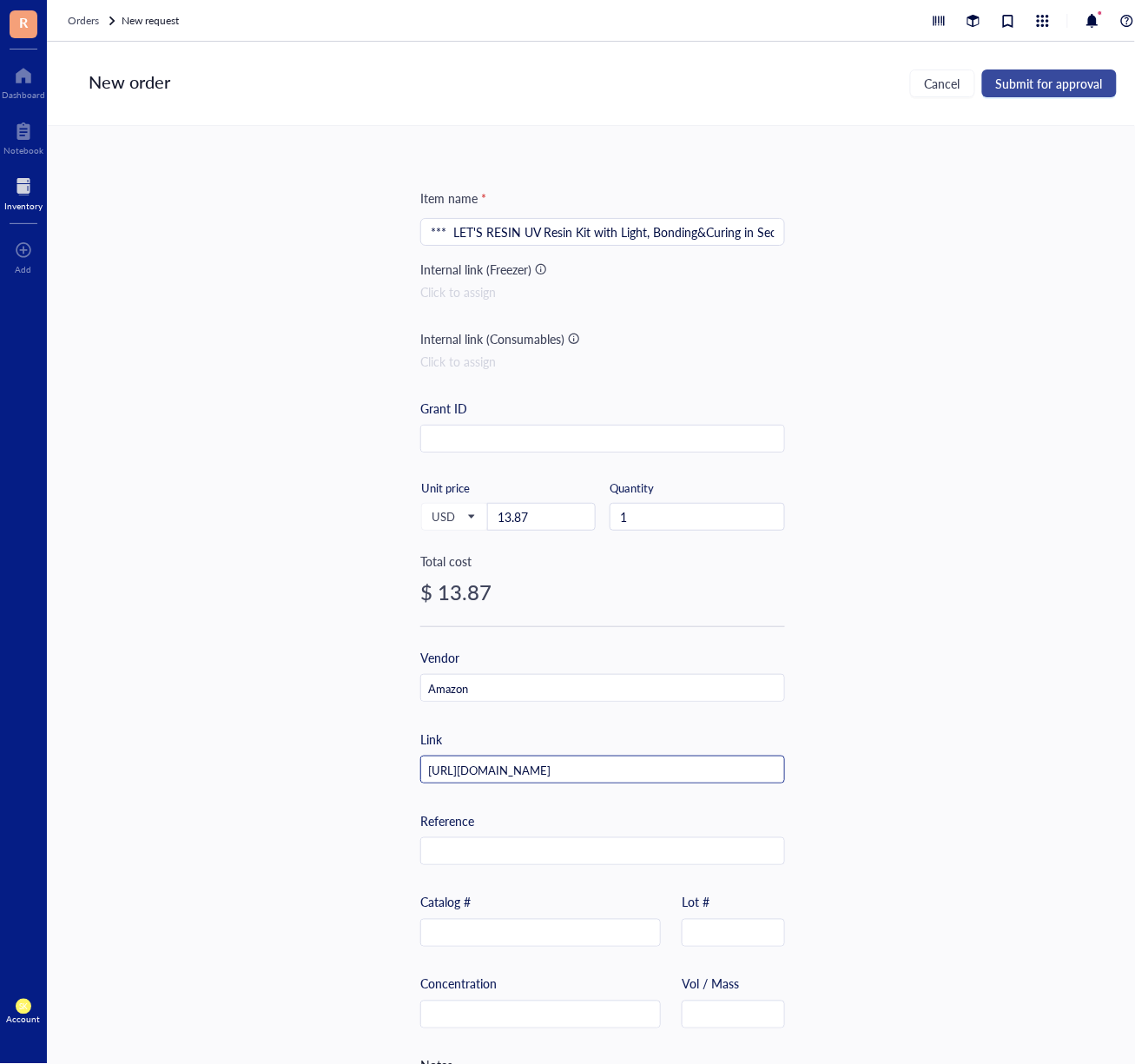 type on "[URL][DOMAIN_NAME]" 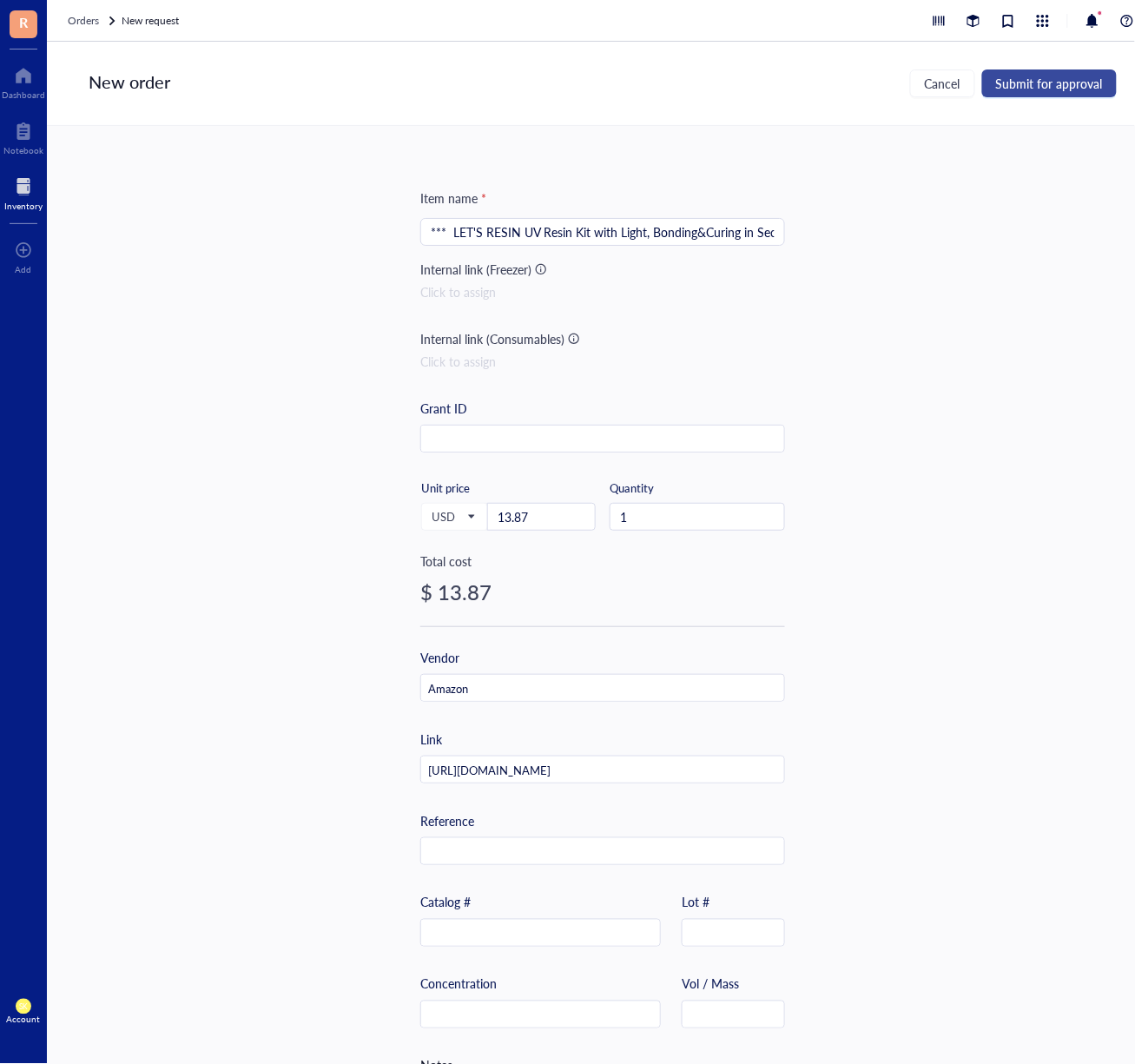 click on "Submit for approval" at bounding box center [1049, 83] 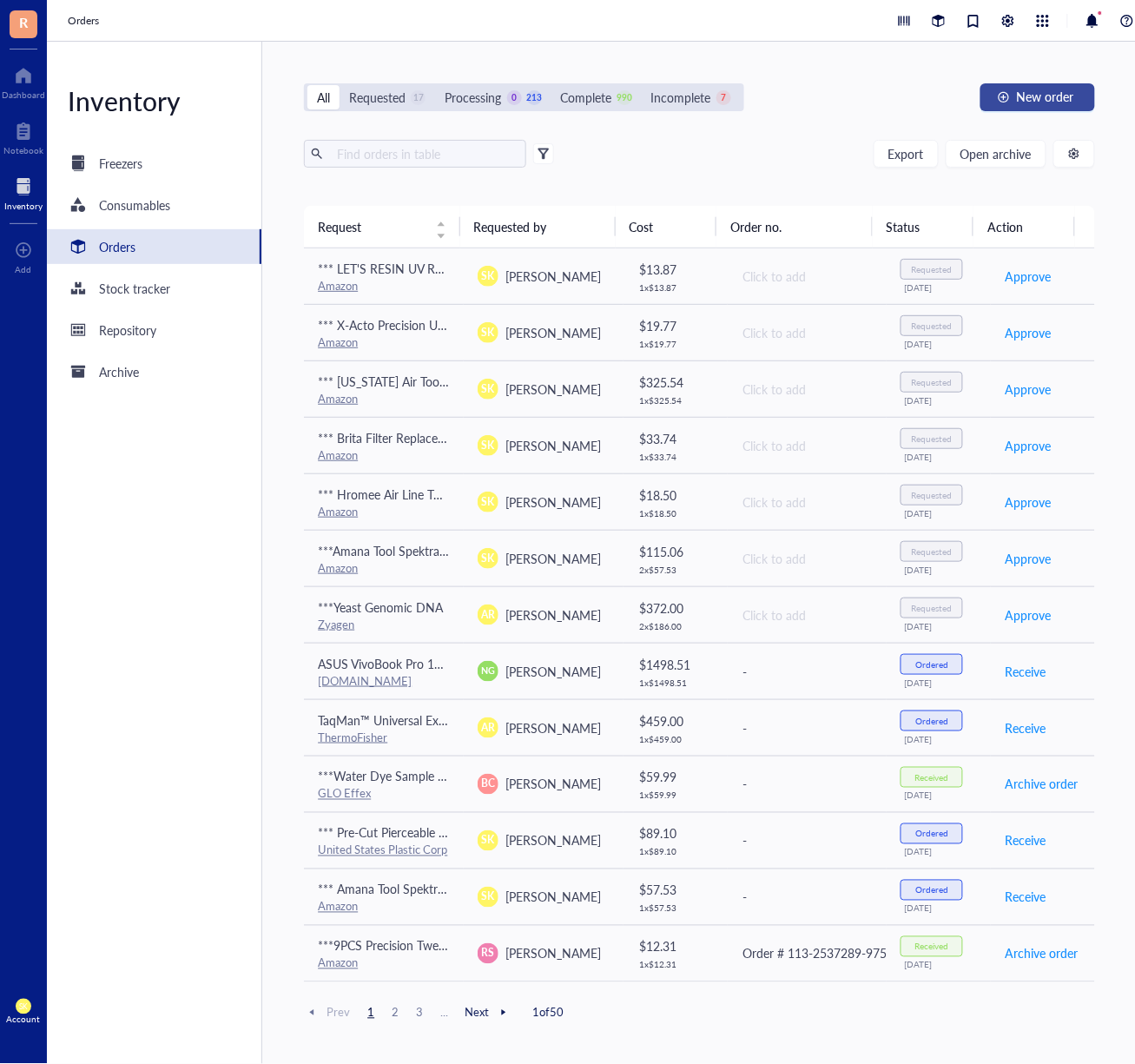 click on "New order" at bounding box center (1038, 97) 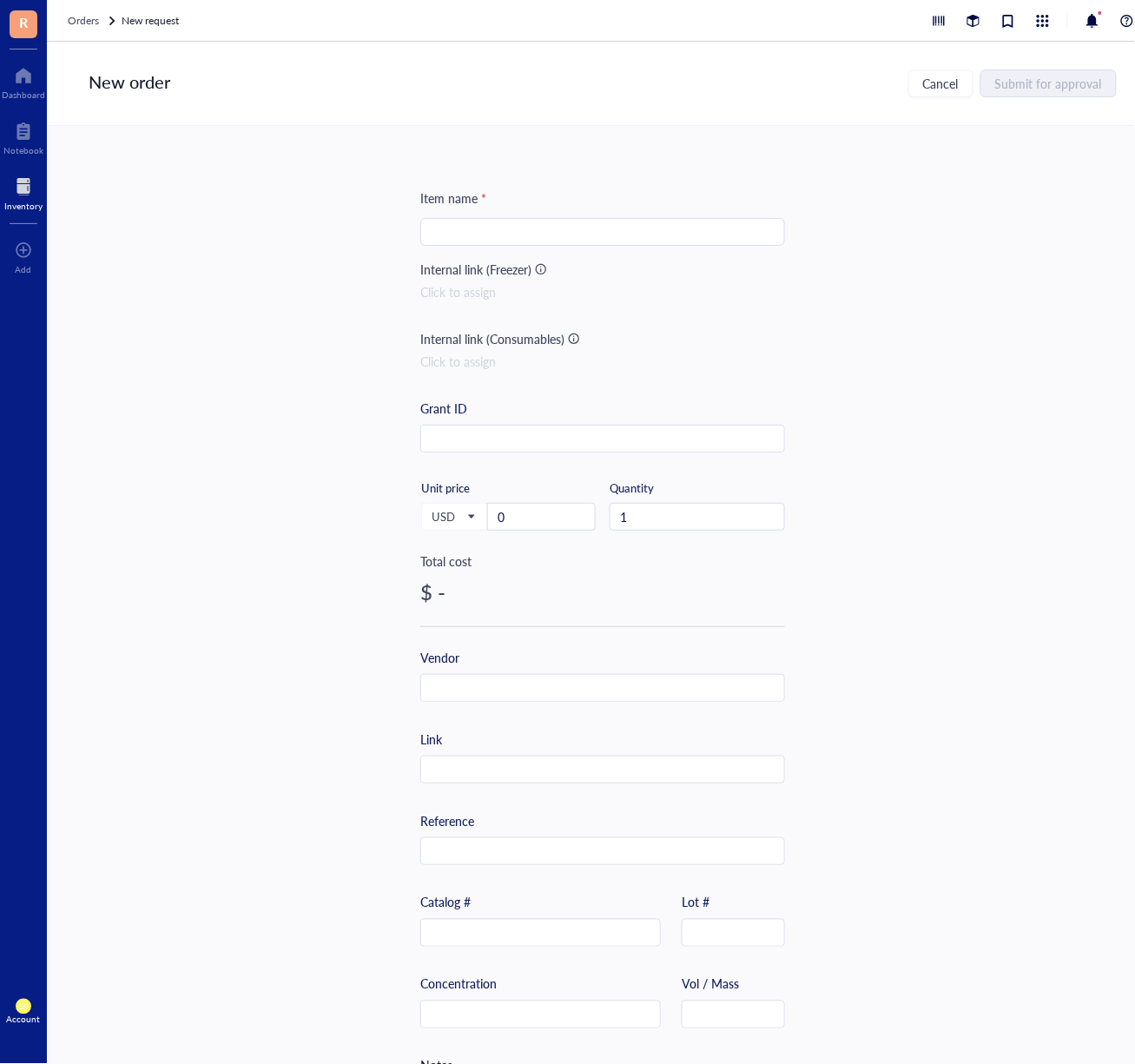 click at bounding box center [603, 232] 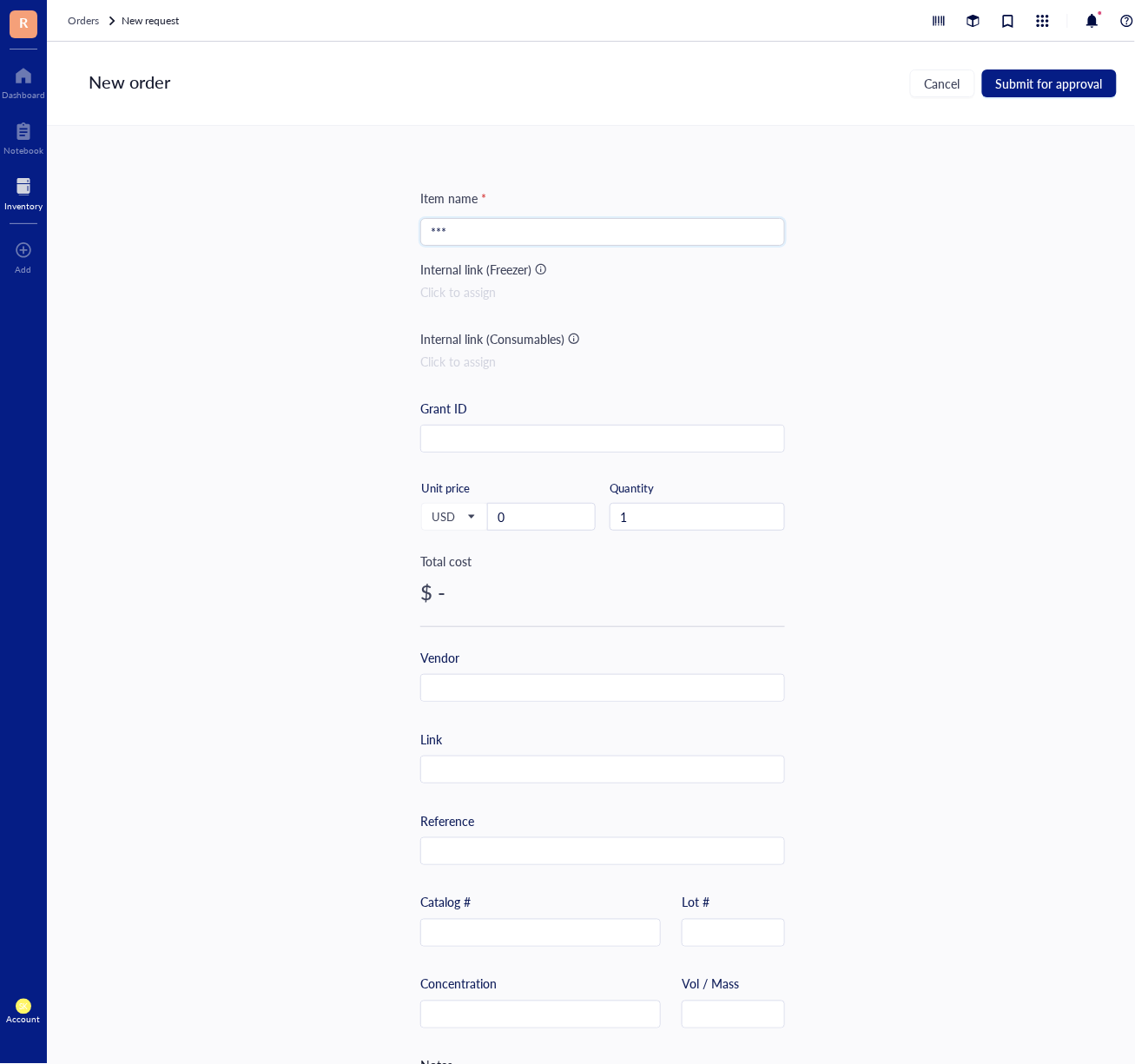 paste on "[PERSON_NAME] 8-Inch Titanium-Bonded Scissors with Adjustable Glide Feature for Office and Home - Gray/Yellow, 2-Pack" 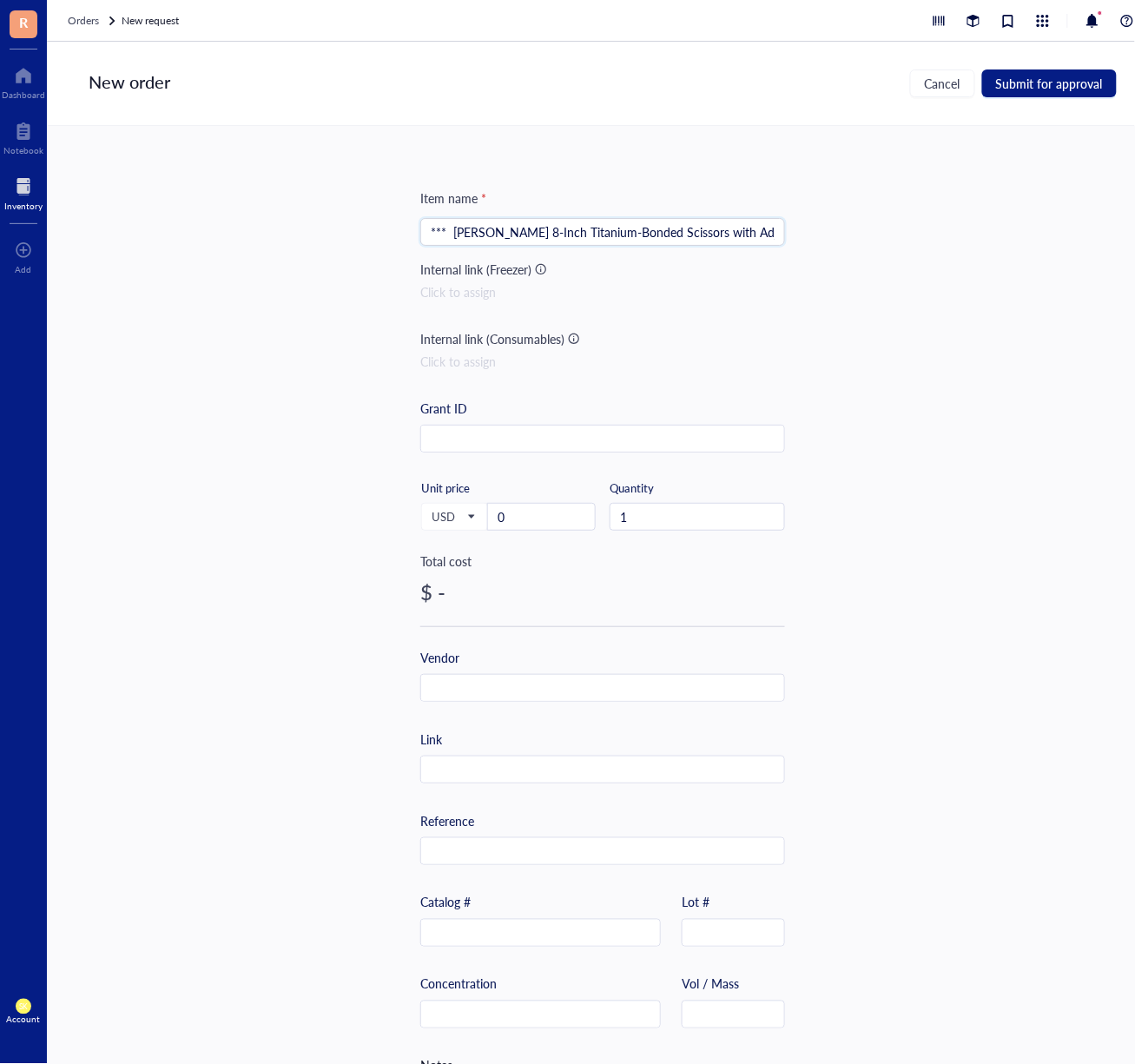 scroll, scrollTop: 0, scrollLeft: 294, axis: horizontal 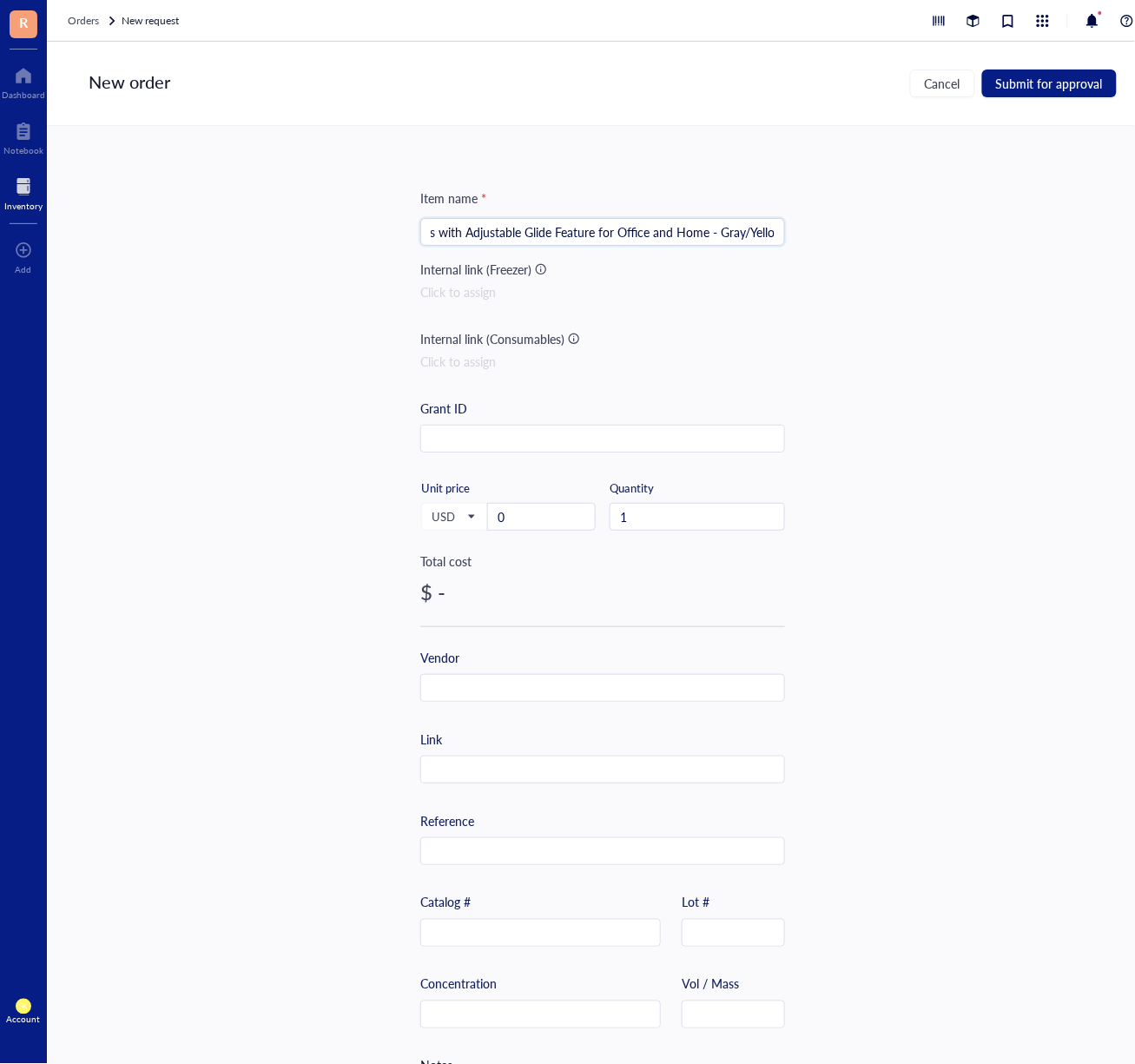 type on "***  [PERSON_NAME] 8-Inch Titanium-Bonded Scissors with Adjustable Glide Feature for Office and Home - Gray/Yellow, 2-Pack" 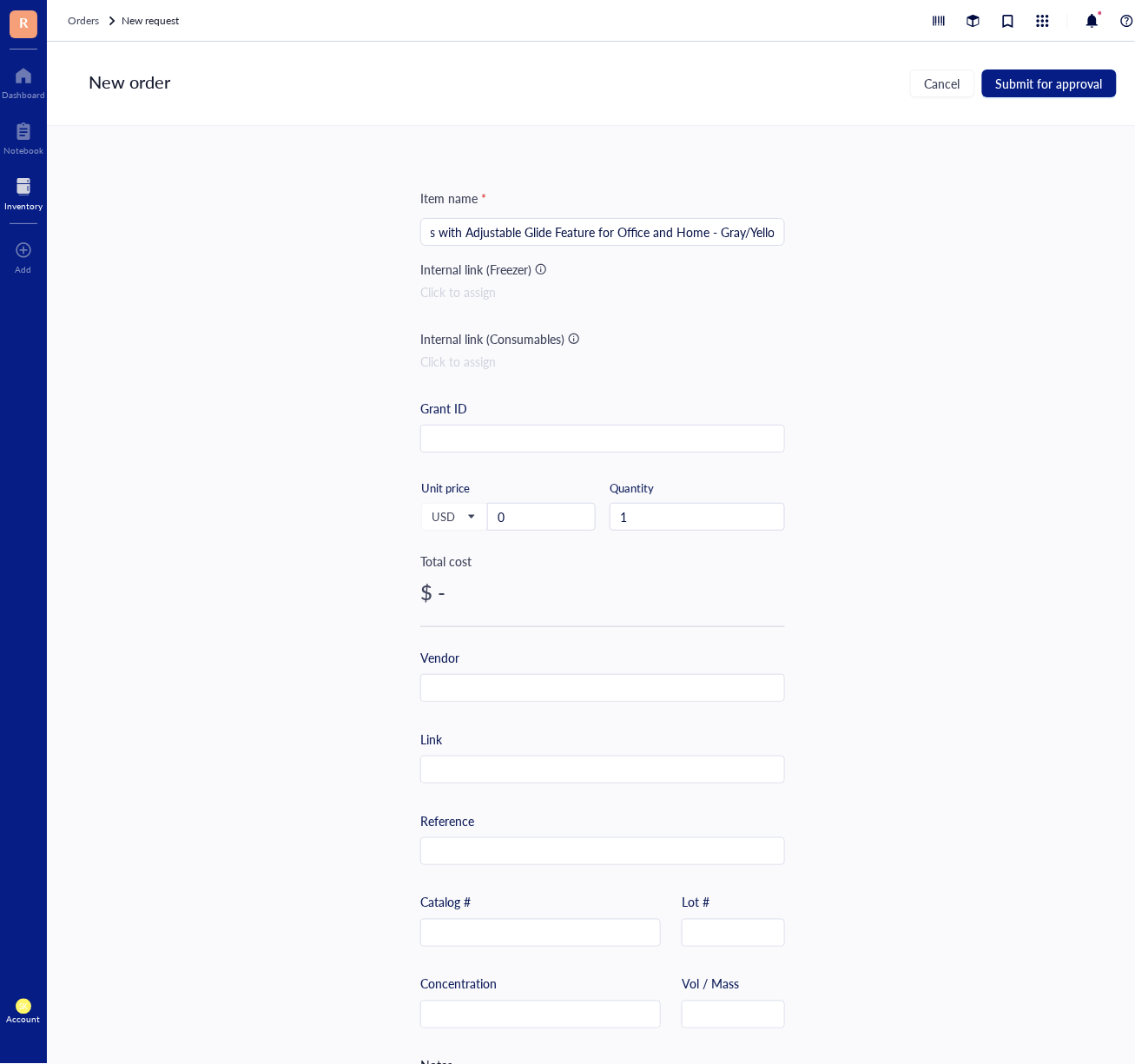 scroll, scrollTop: 0, scrollLeft: 0, axis: both 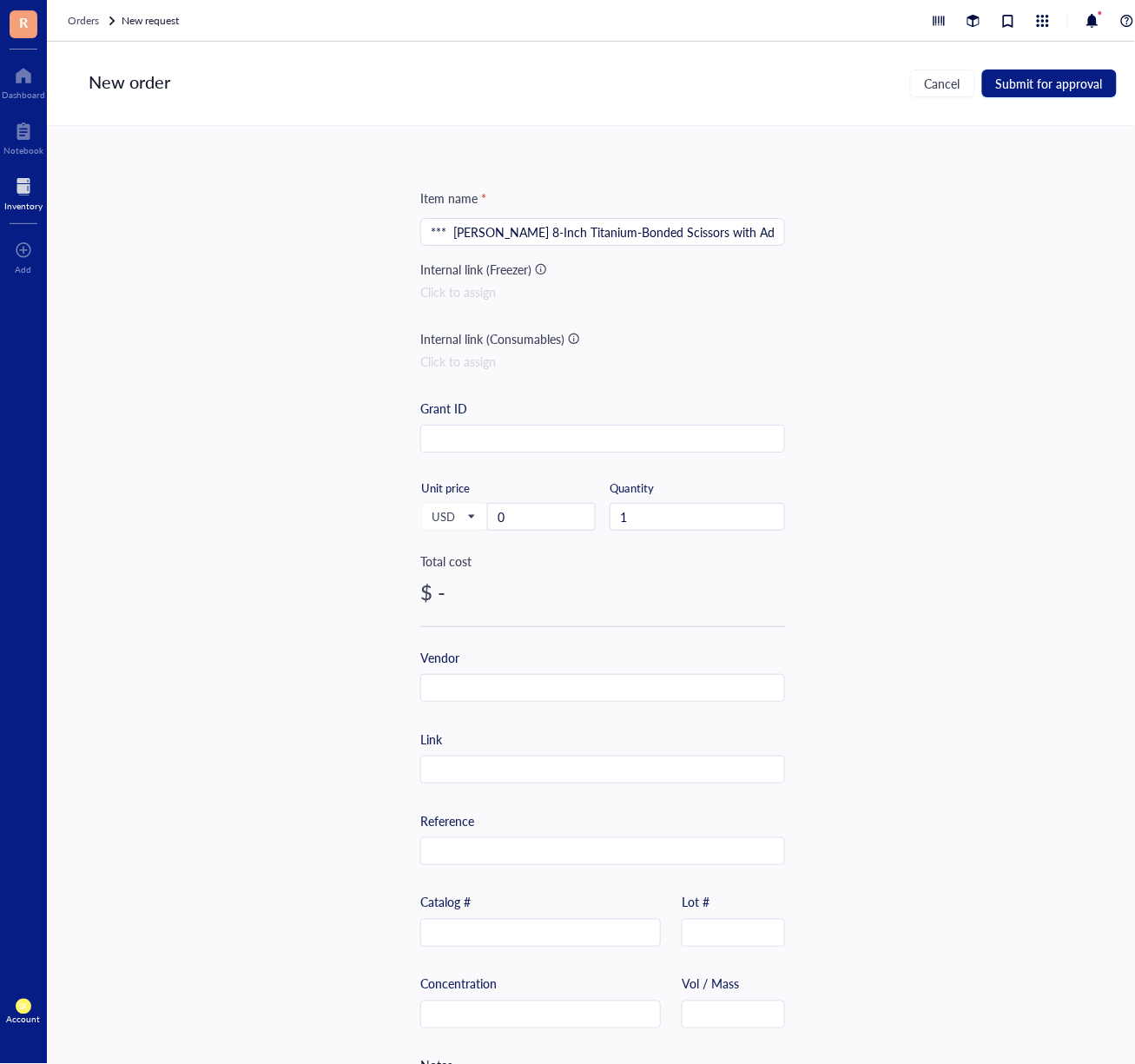 click on "Grant ID" at bounding box center [603, 426] 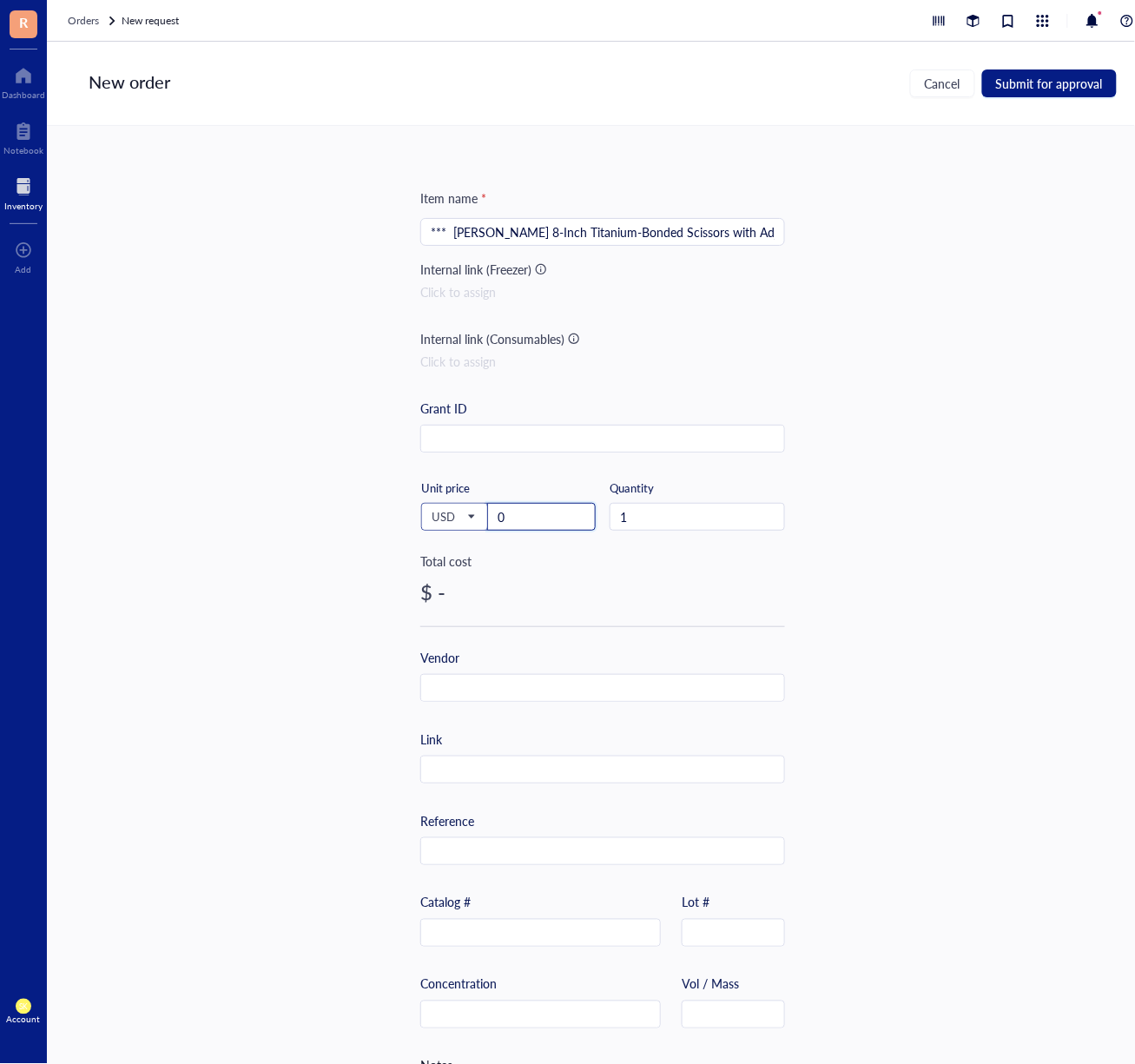drag, startPoint x: 526, startPoint y: 507, endPoint x: 458, endPoint y: 515, distance: 68.46897 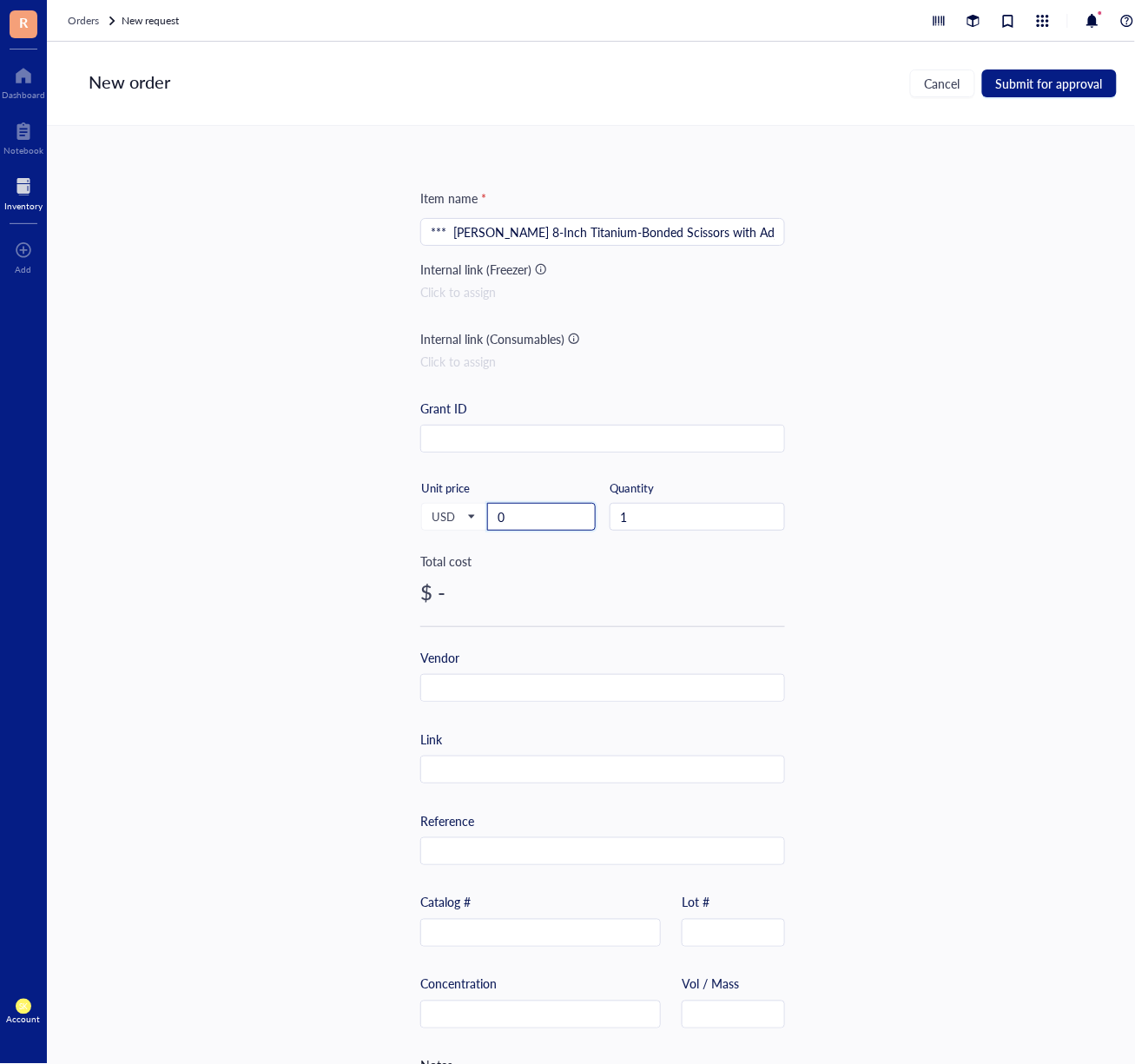 paste on "11.65" 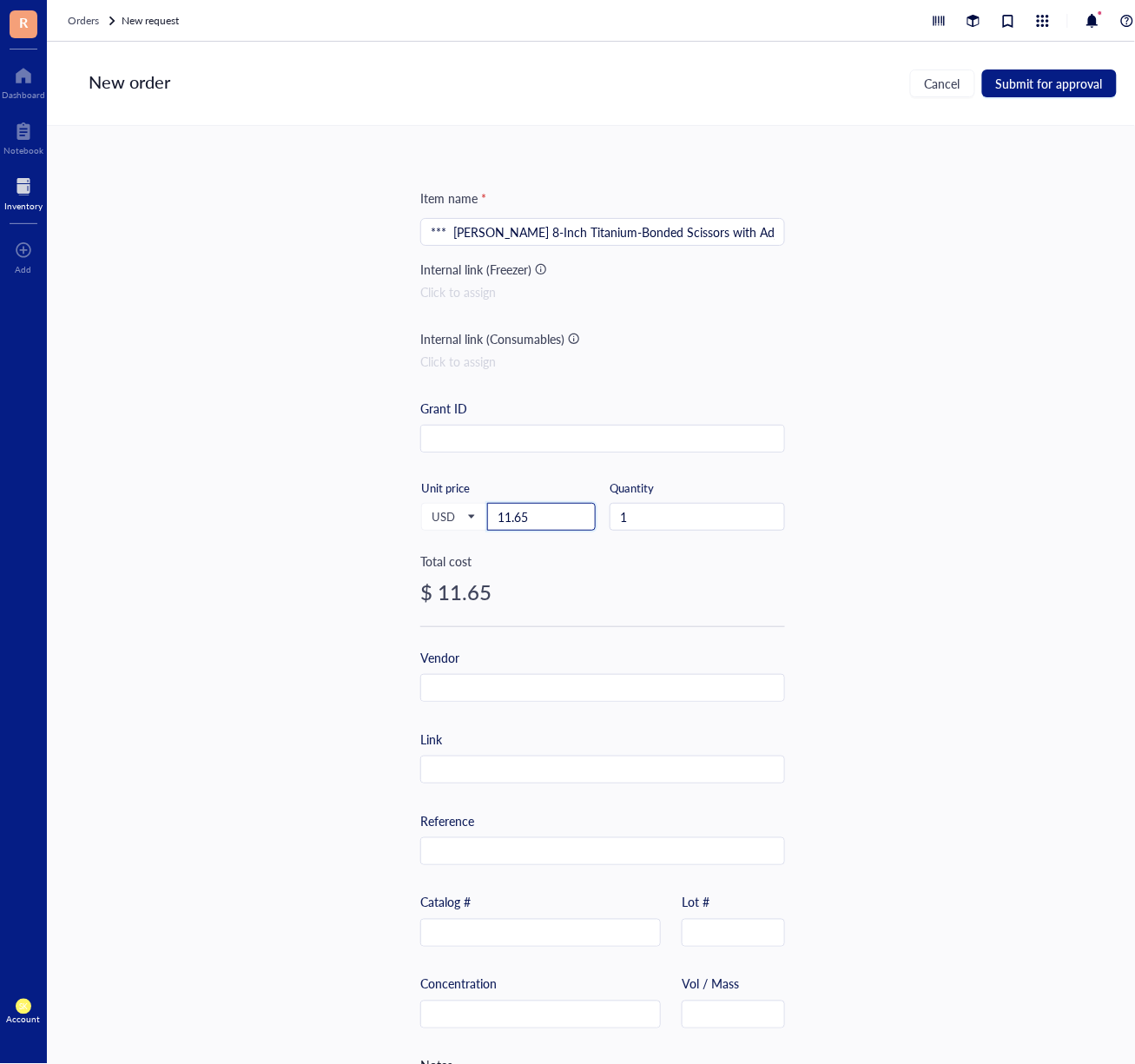 type on "11.65" 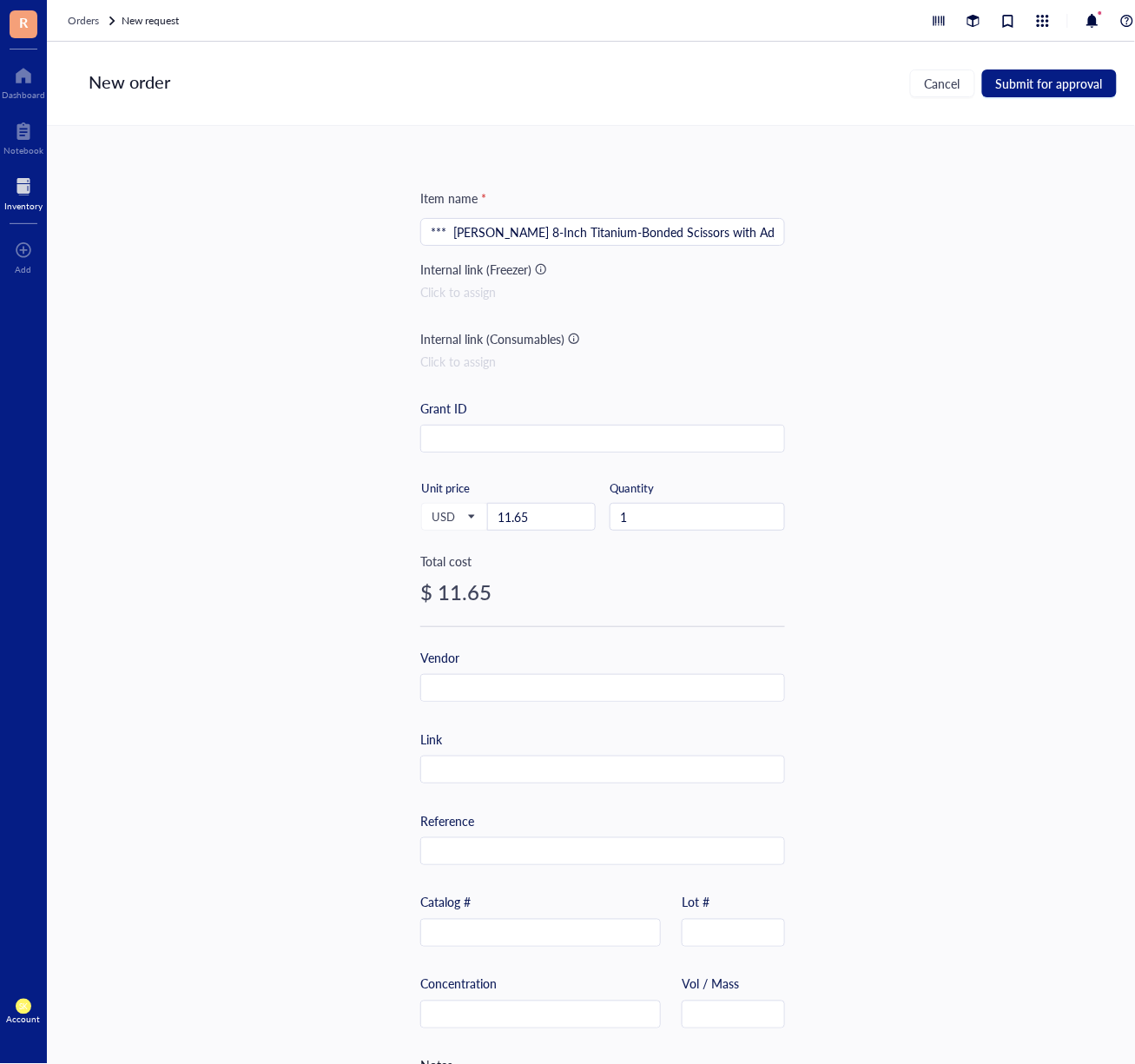 click on "Vendor" at bounding box center (603, 675) 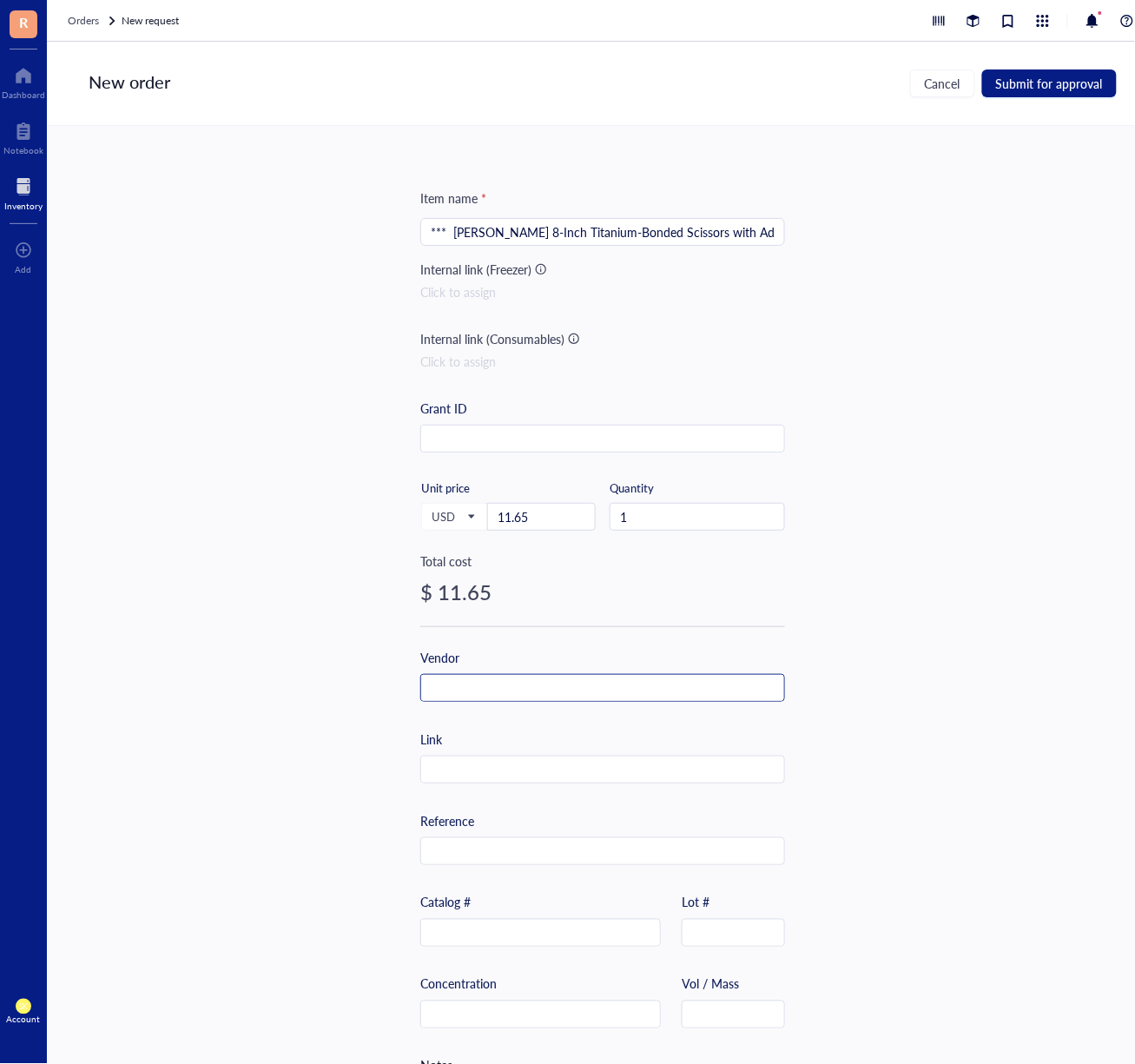 click at bounding box center [603, 689] 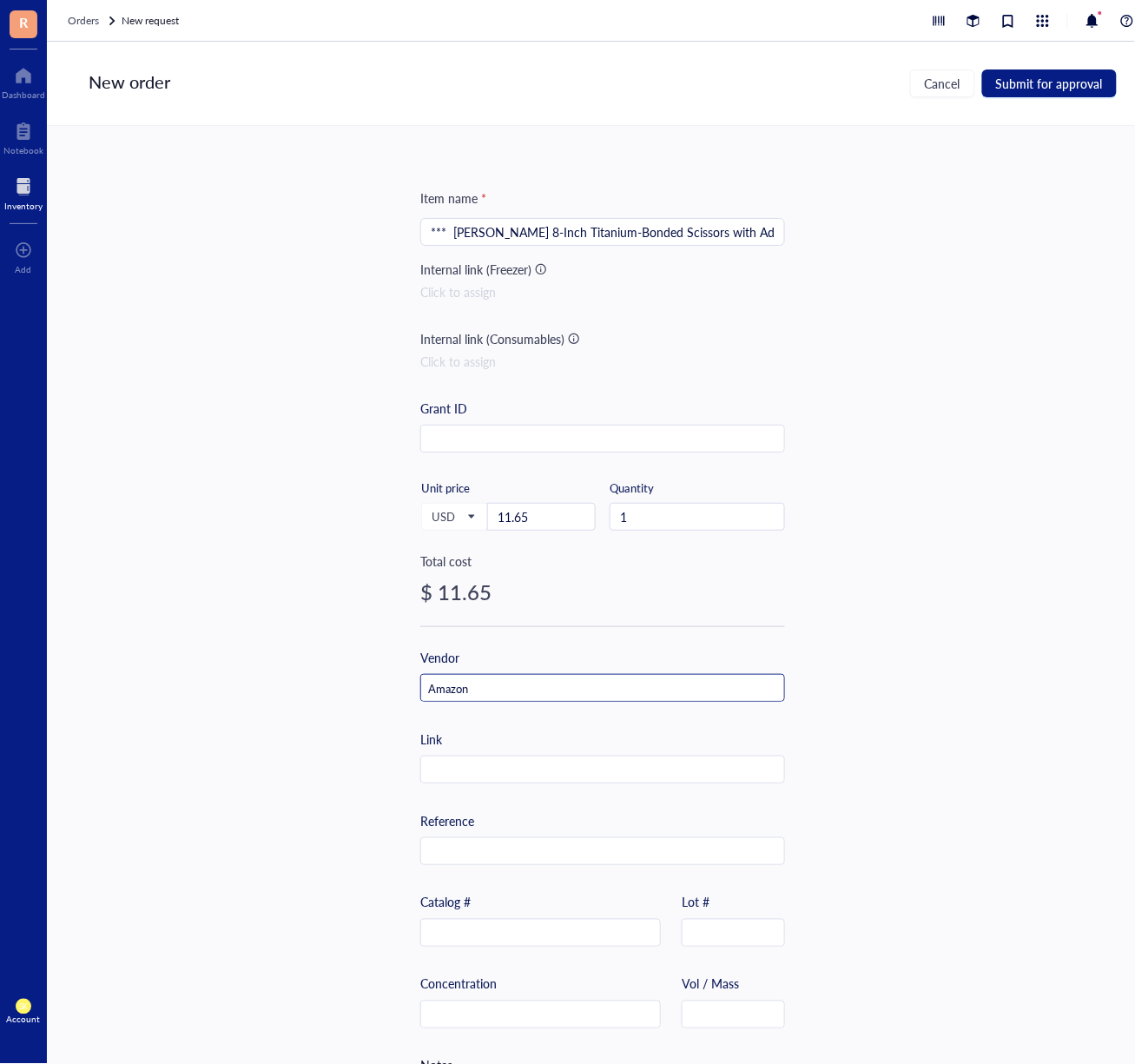 type on "Amazon" 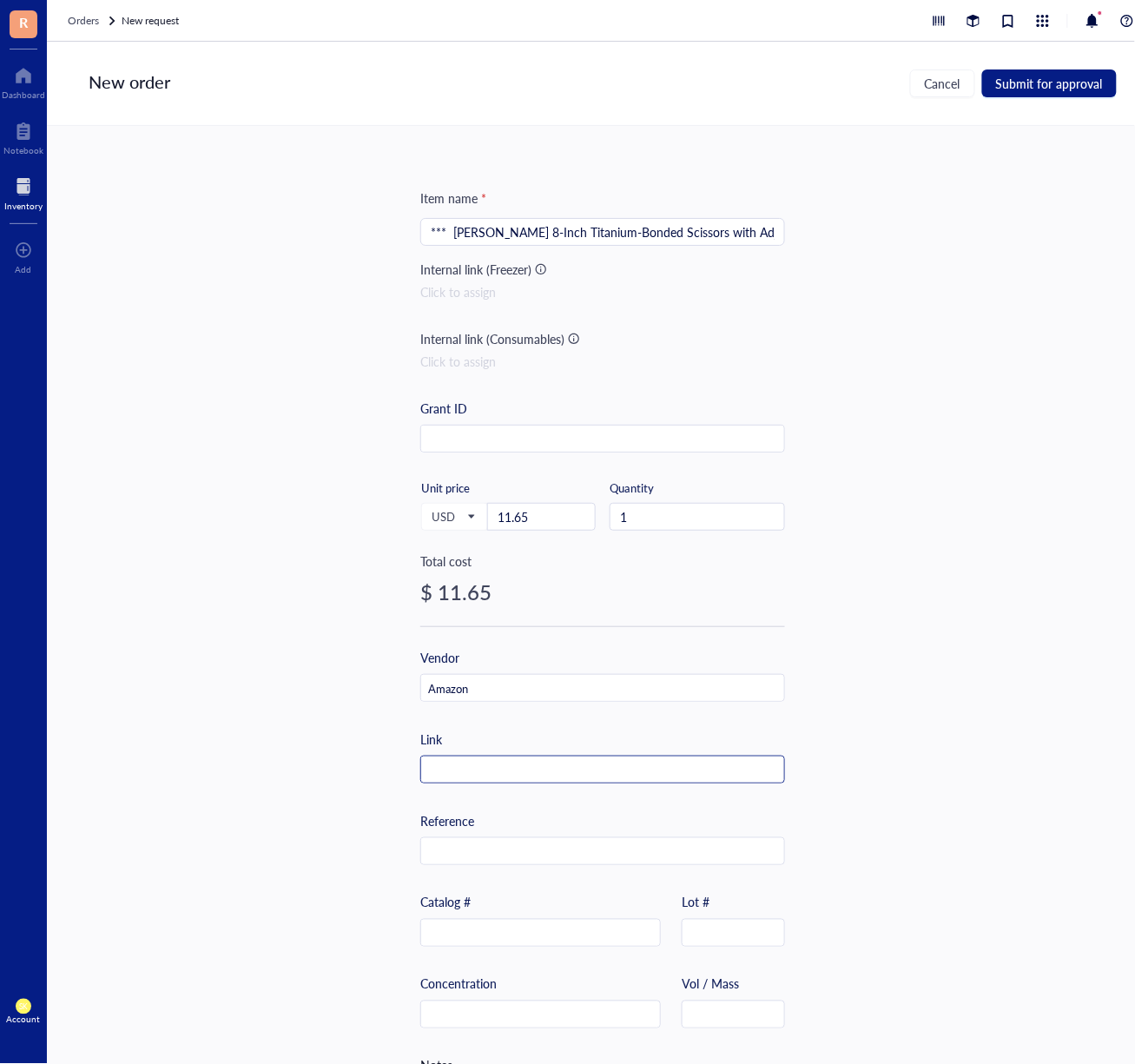 click at bounding box center [603, 770] 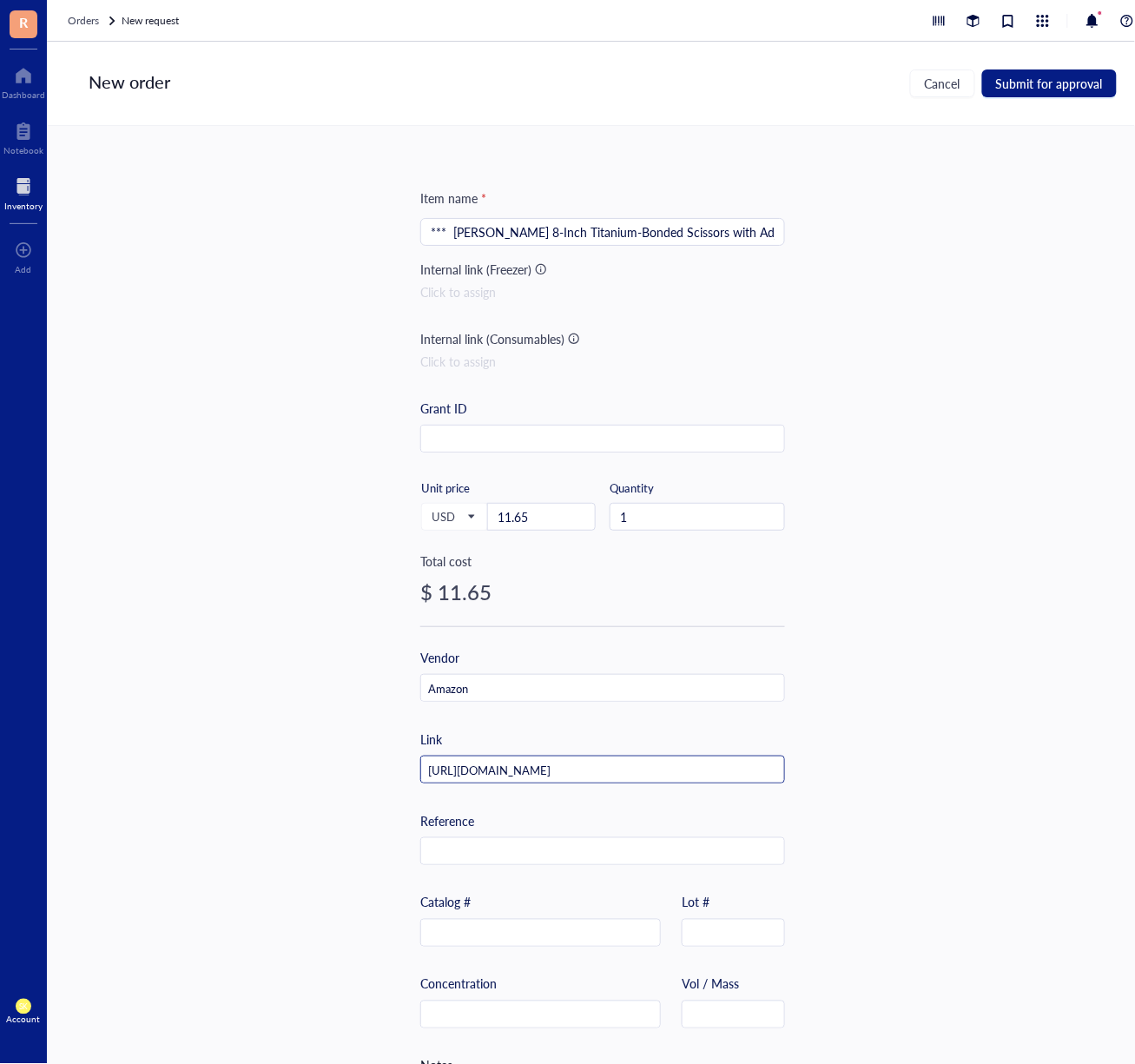 scroll, scrollTop: 0, scrollLeft: 85, axis: horizontal 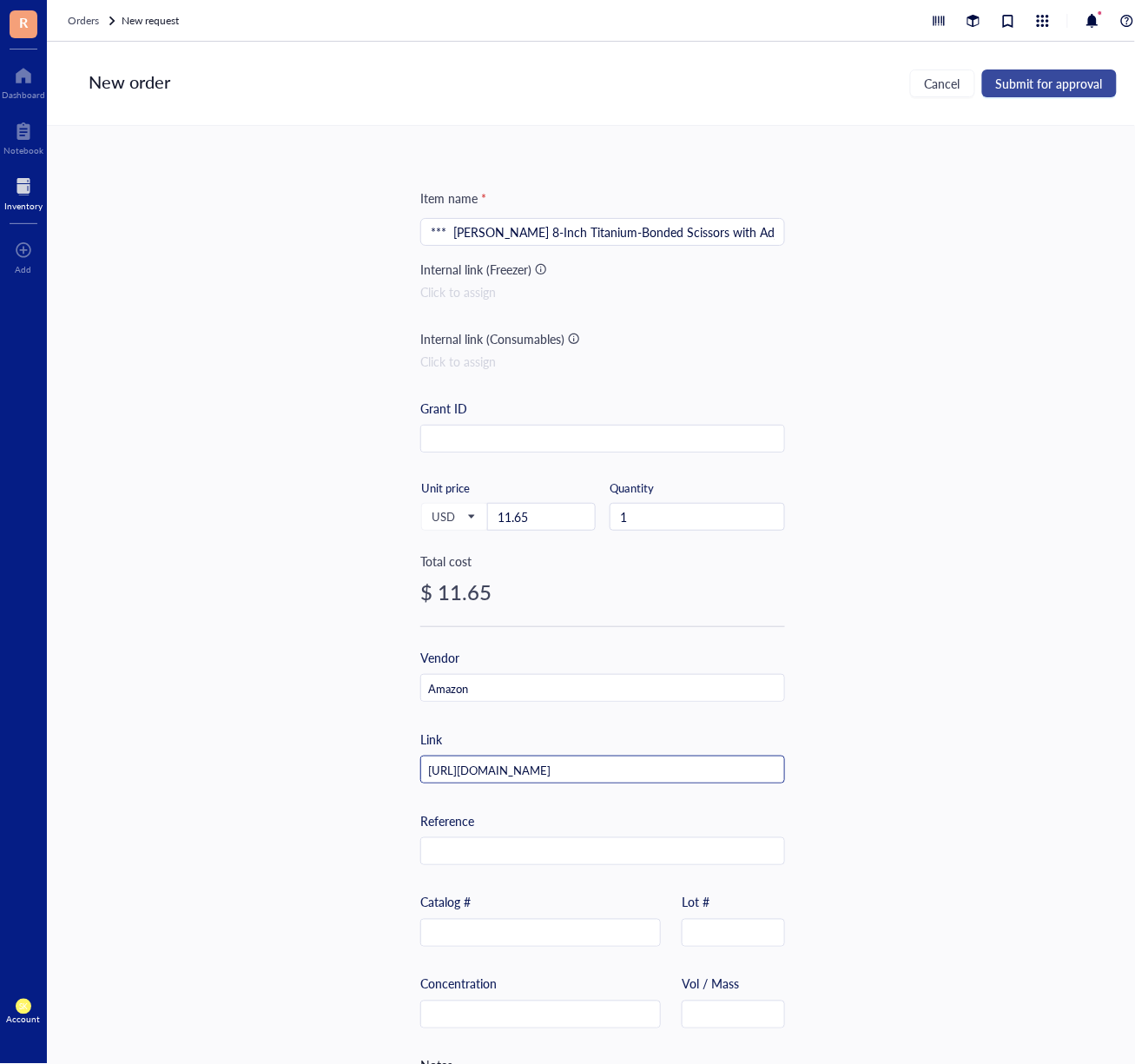 type on "[URL][DOMAIN_NAME]" 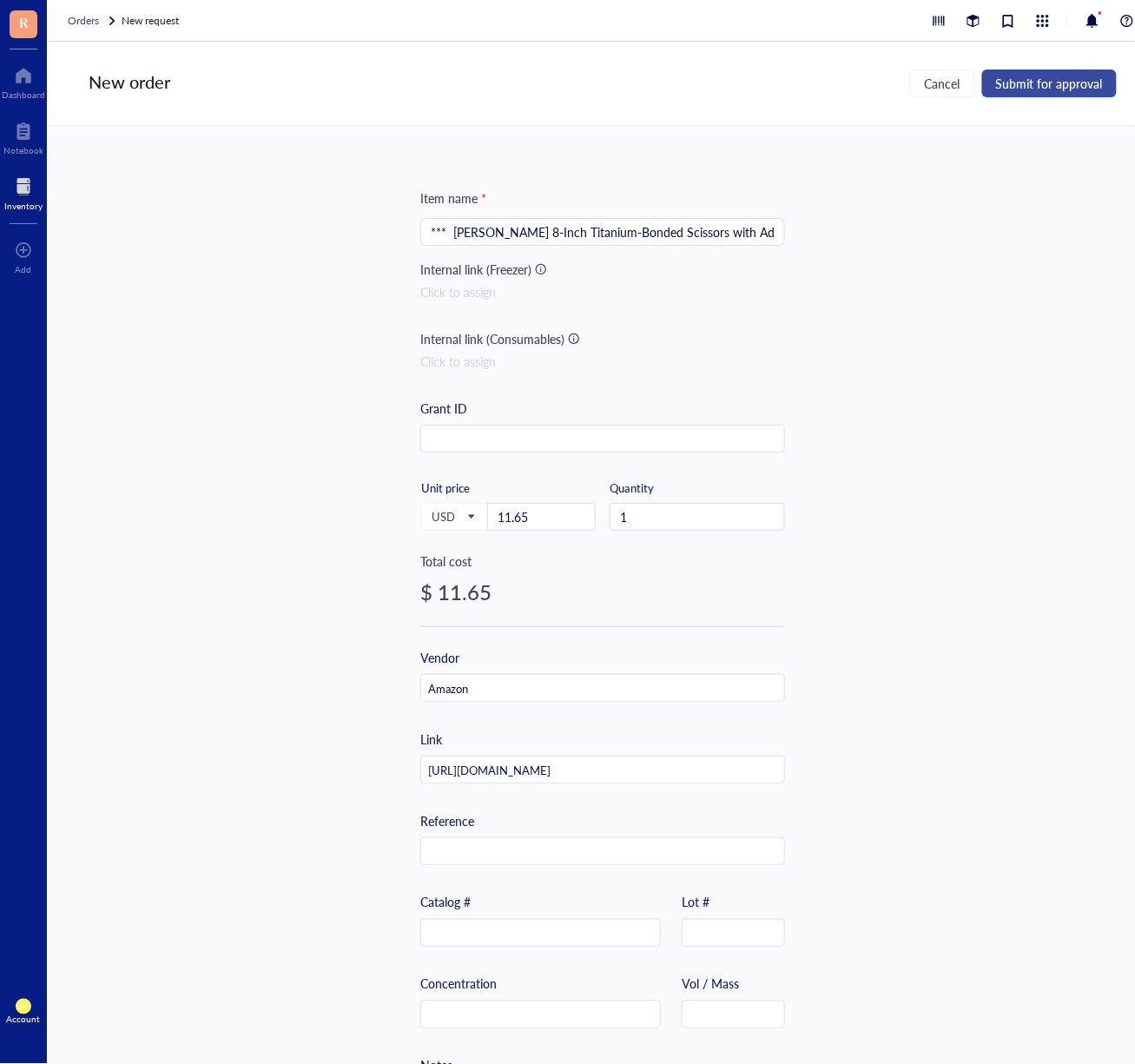 scroll, scrollTop: 0, scrollLeft: 0, axis: both 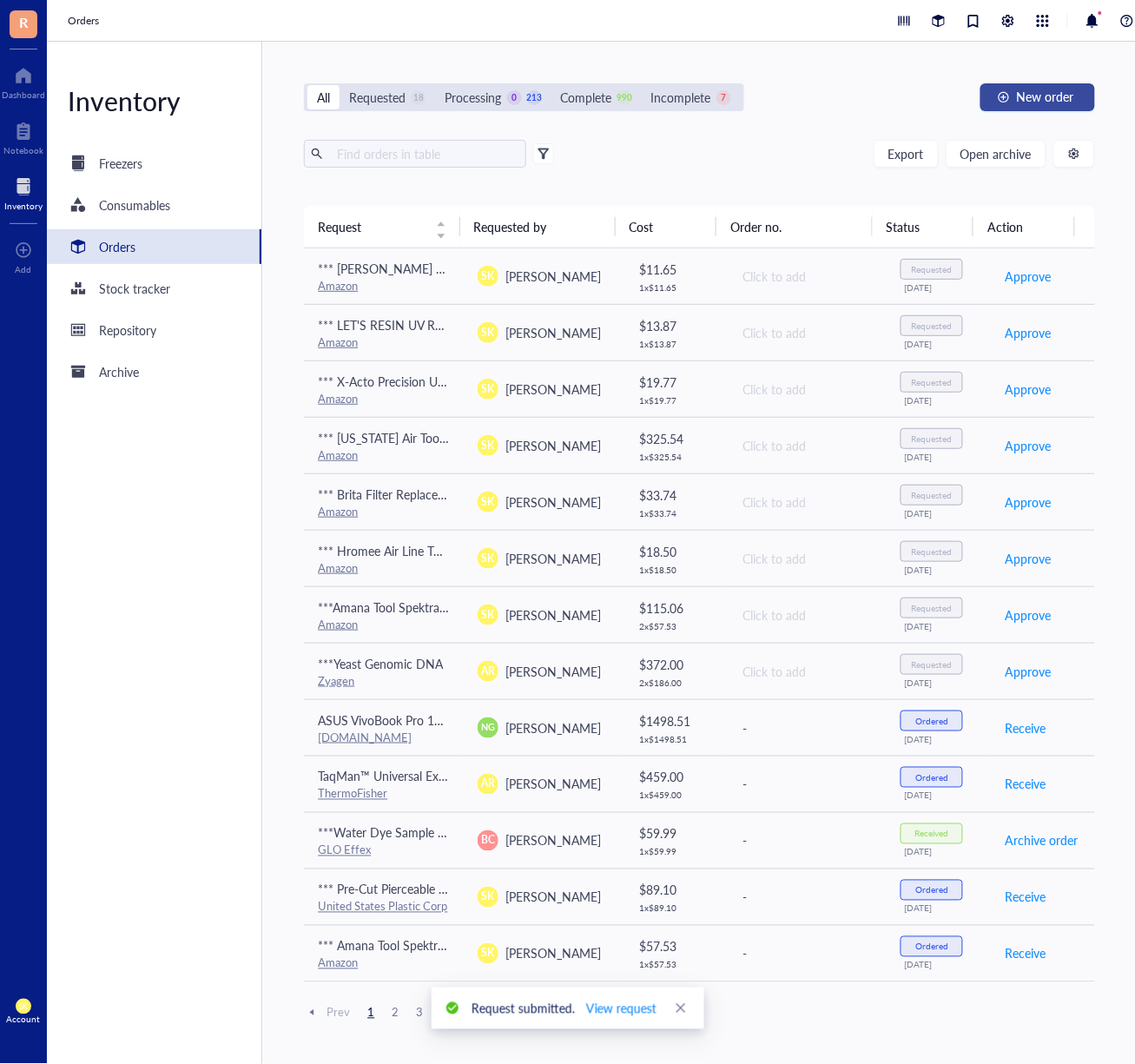 click on "New order" at bounding box center [1046, 96] 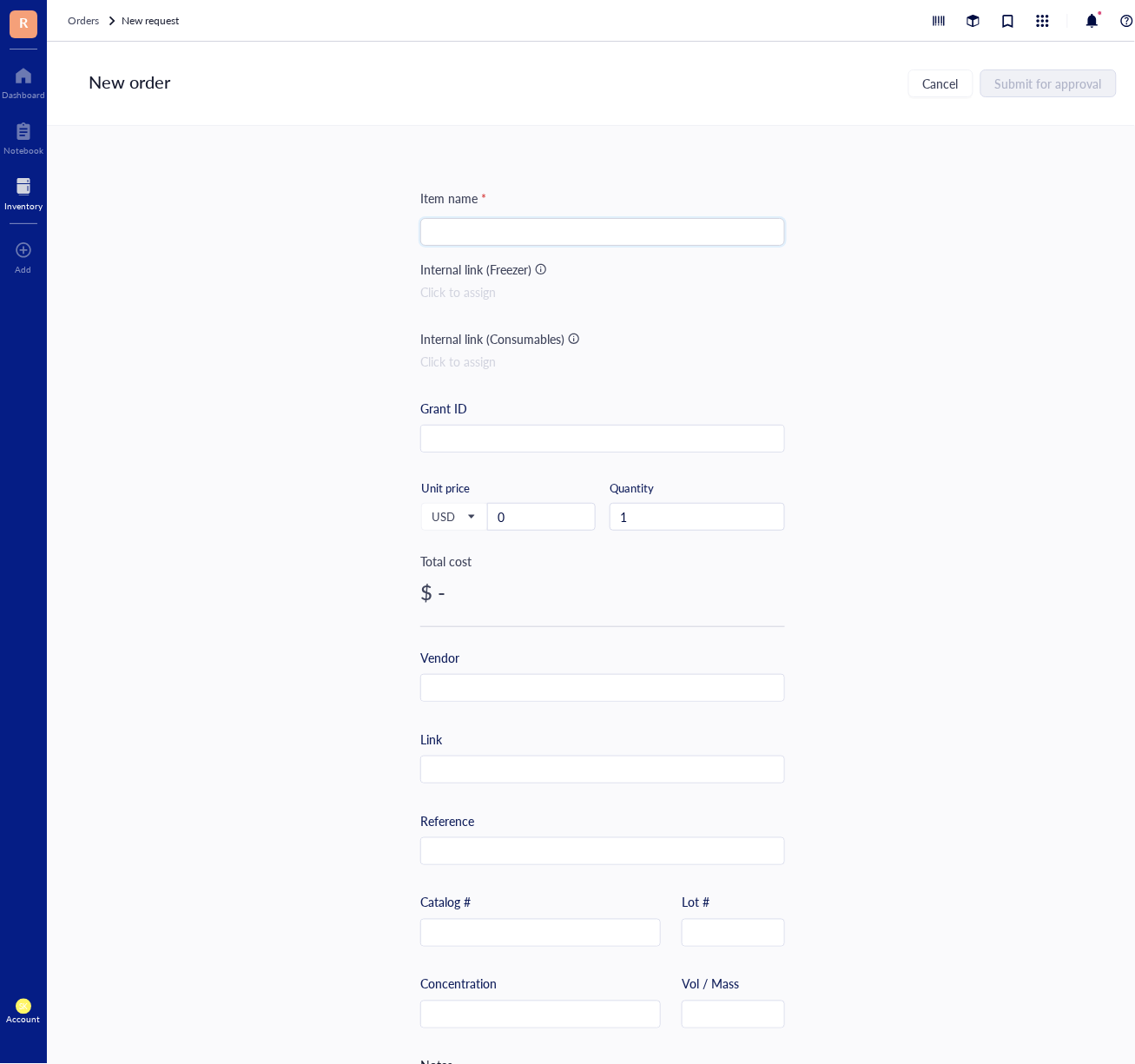 click at bounding box center (603, 232) 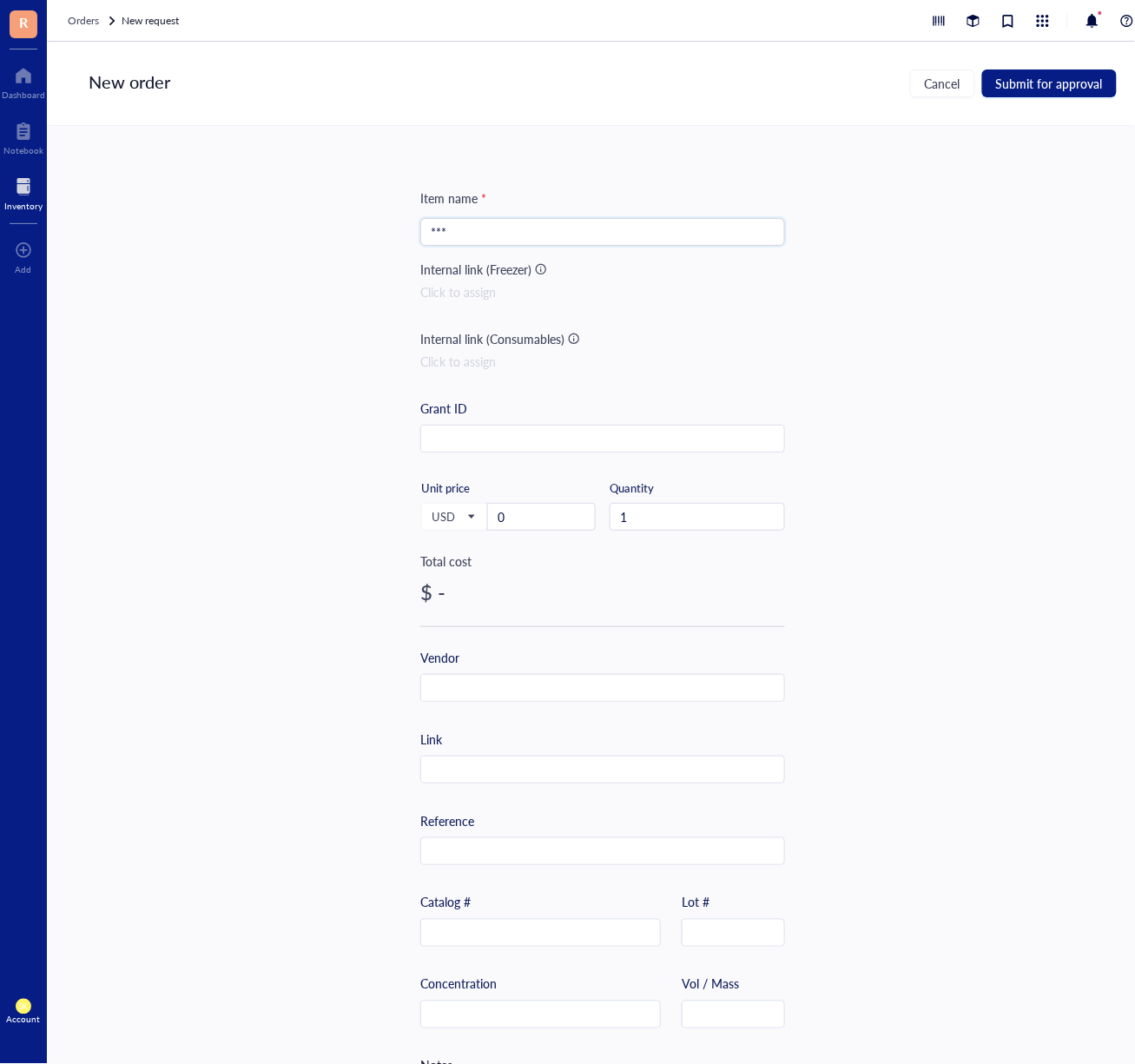 paste on "Sharpie Permanent Markers Variety Pack, Includes Chisel, Fine, and Ultra-Fine Tips, Marker Set, Writing, Coloring, Poster, Office, School Supplies, Black, 6 Count" 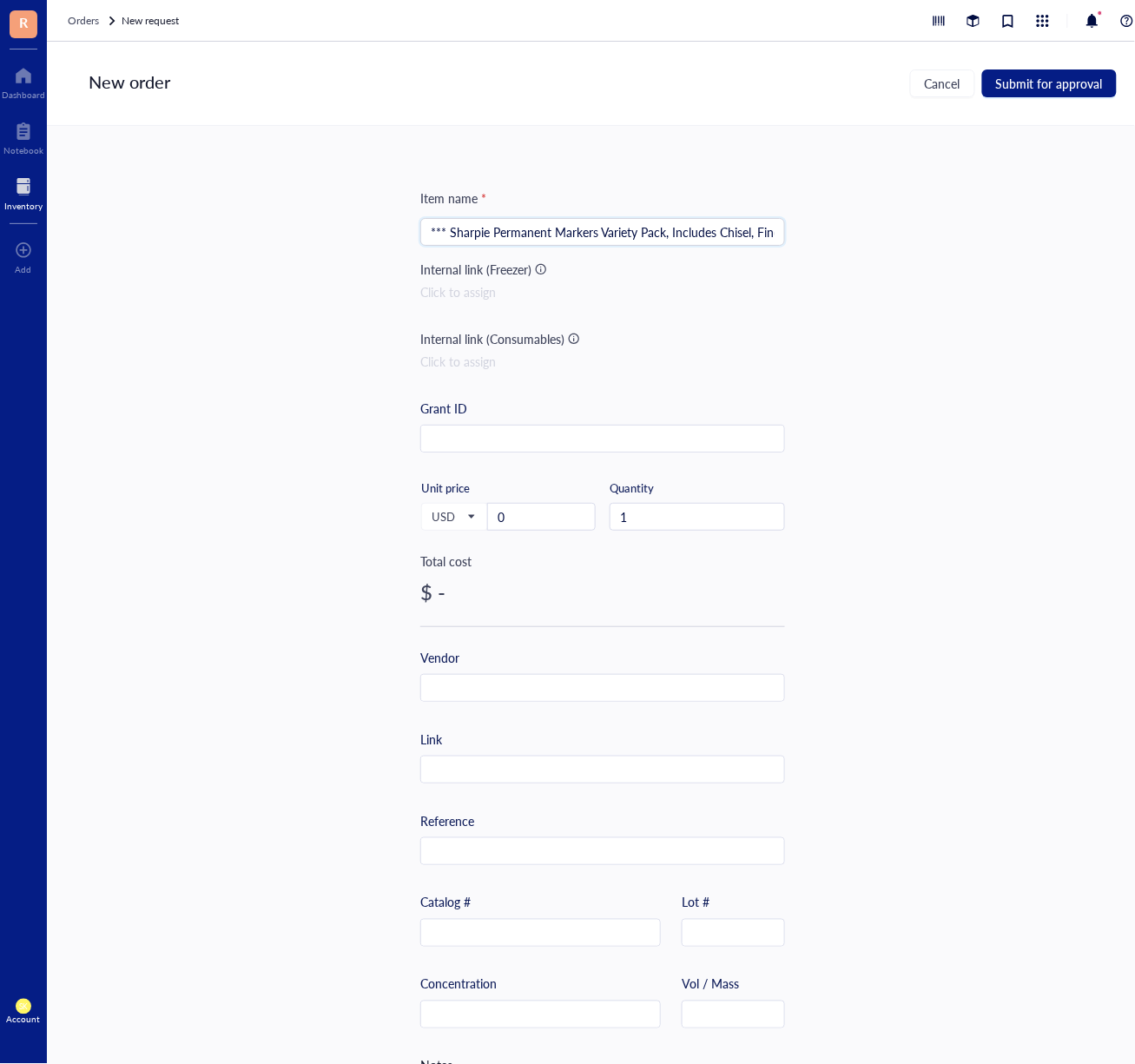 scroll, scrollTop: 0, scrollLeft: 523, axis: horizontal 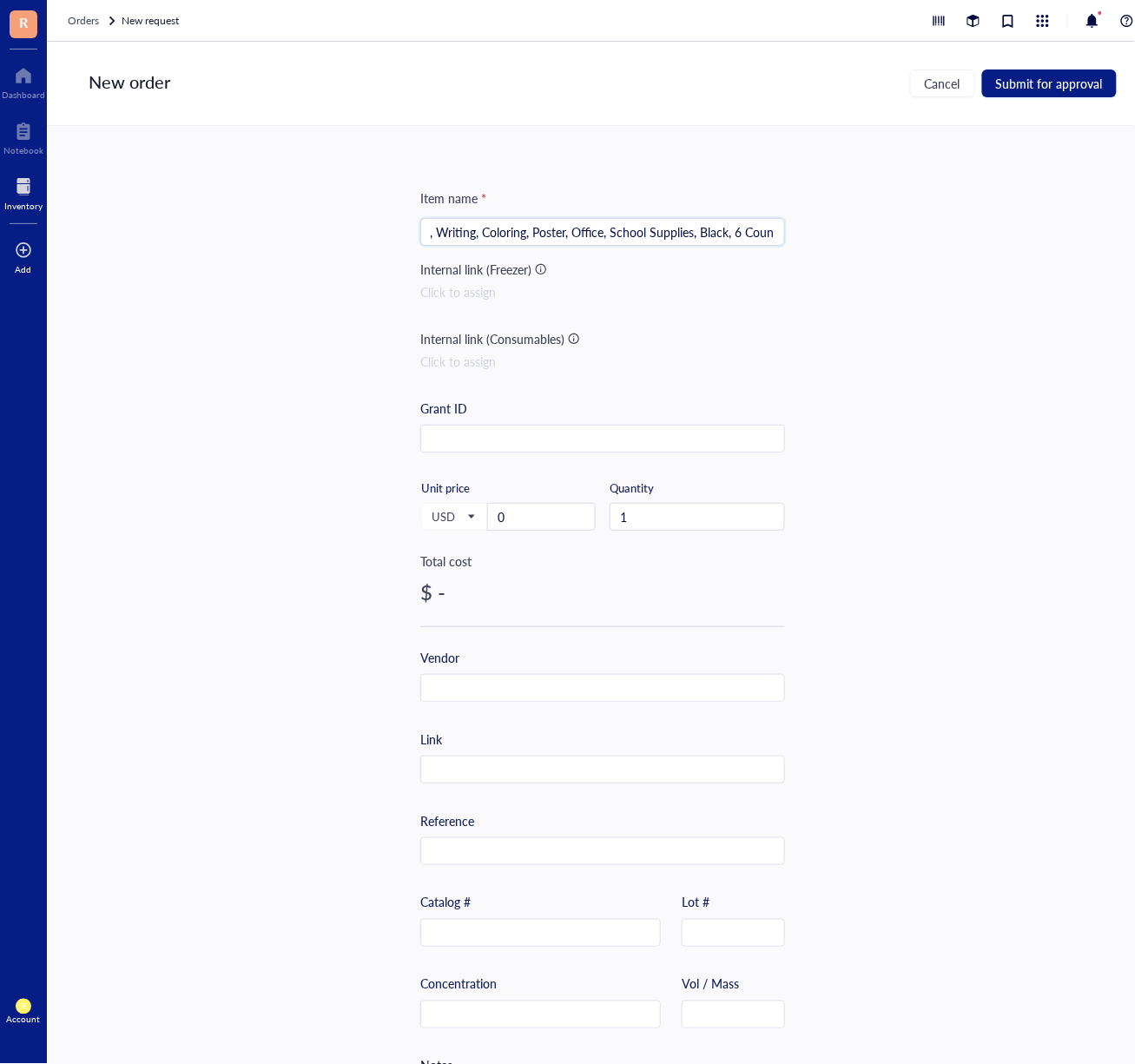 type on "*** Sharpie Permanent Markers Variety Pack, Includes Chisel, Fine, and Ultra-Fine Tips, Marker Set, Writing, Coloring, Poster, Office, School Supplies, Black, 6 Count" 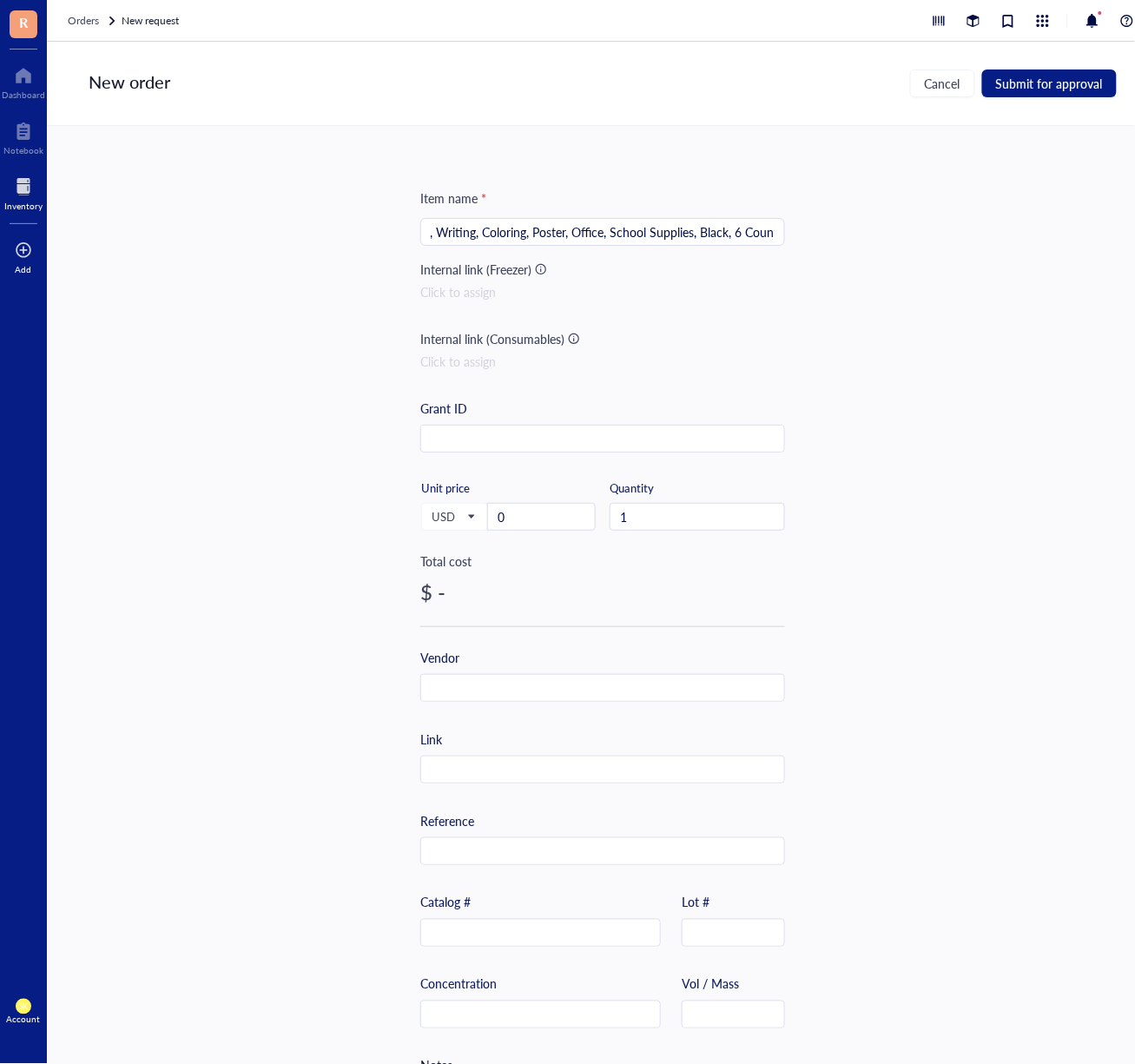 scroll, scrollTop: 0, scrollLeft: 0, axis: both 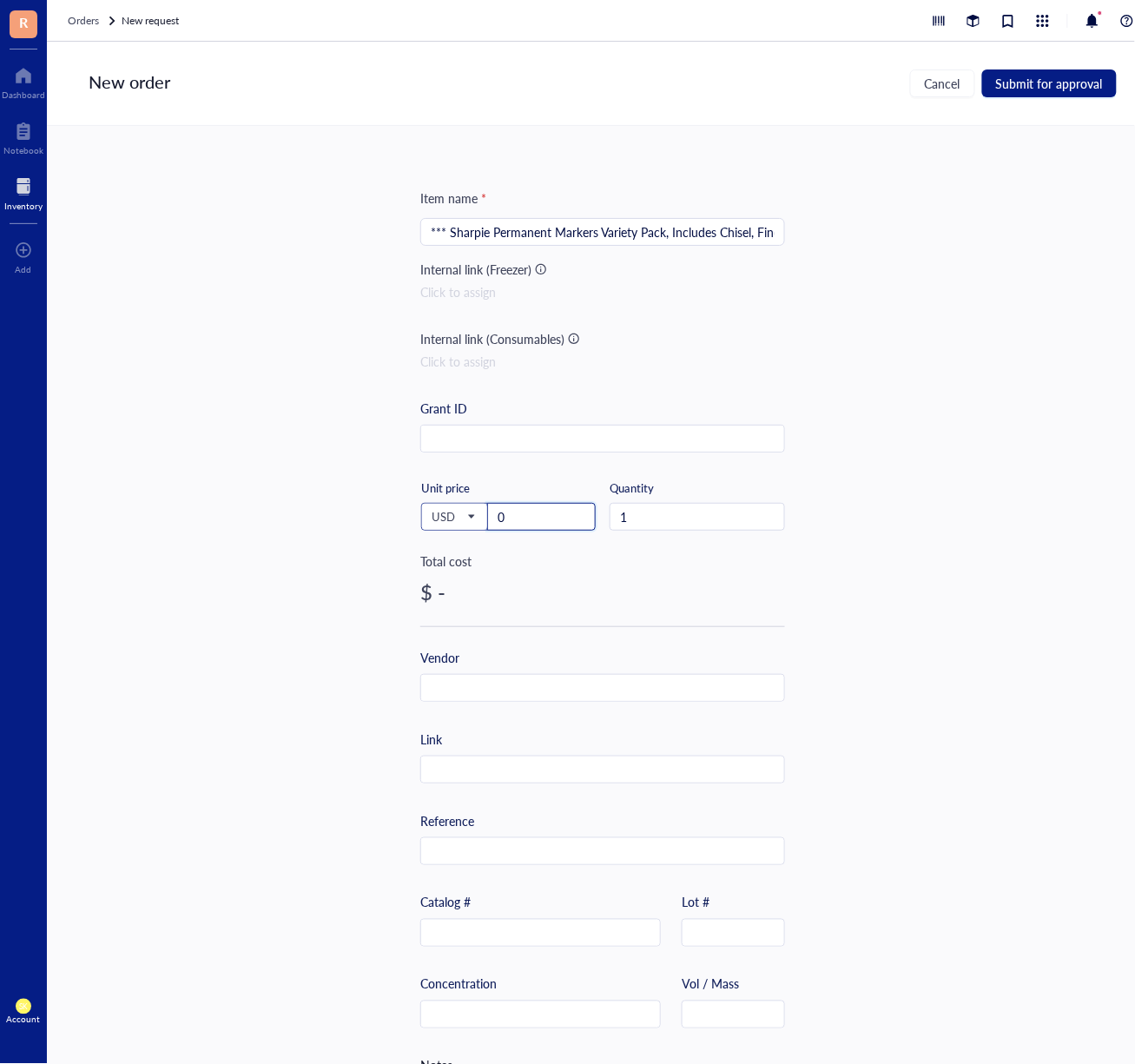 drag, startPoint x: 508, startPoint y: 513, endPoint x: 483, endPoint y: 530, distance: 30.232433 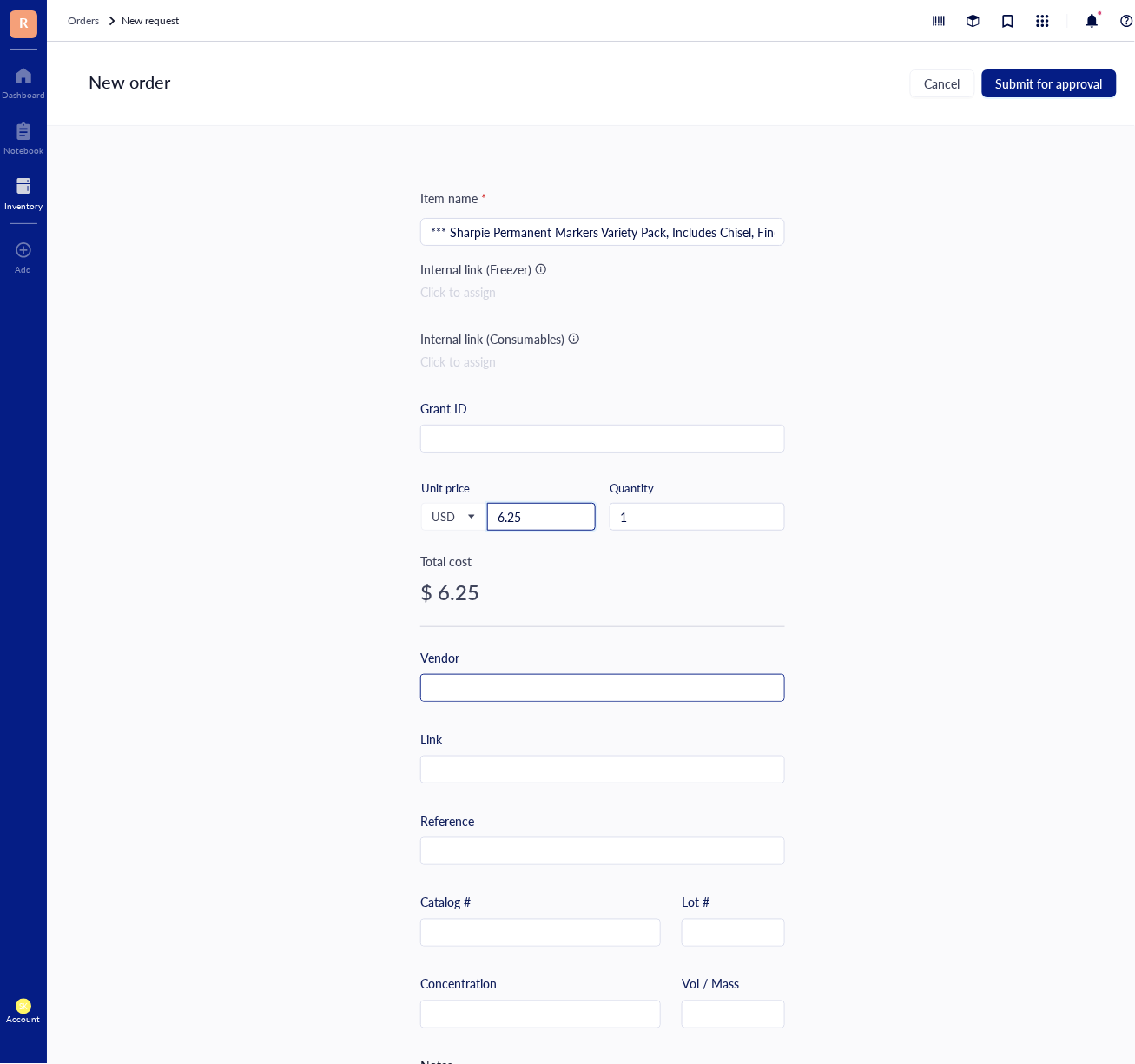 type on "6.25" 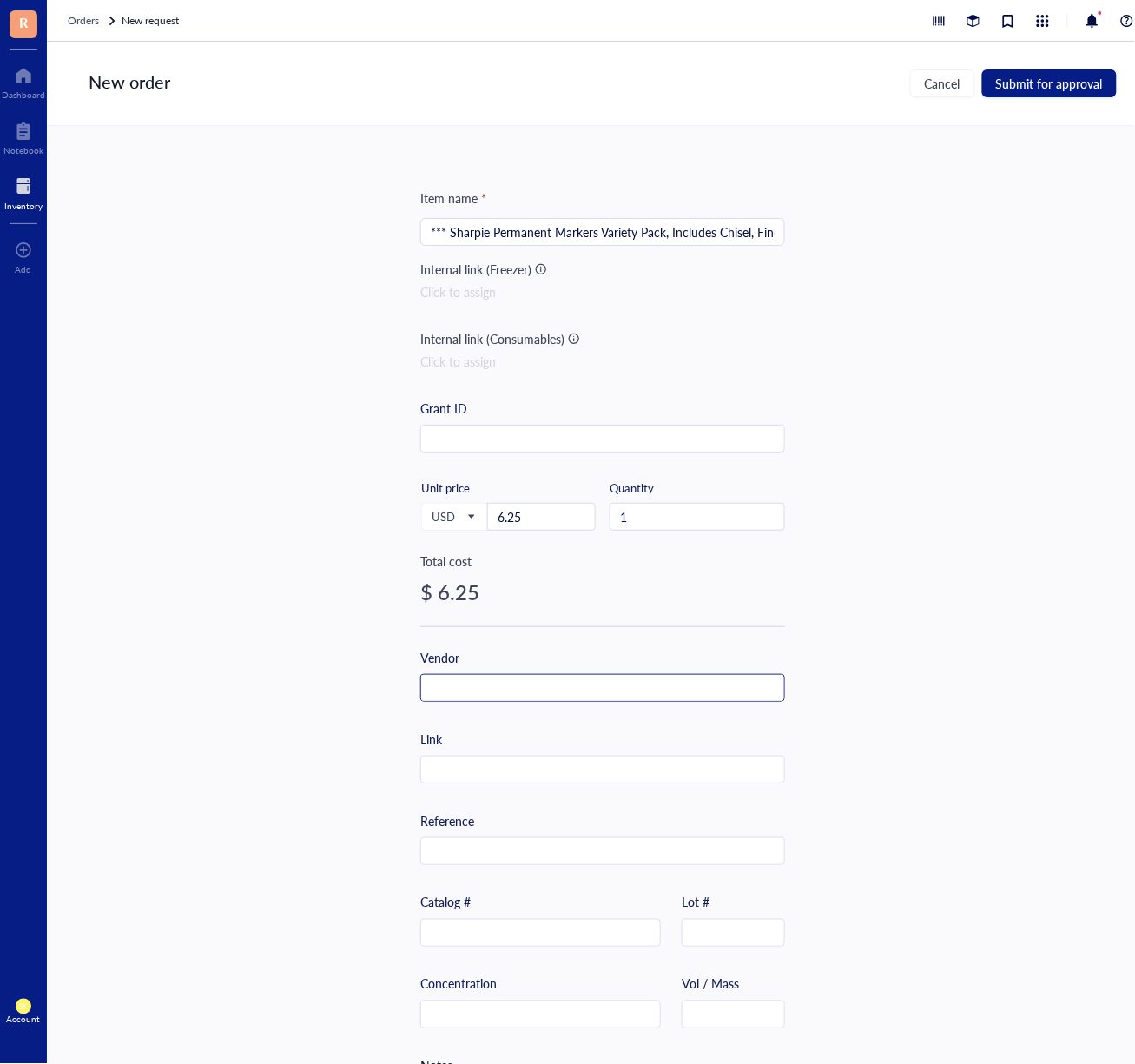 click at bounding box center [603, 689] 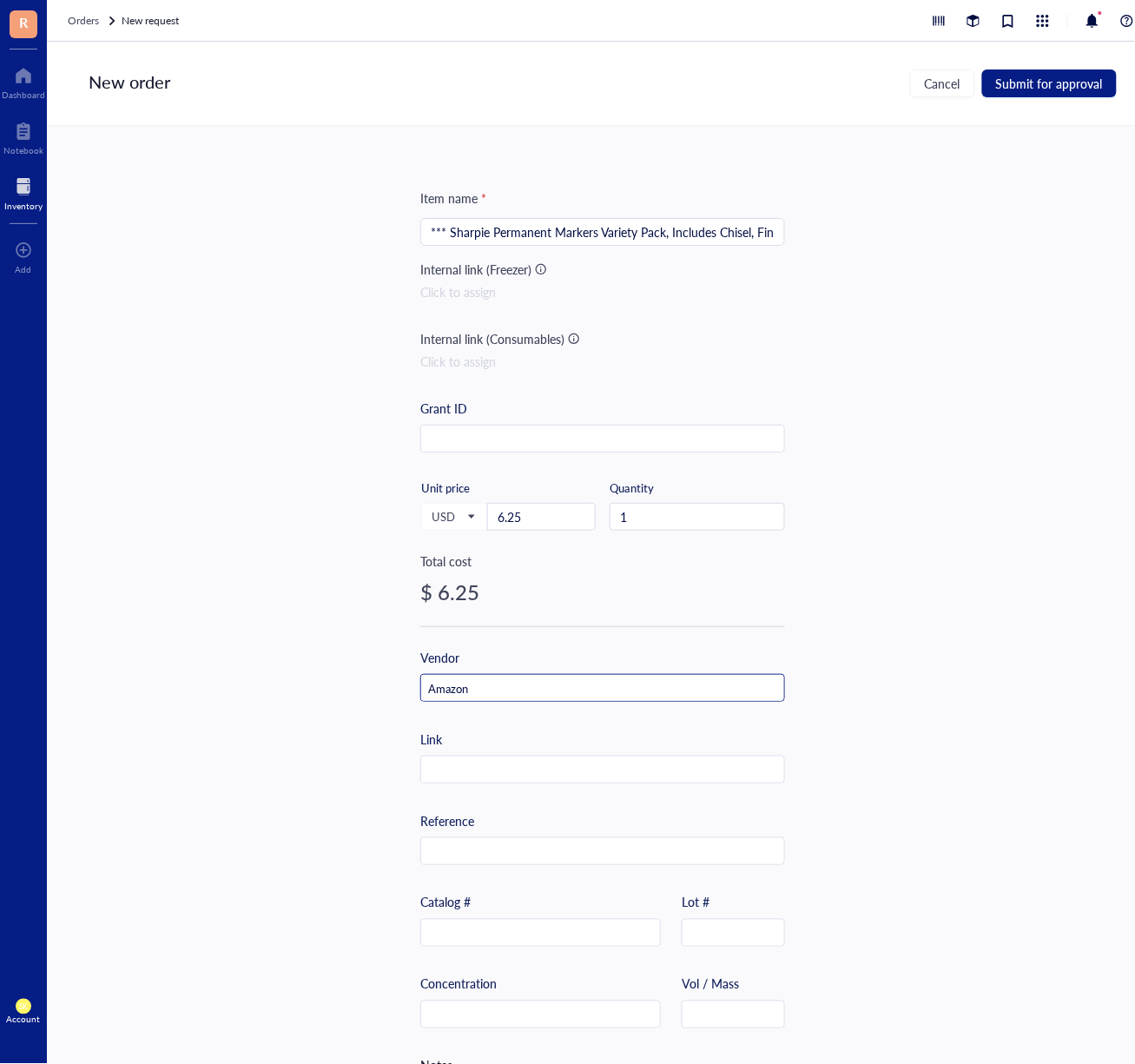type on "Amazon" 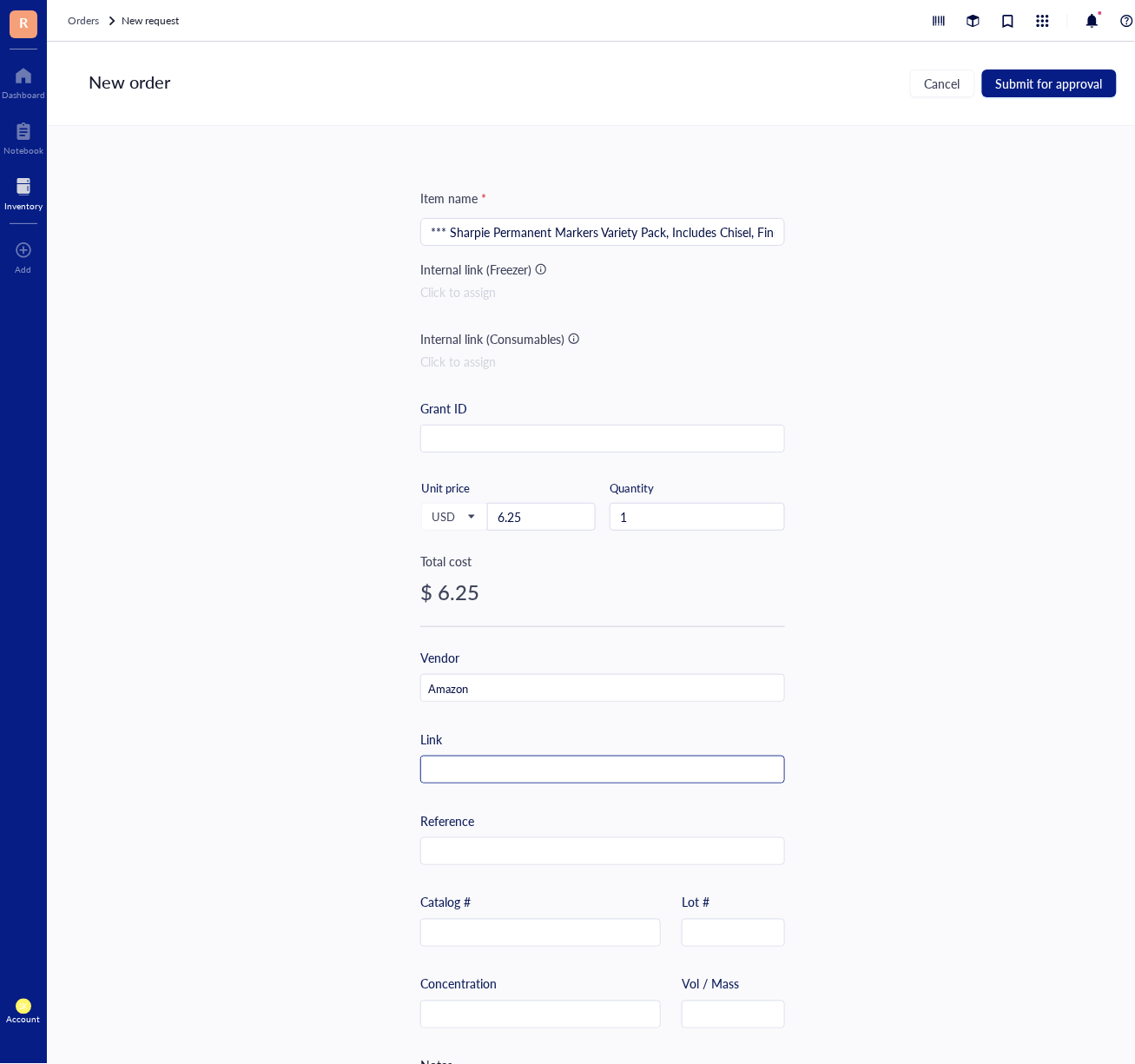 click at bounding box center [603, 770] 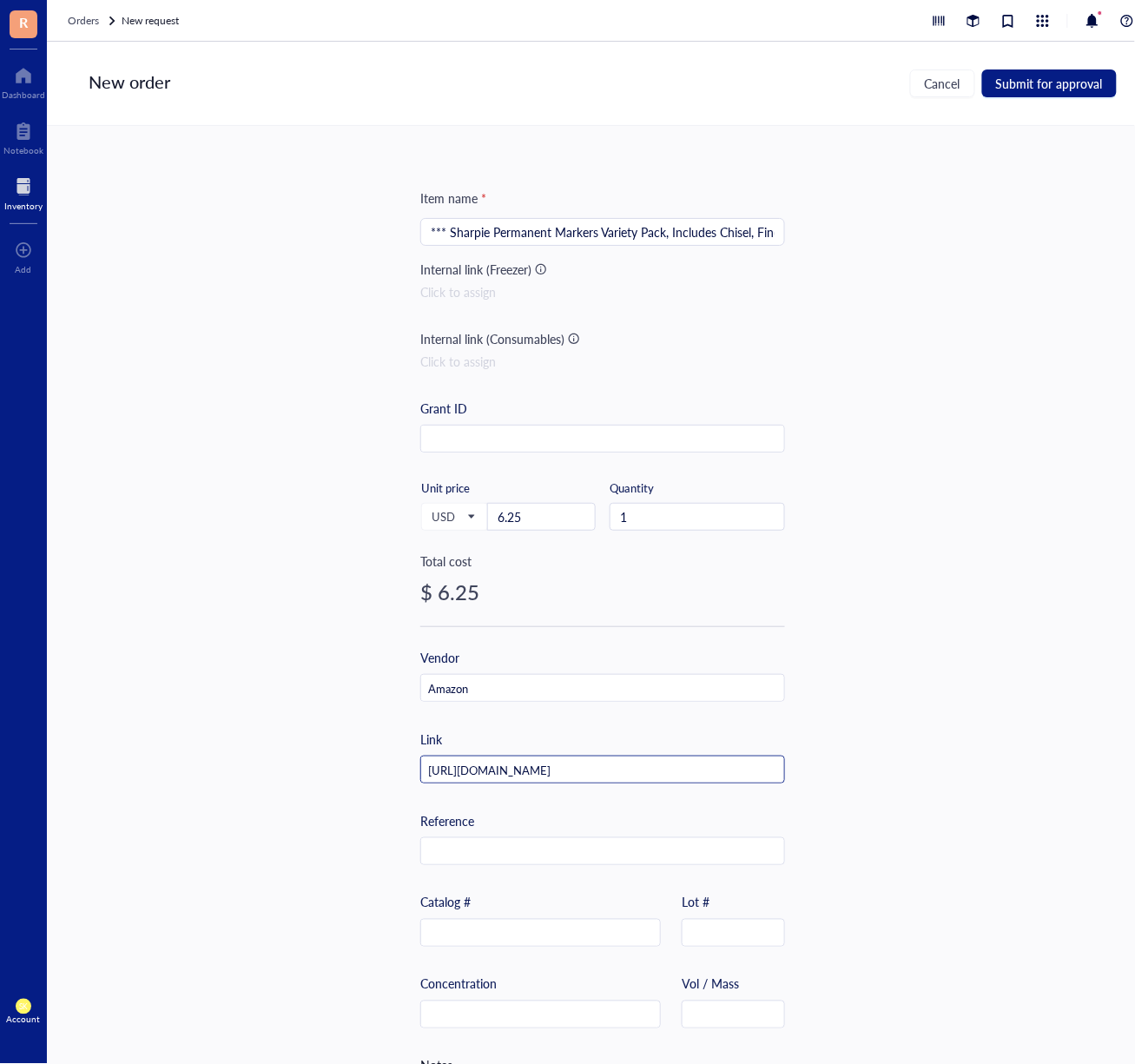 scroll, scrollTop: 0, scrollLeft: 59, axis: horizontal 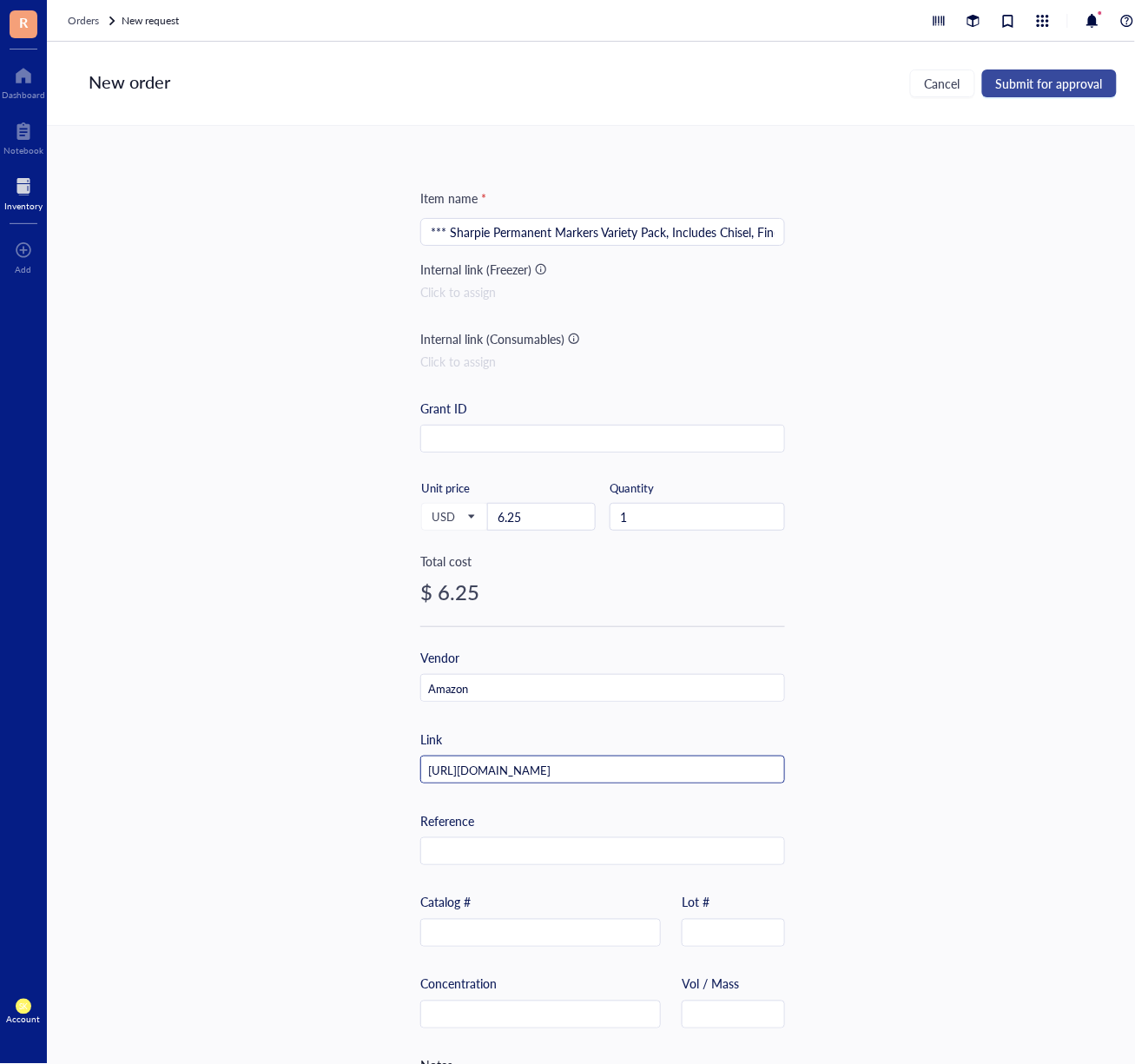type on "[URL][DOMAIN_NAME]" 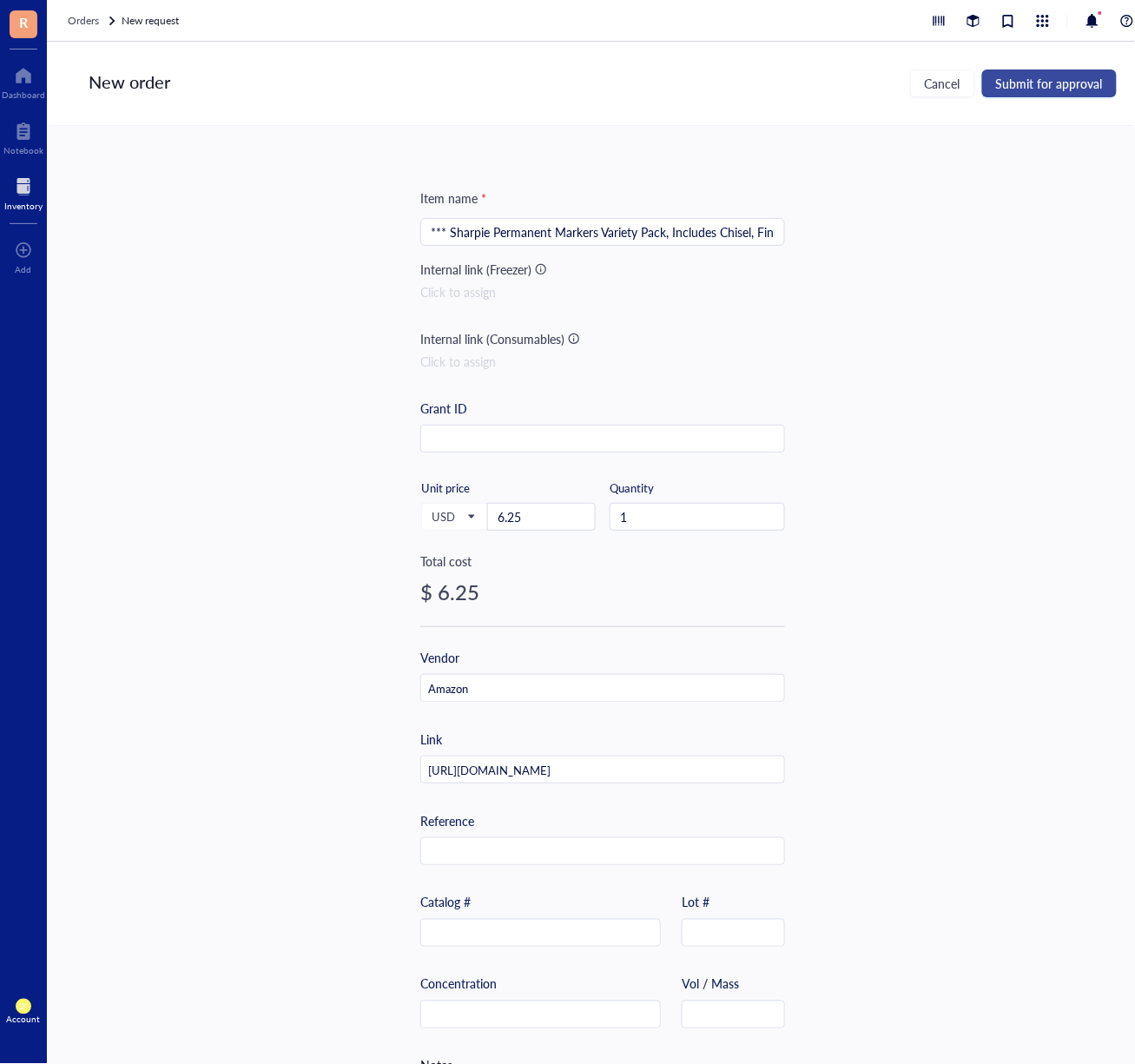 scroll, scrollTop: 0, scrollLeft: 0, axis: both 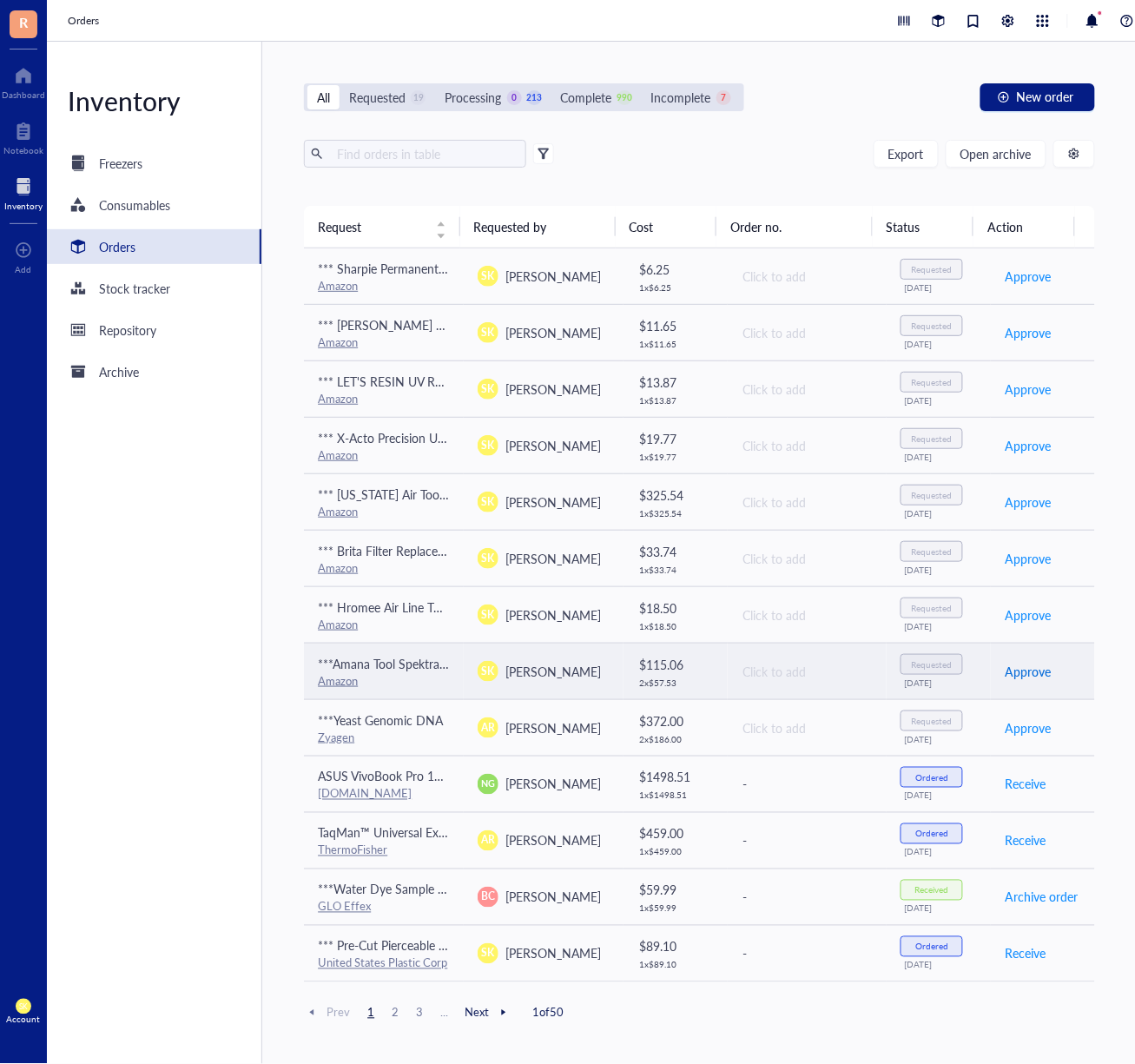 click on "Approve" at bounding box center (1028, 671) 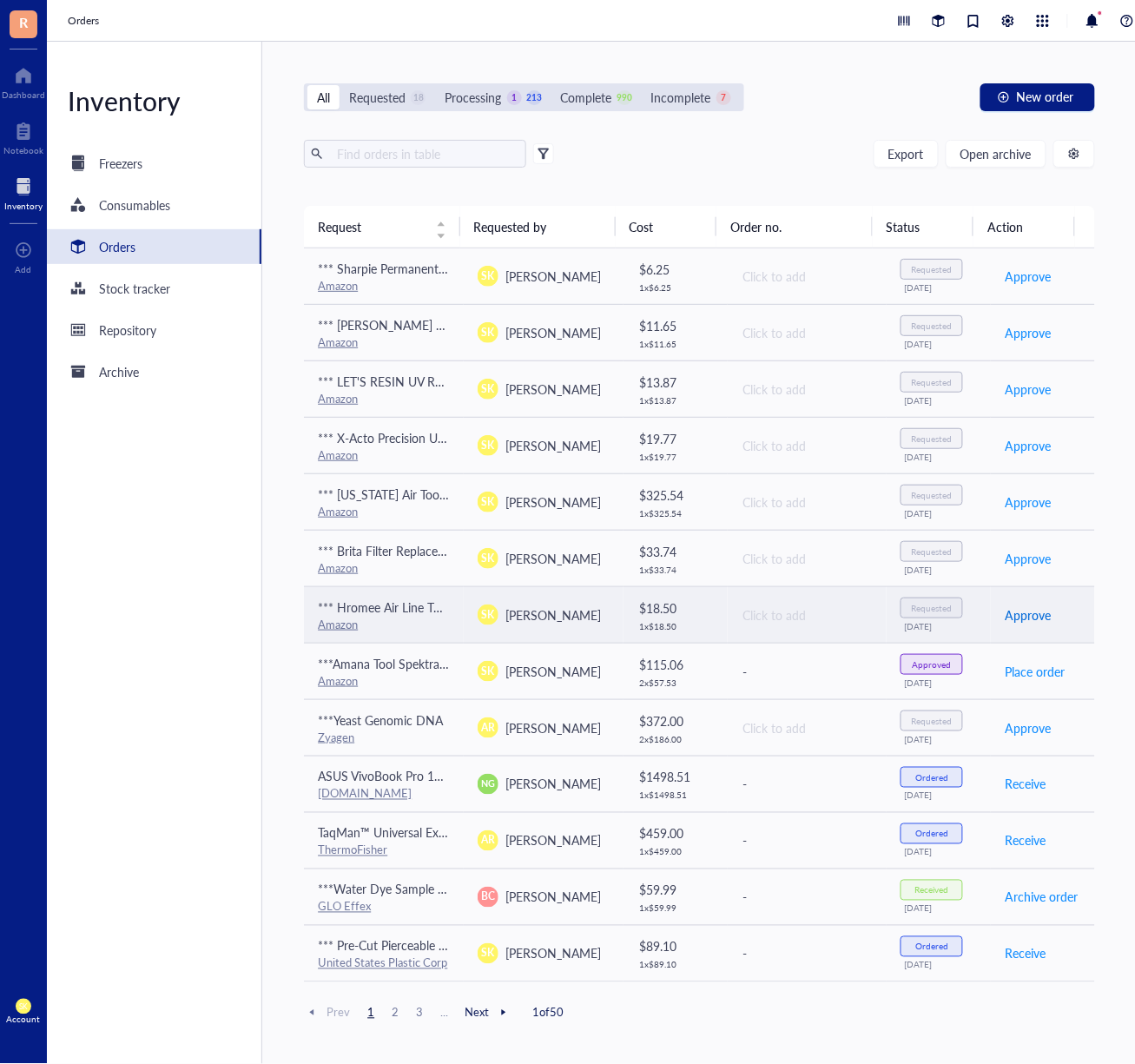 click on "Approve" at bounding box center (1028, 615) 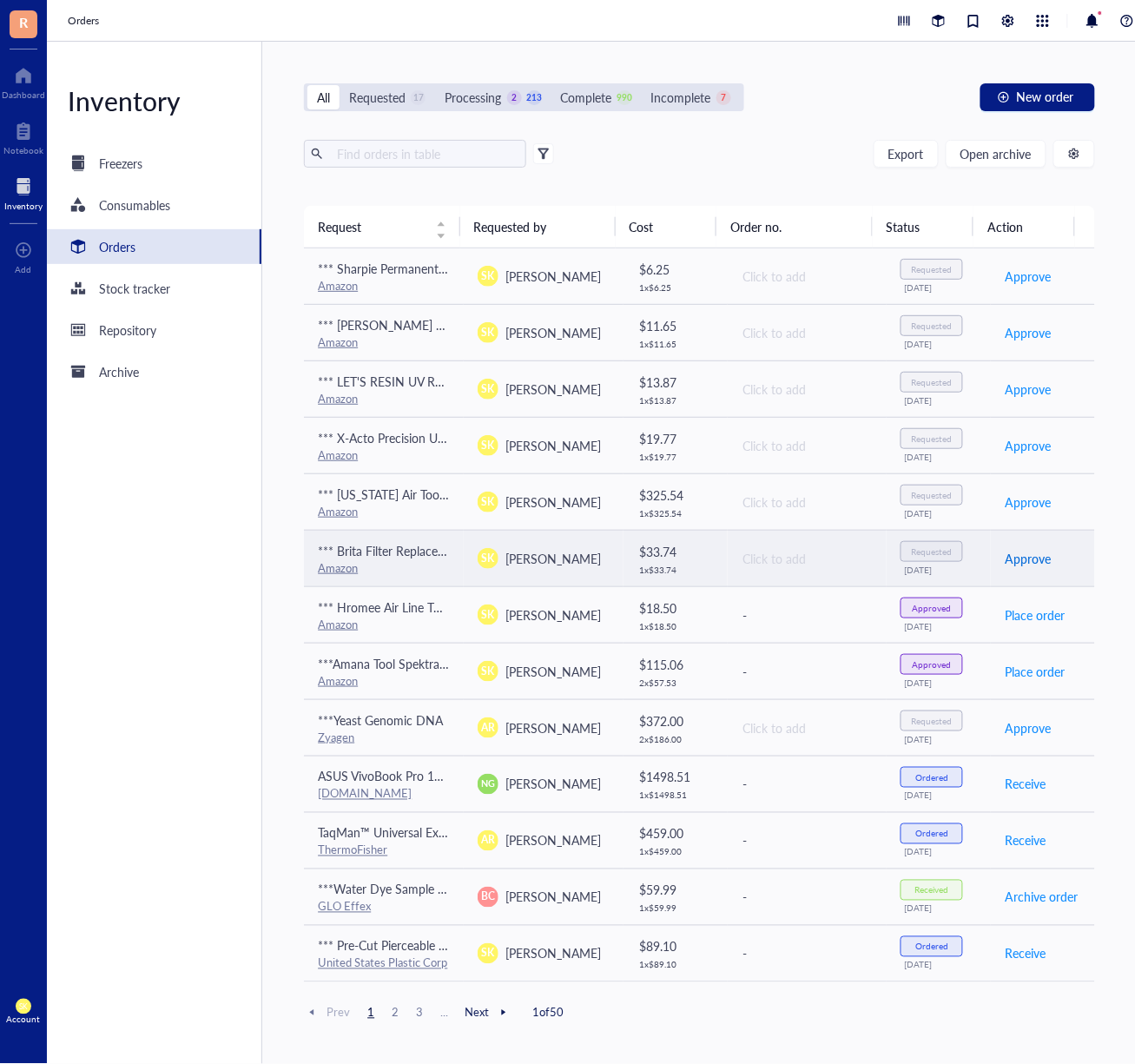 click on "Approve" at bounding box center [1028, 558] 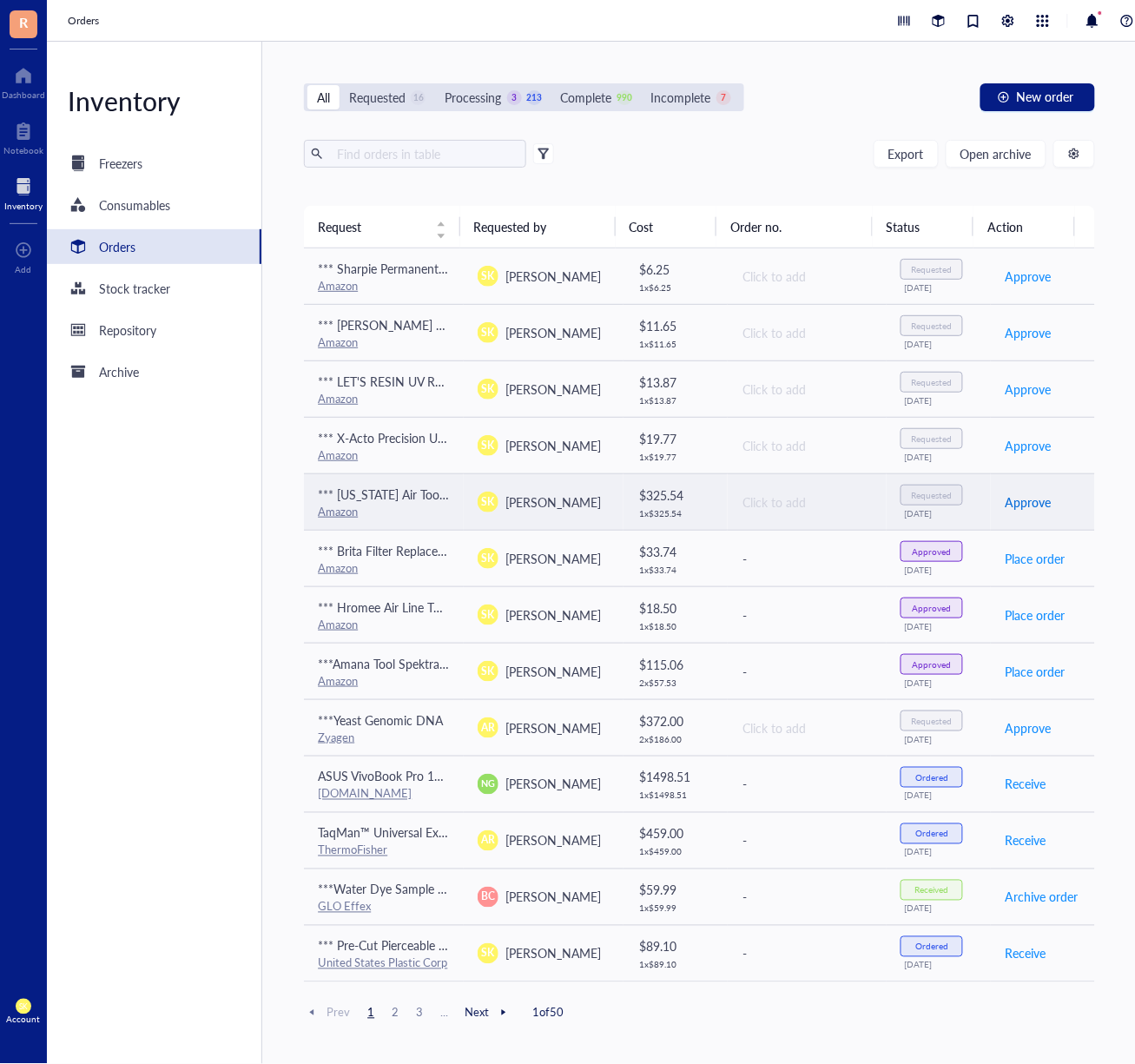 click on "Approve" at bounding box center (1028, 502) 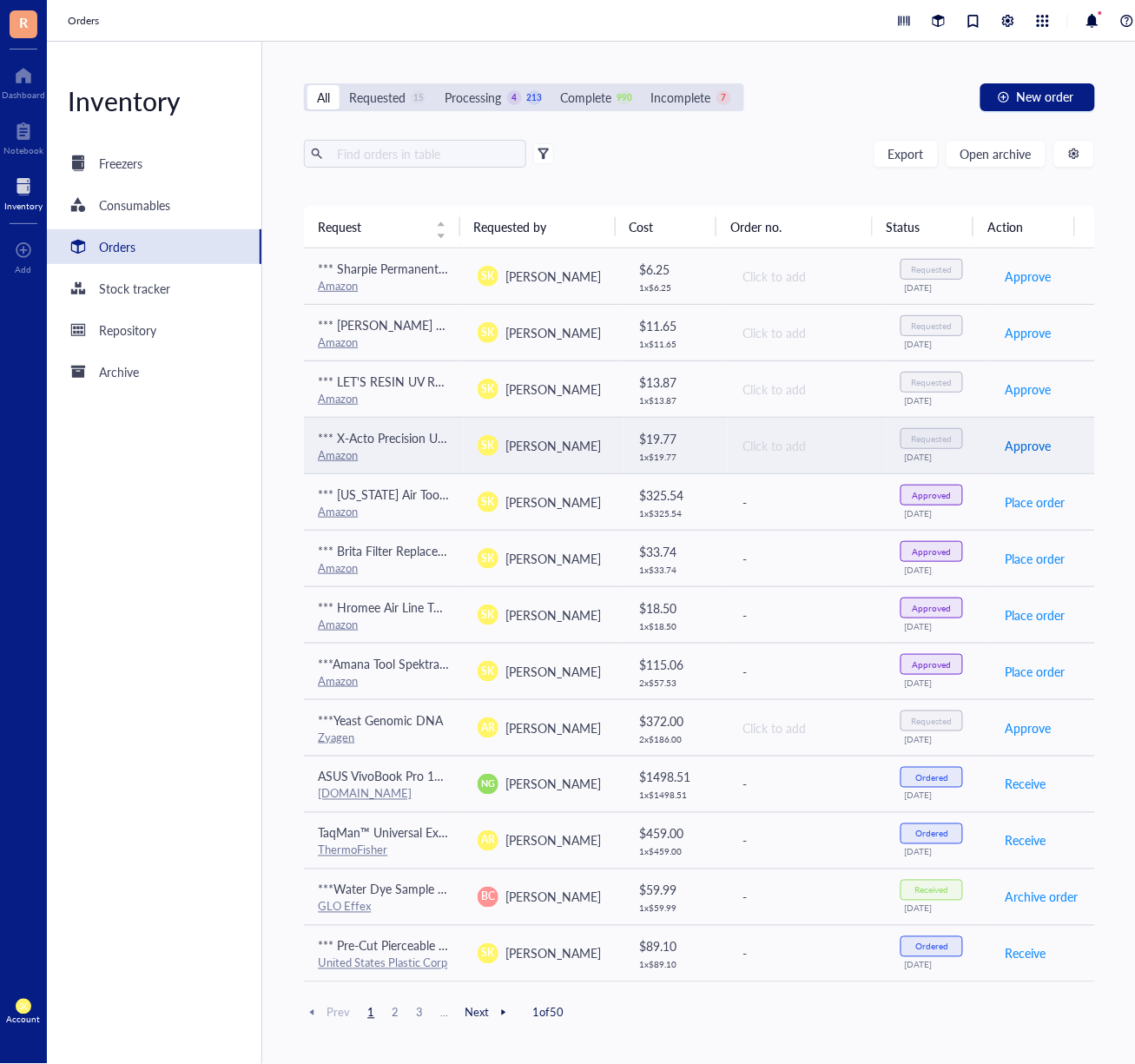 click on "Approve" at bounding box center (1028, 446) 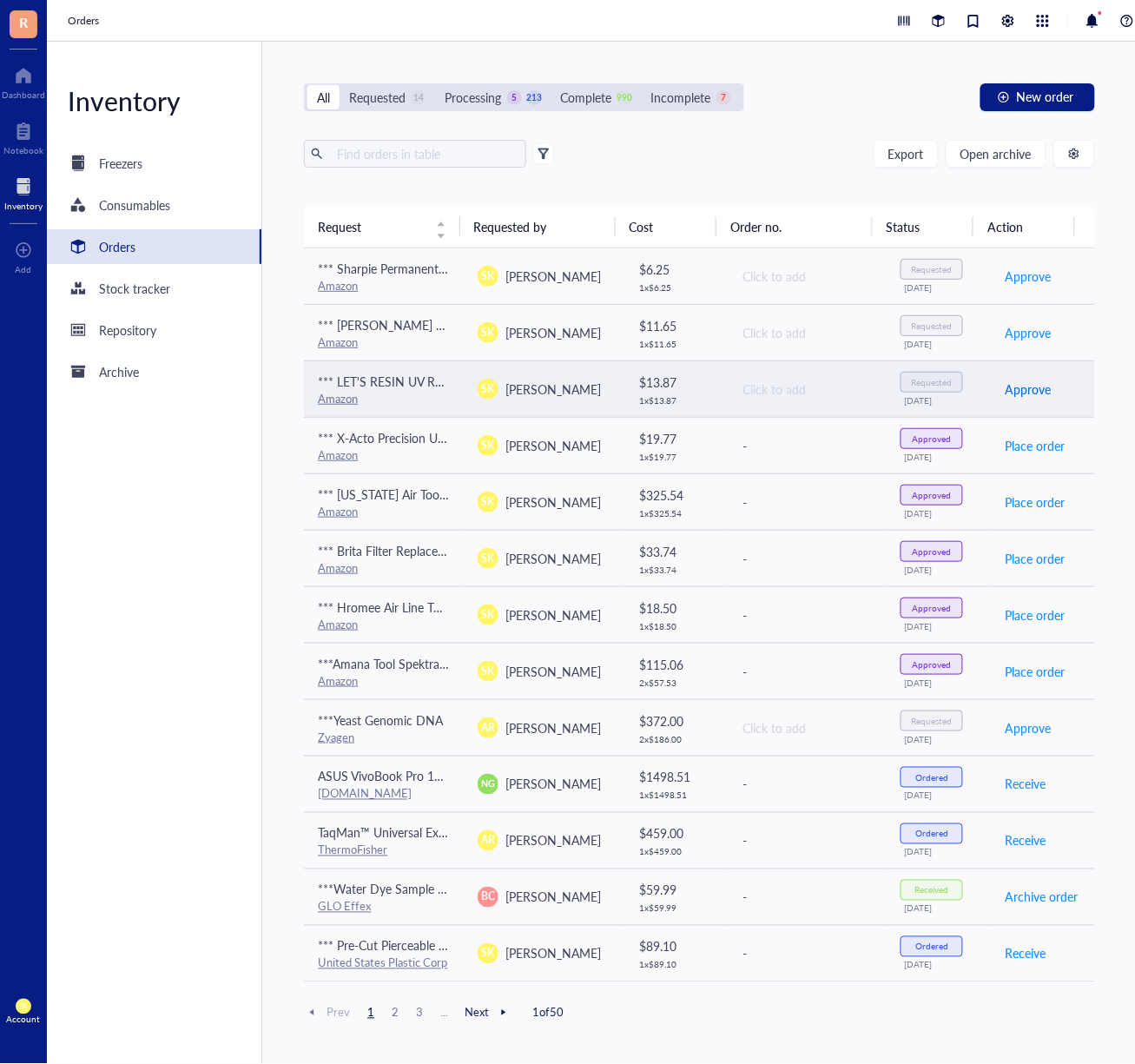 click on "Approve" at bounding box center [1028, 389] 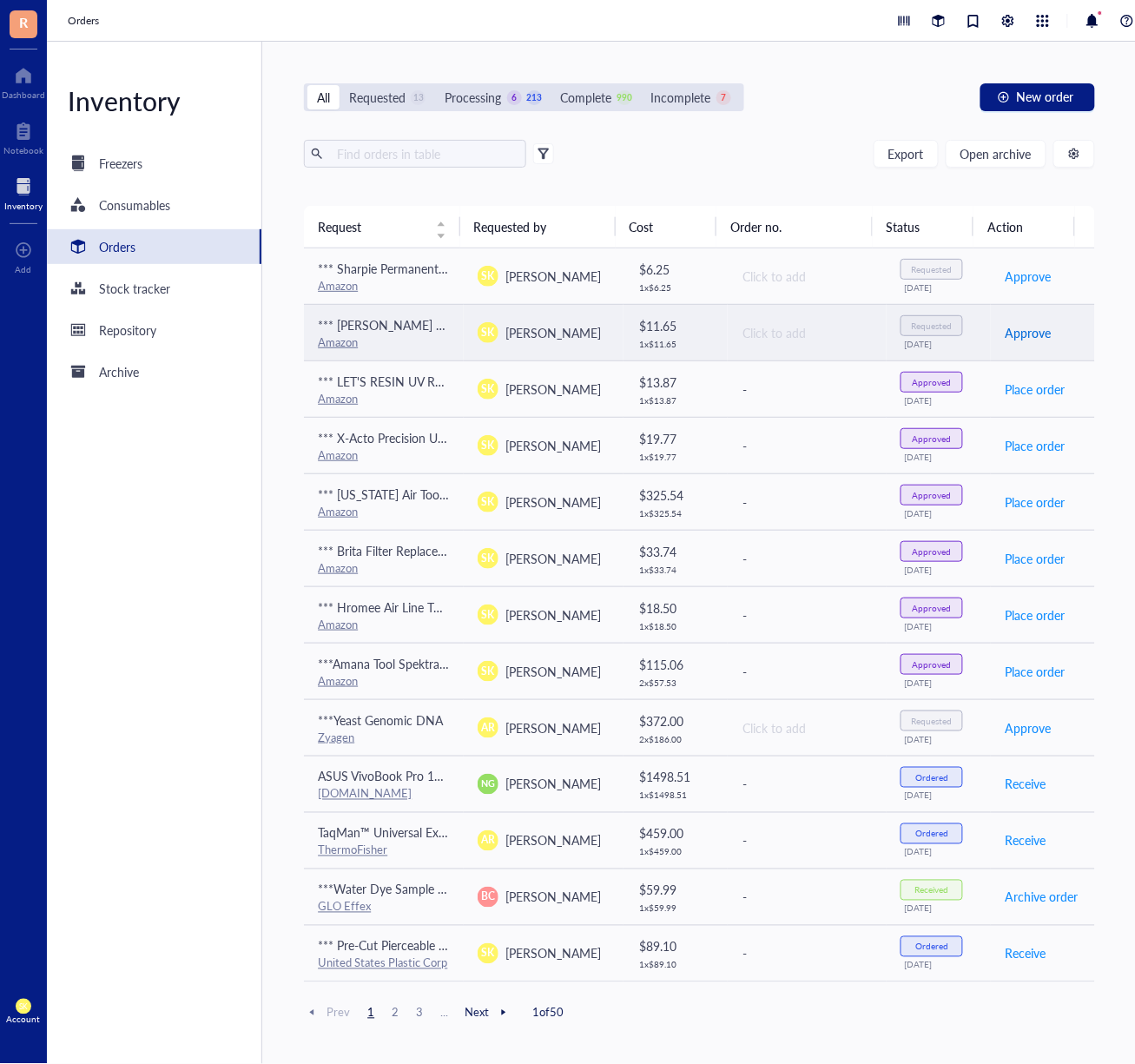 click on "Approve" at bounding box center [1028, 333] 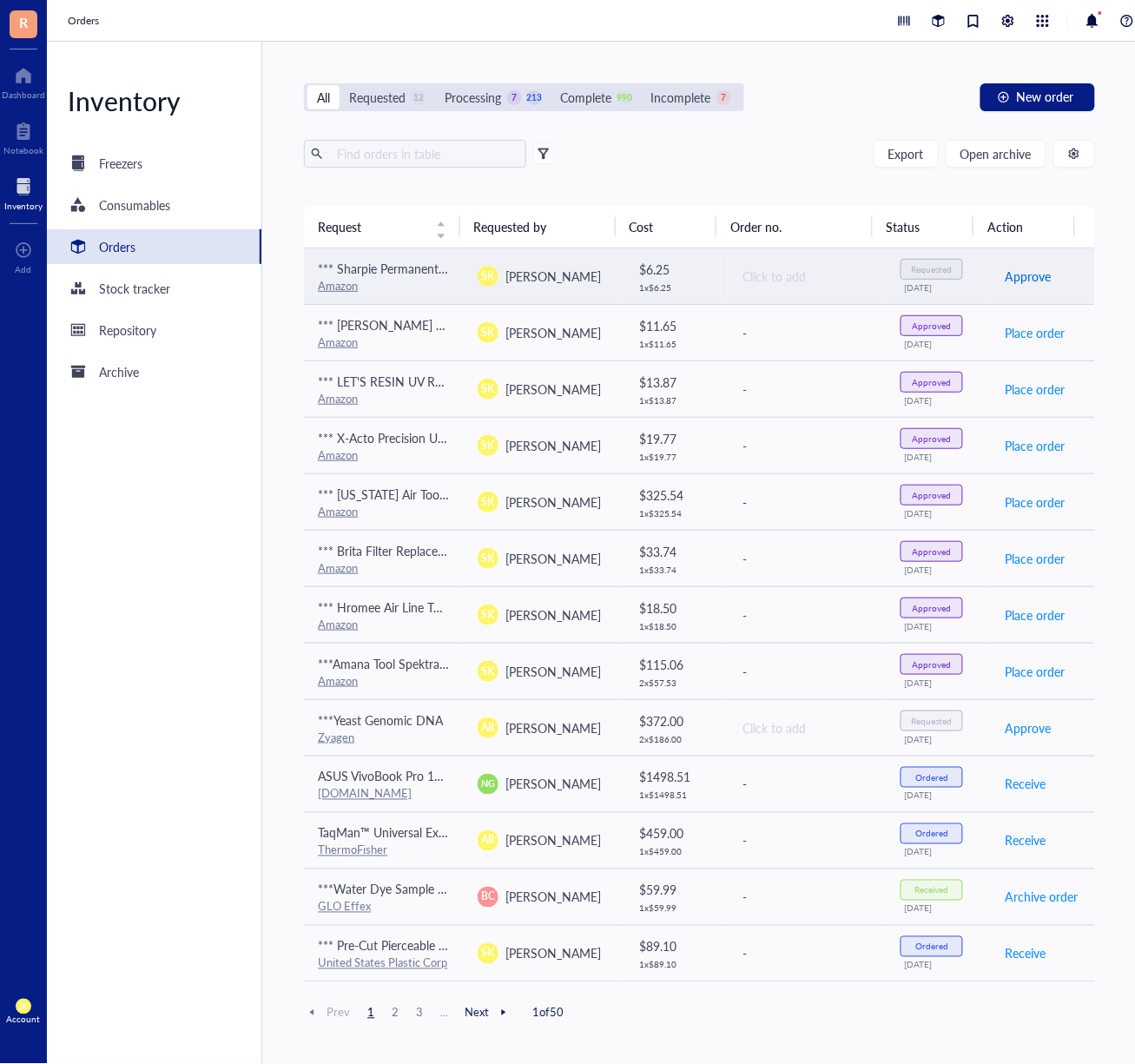 click on "Approve" at bounding box center [1028, 276] 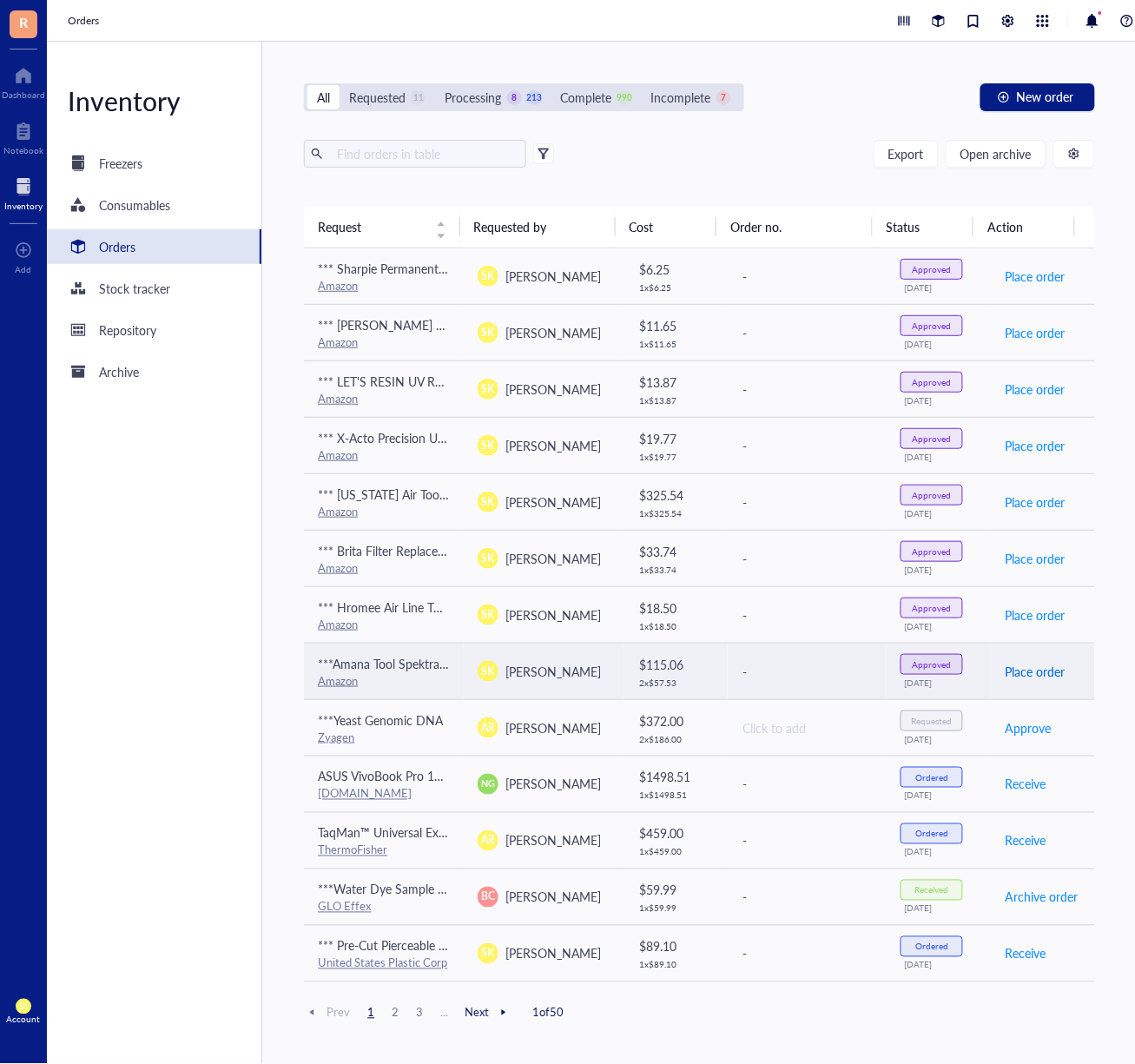 click on "Place order" at bounding box center [1035, 671] 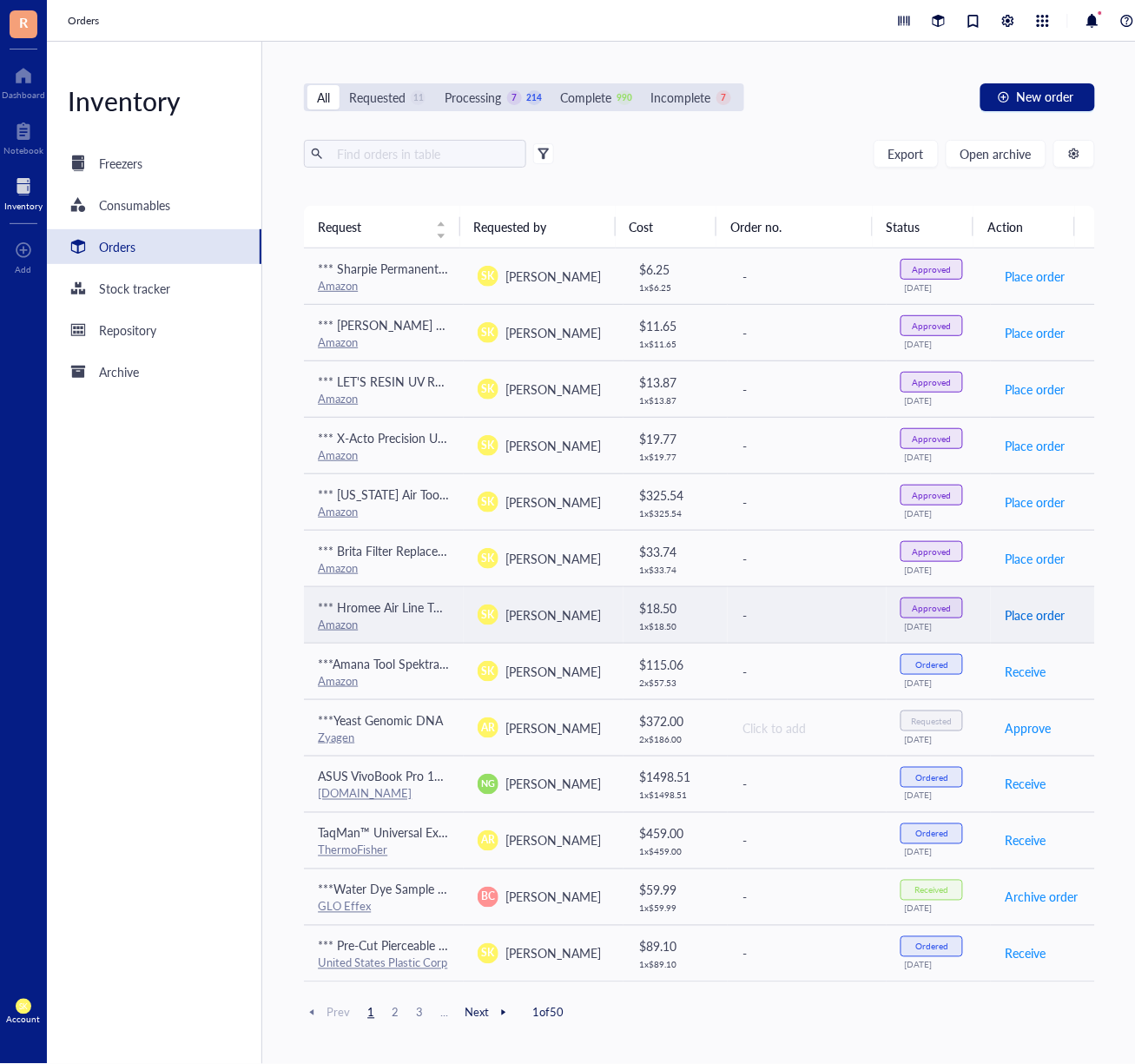 click on "Place order" at bounding box center [1035, 615] 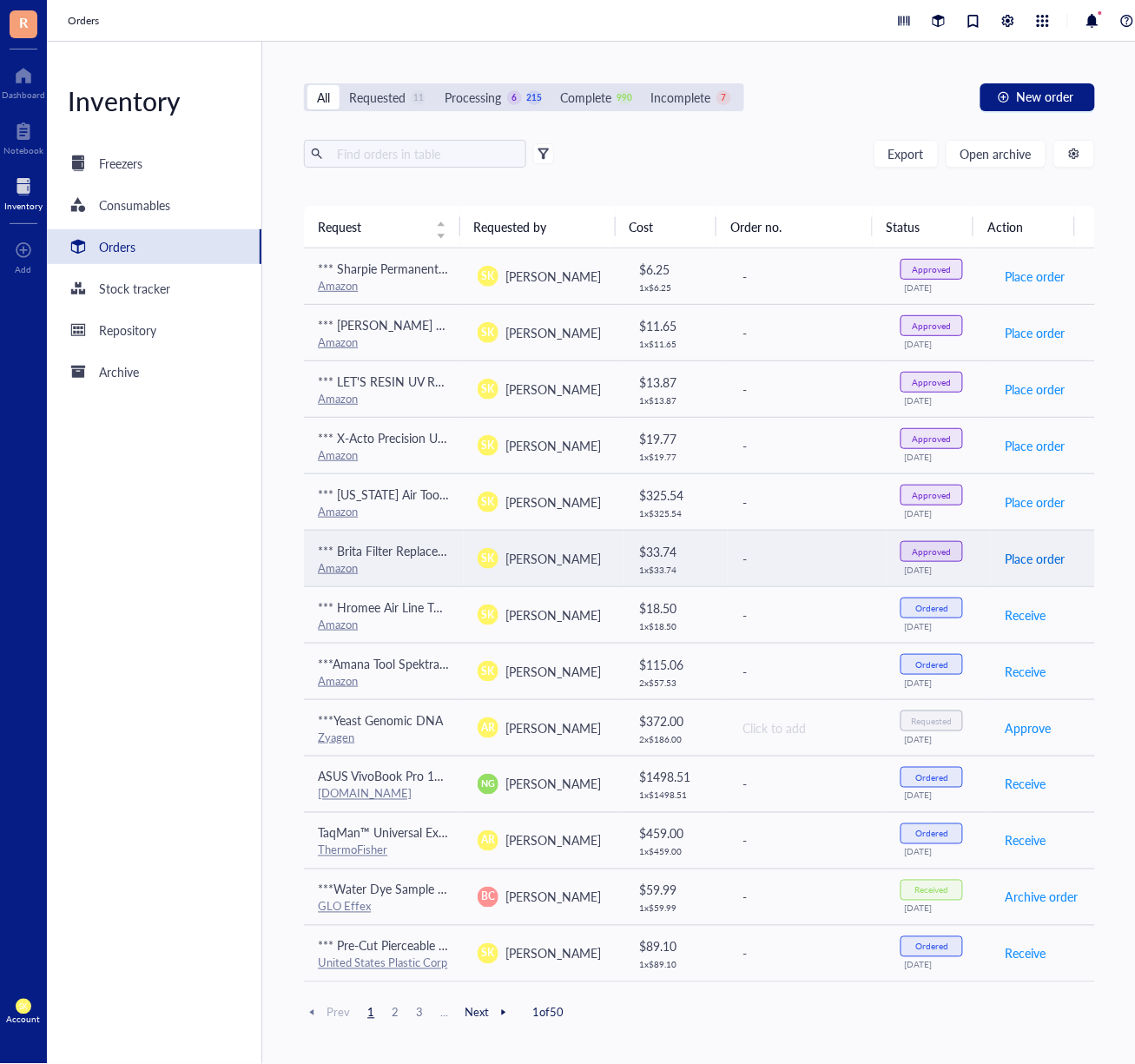 click on "Place order" at bounding box center [1035, 558] 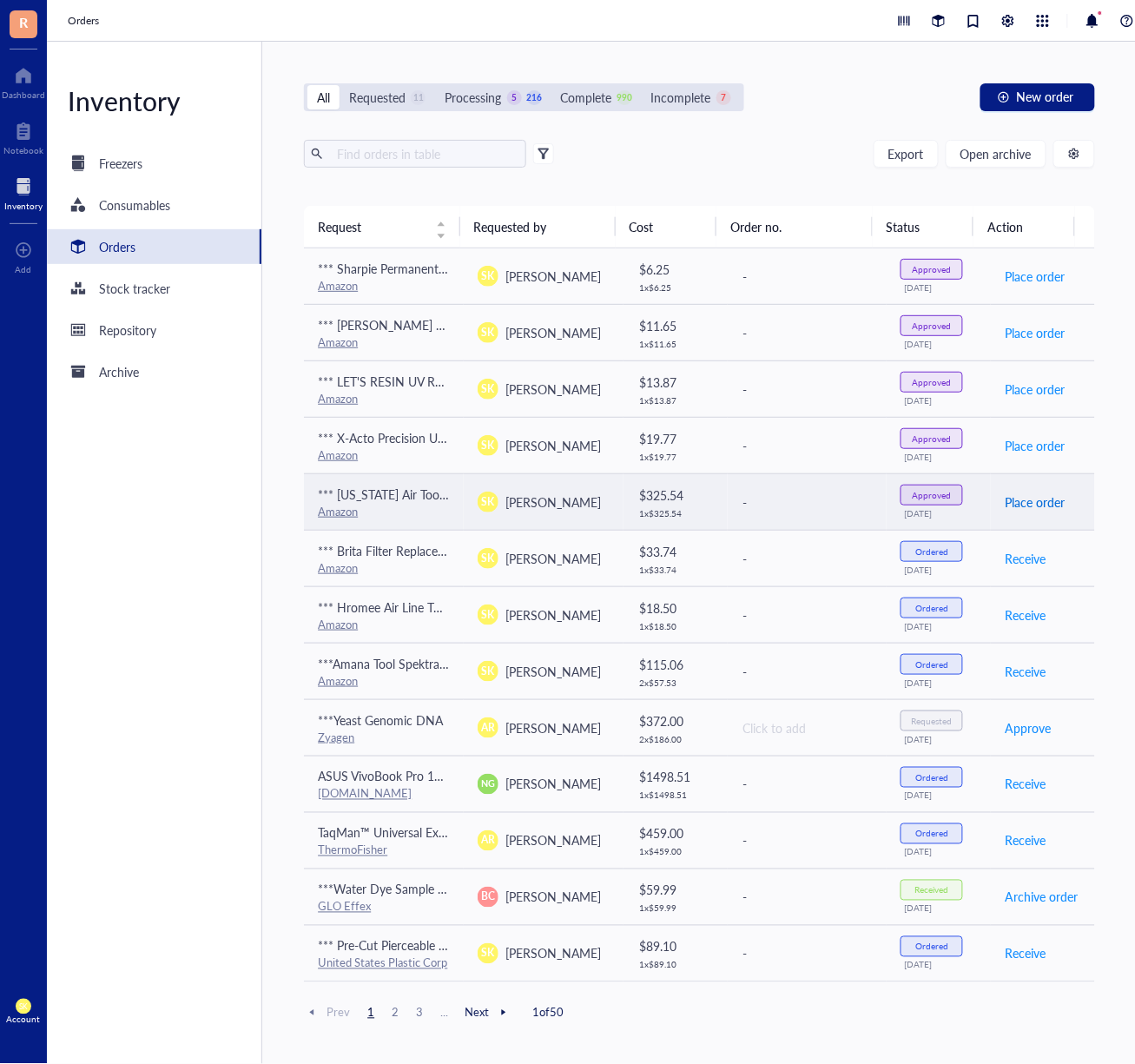 click on "Place order" at bounding box center (1035, 502) 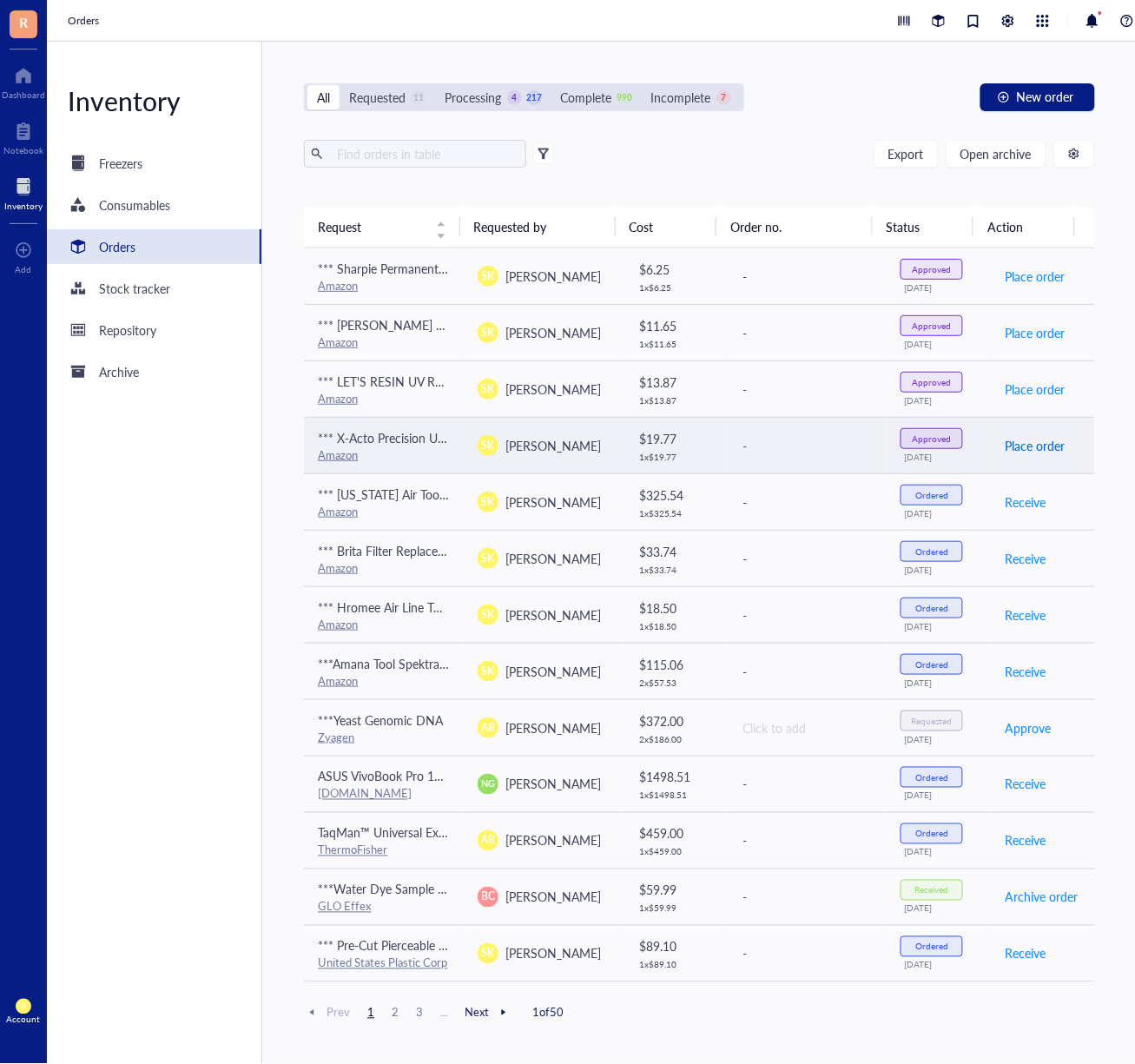 click on "Place order" at bounding box center [1035, 446] 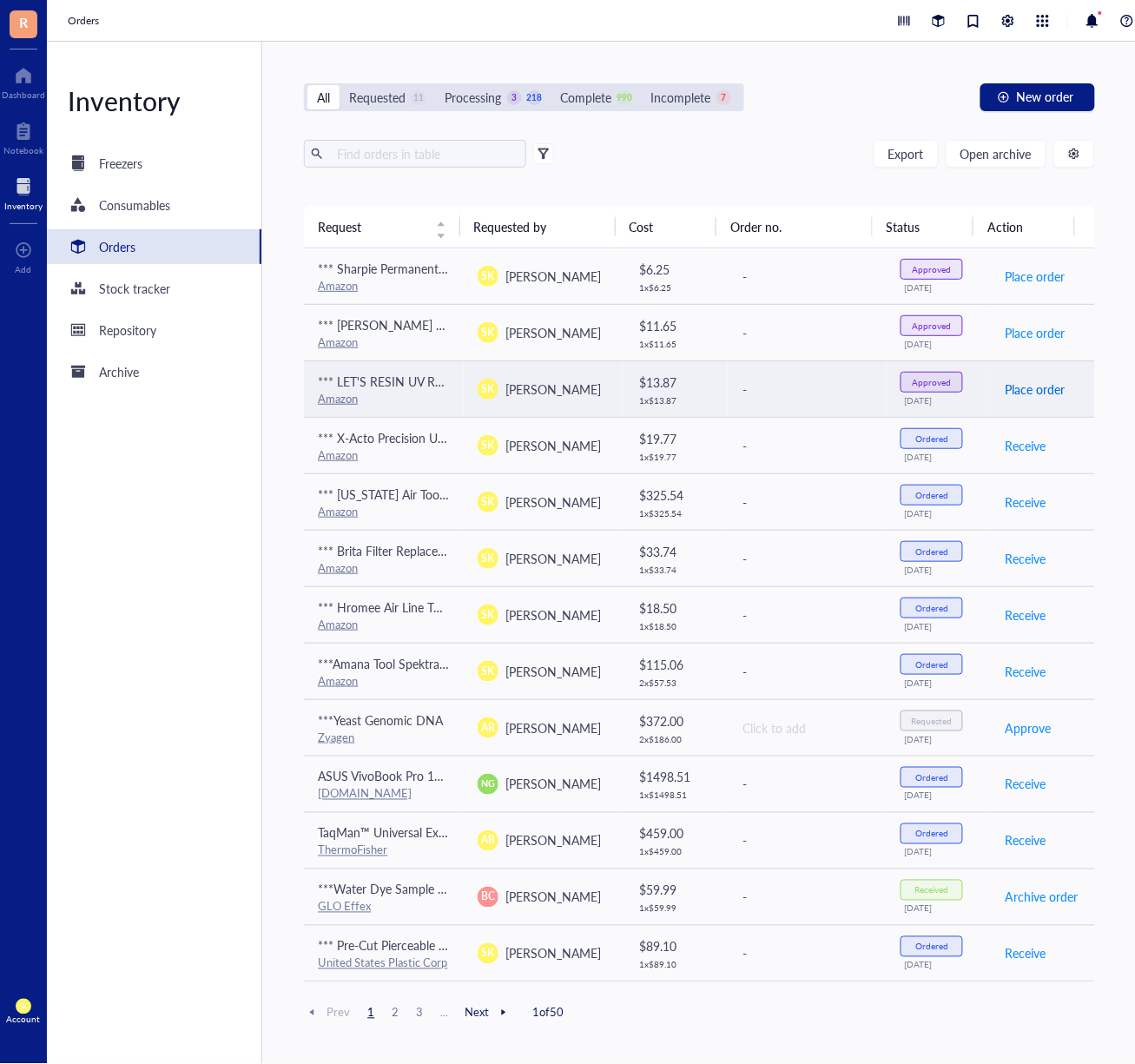 click on "Place order" at bounding box center (1035, 389) 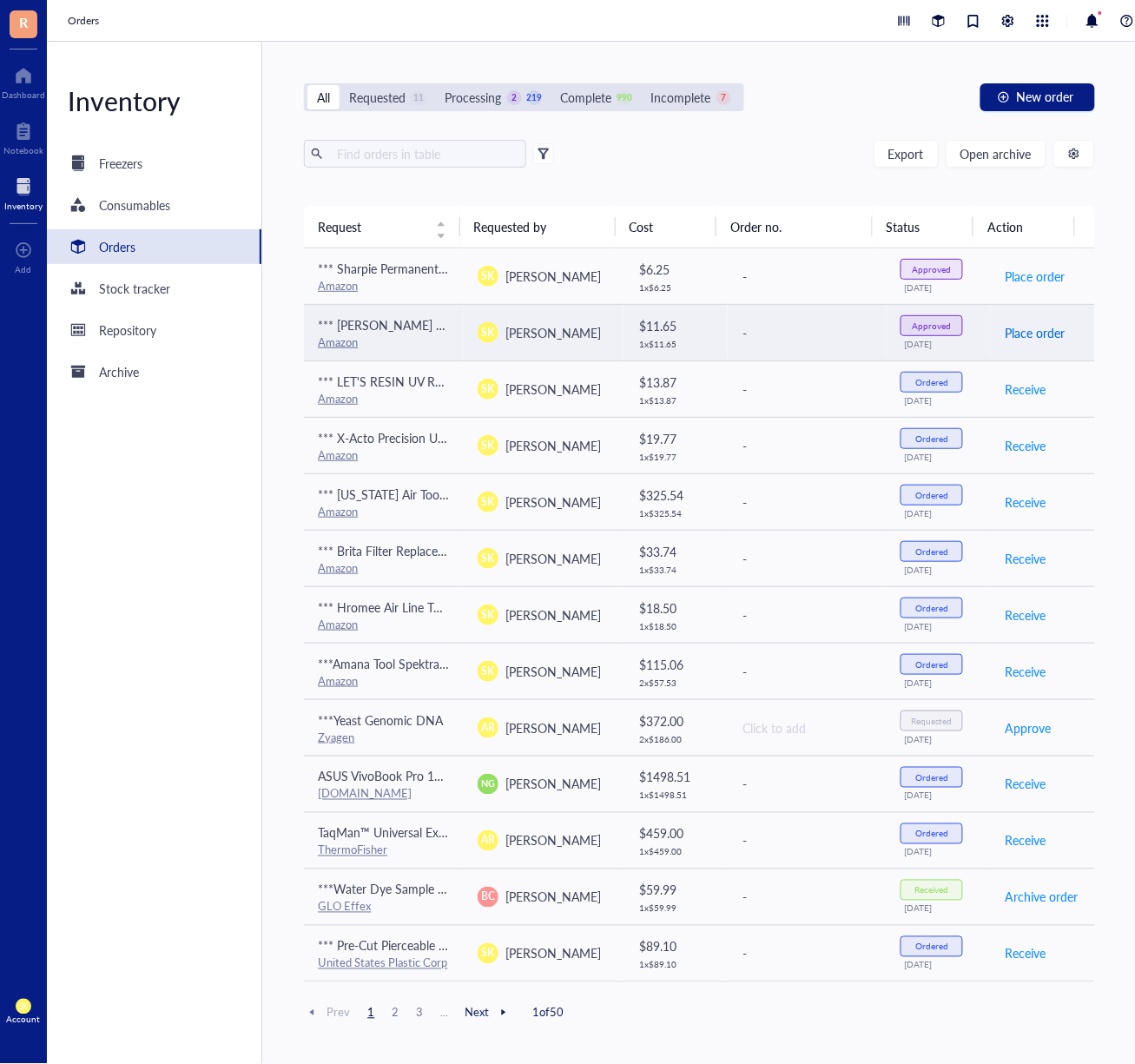 click on "Place order" at bounding box center (1035, 333) 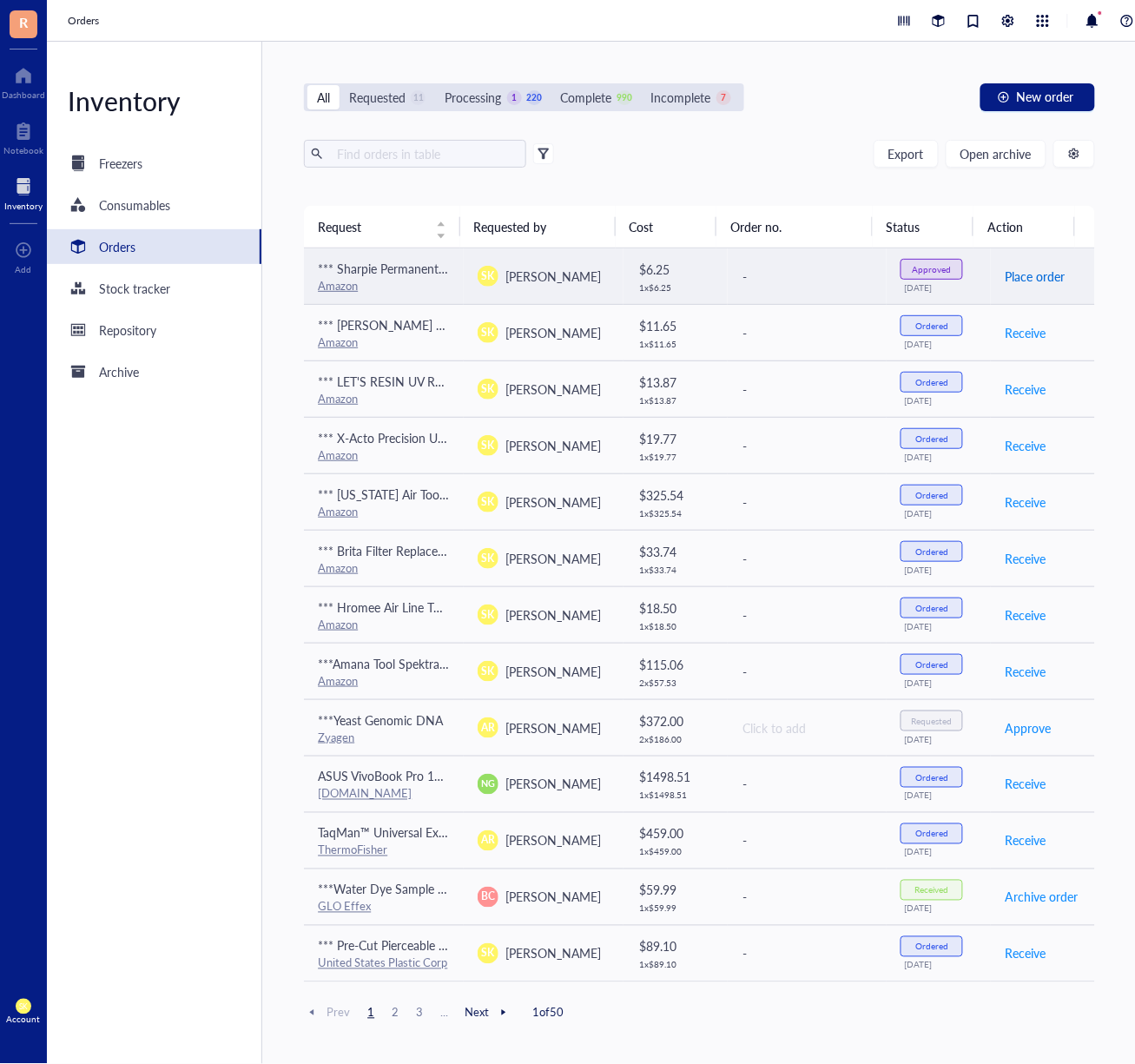 click on "Place order" at bounding box center [1035, 276] 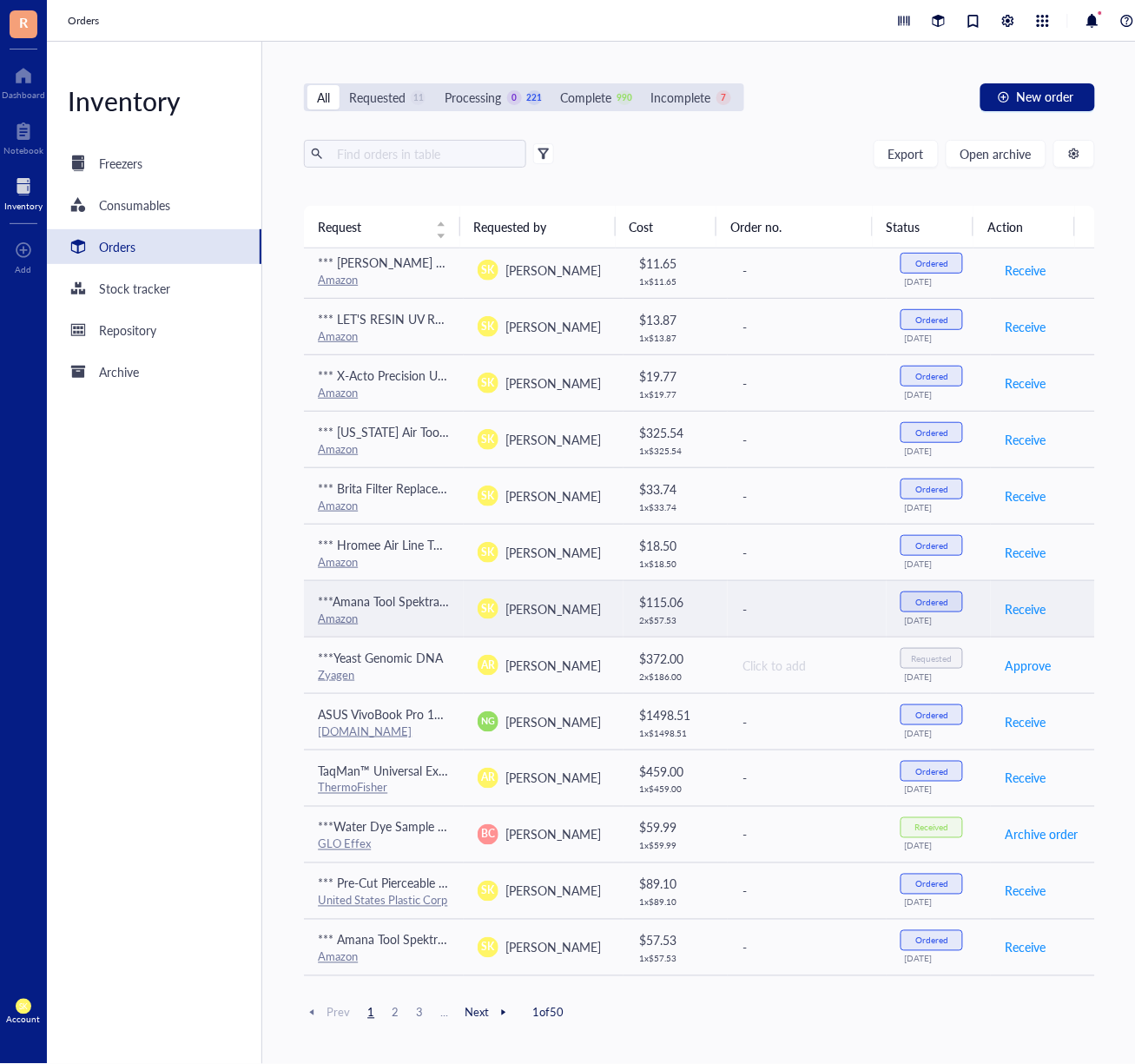 scroll, scrollTop: 0, scrollLeft: 0, axis: both 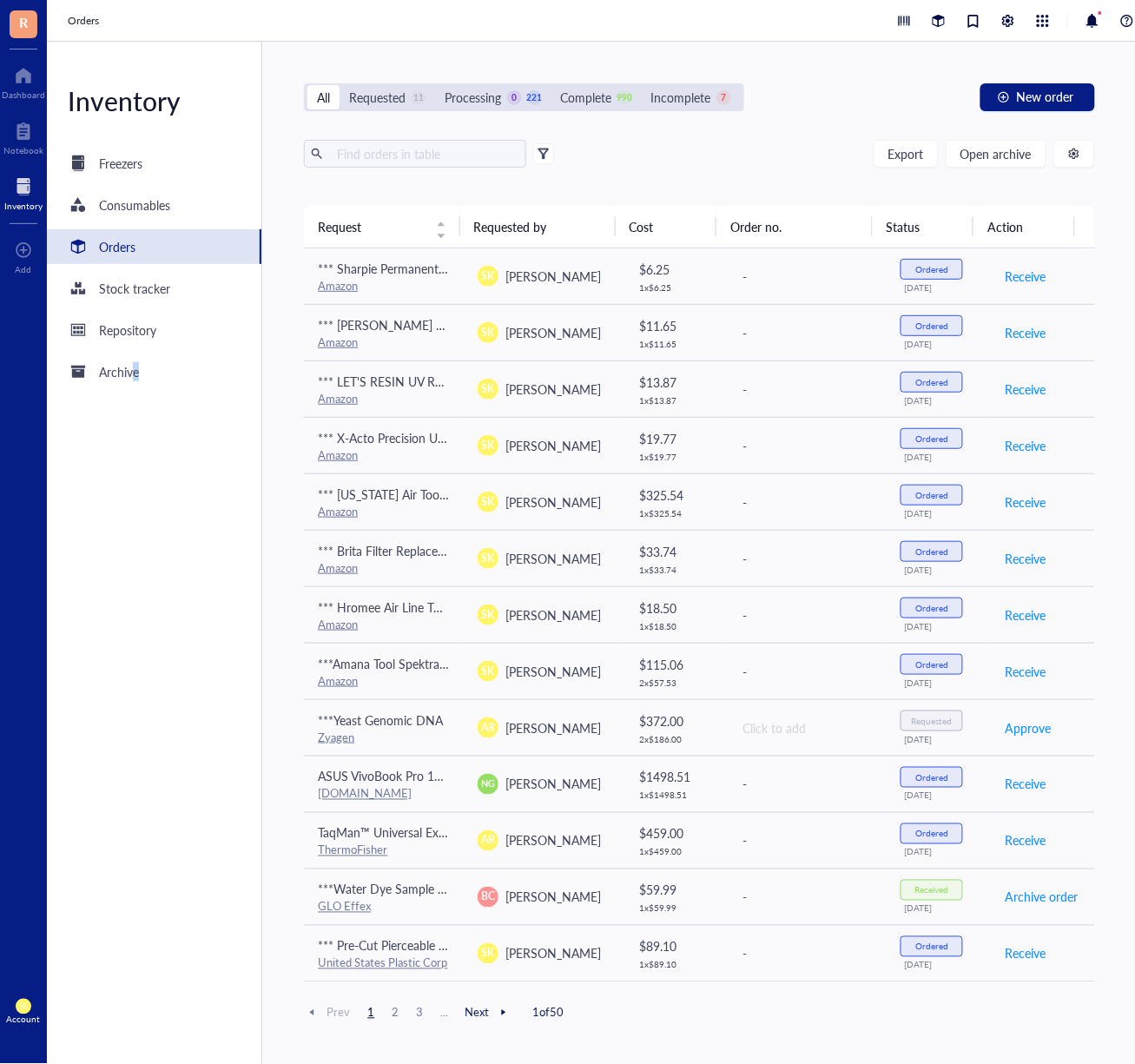 drag, startPoint x: 177, startPoint y: 794, endPoint x: 137, endPoint y: 722, distance: 82.36504 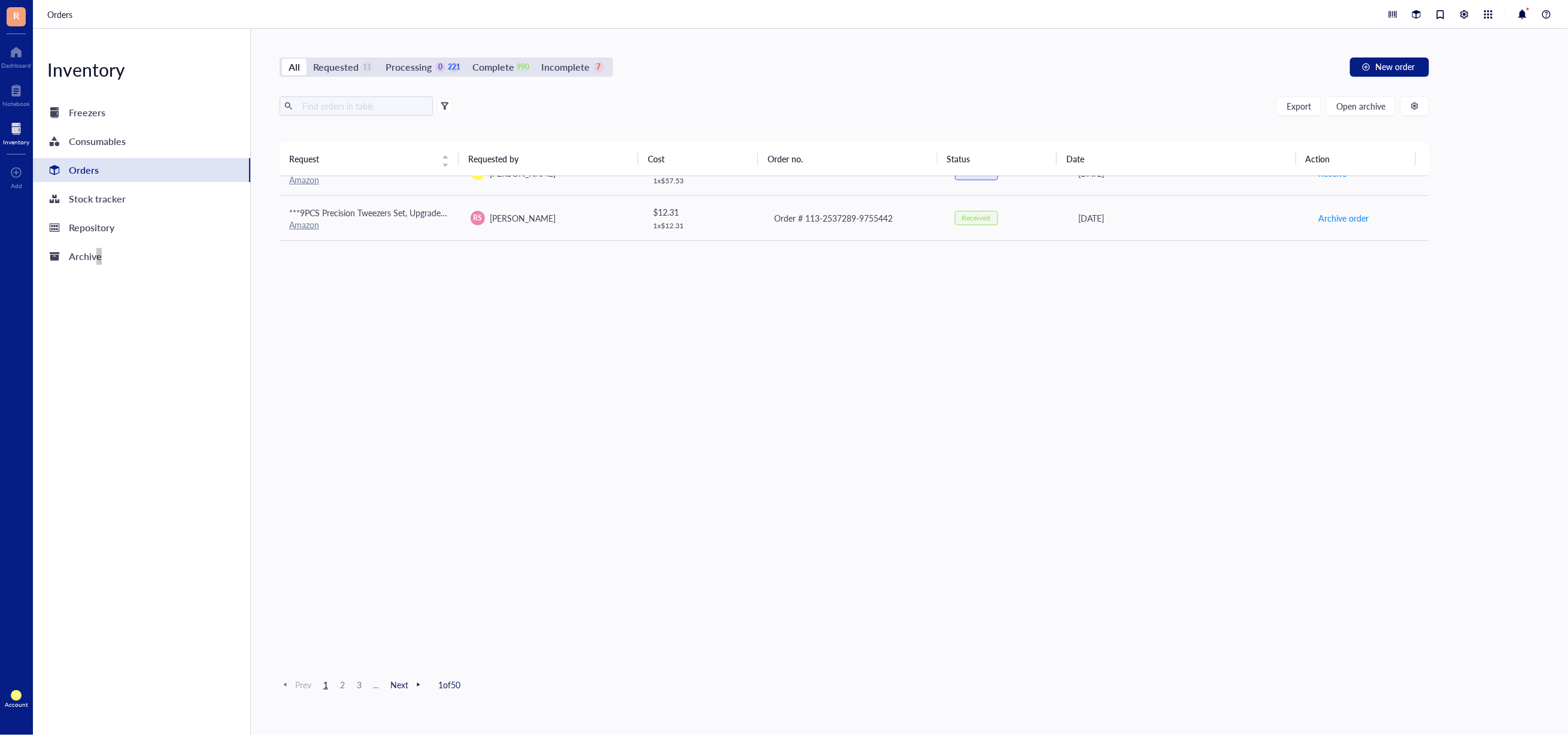 scroll, scrollTop: 0, scrollLeft: 0, axis: both 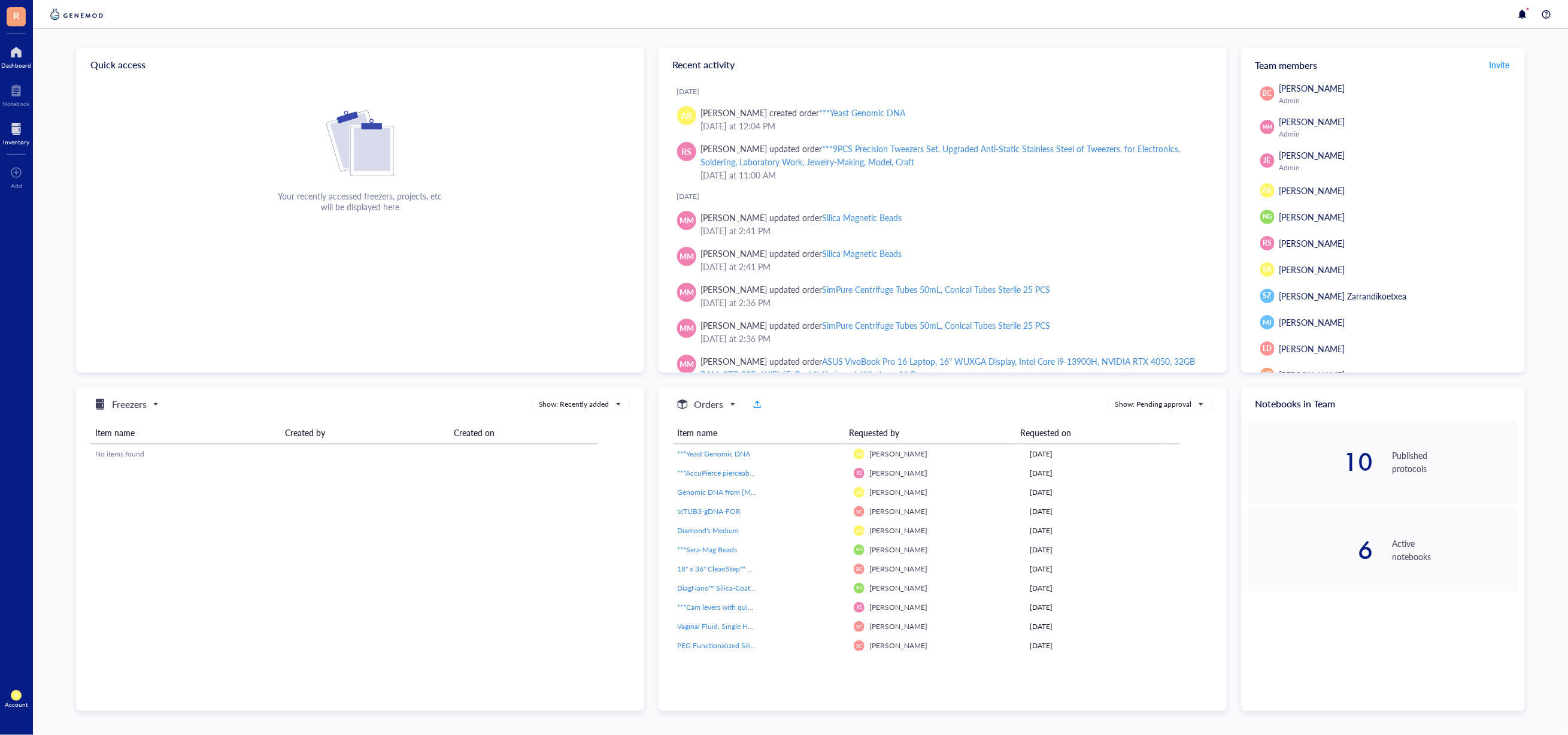 click at bounding box center [16, 129] 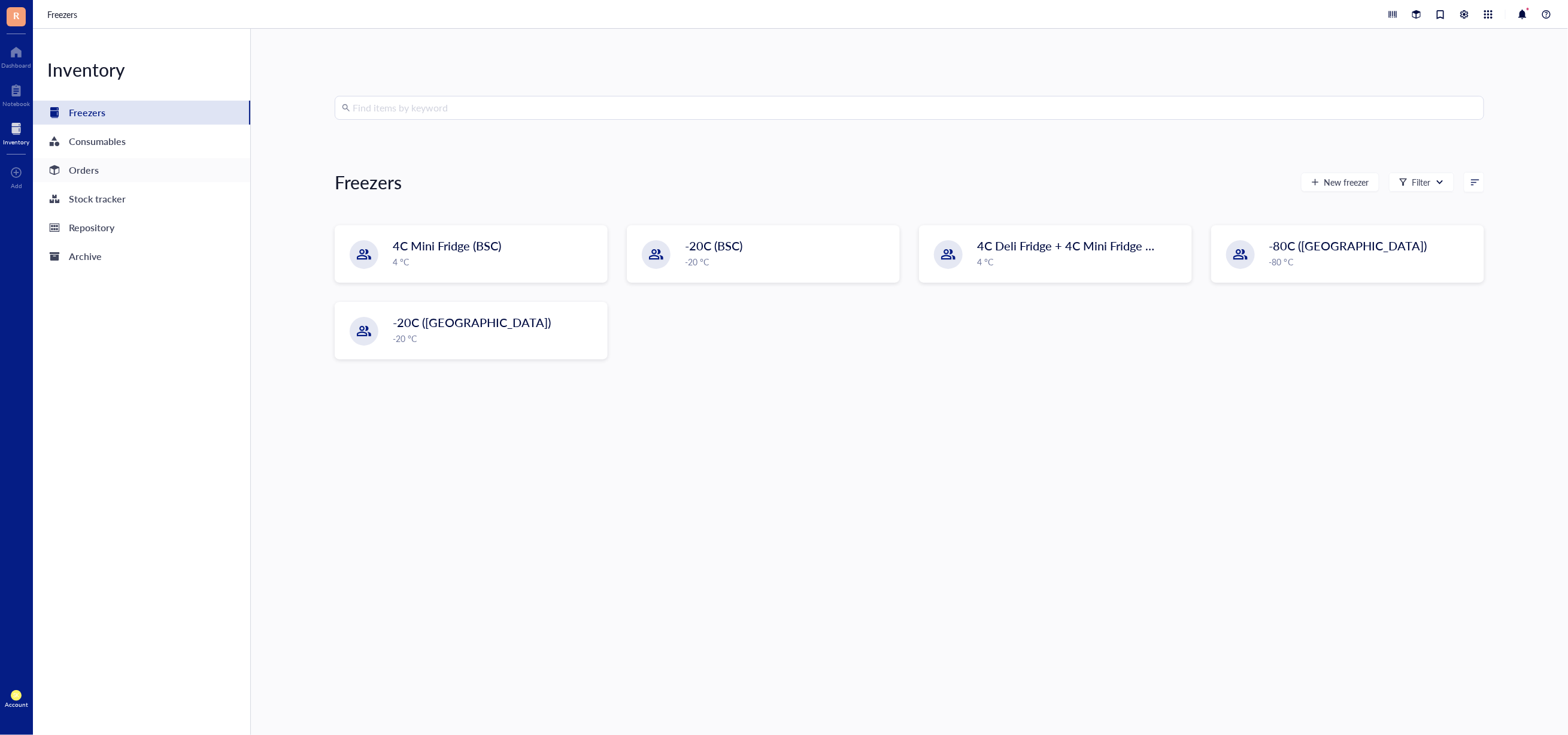 click on "Orders" at bounding box center [141, 170] 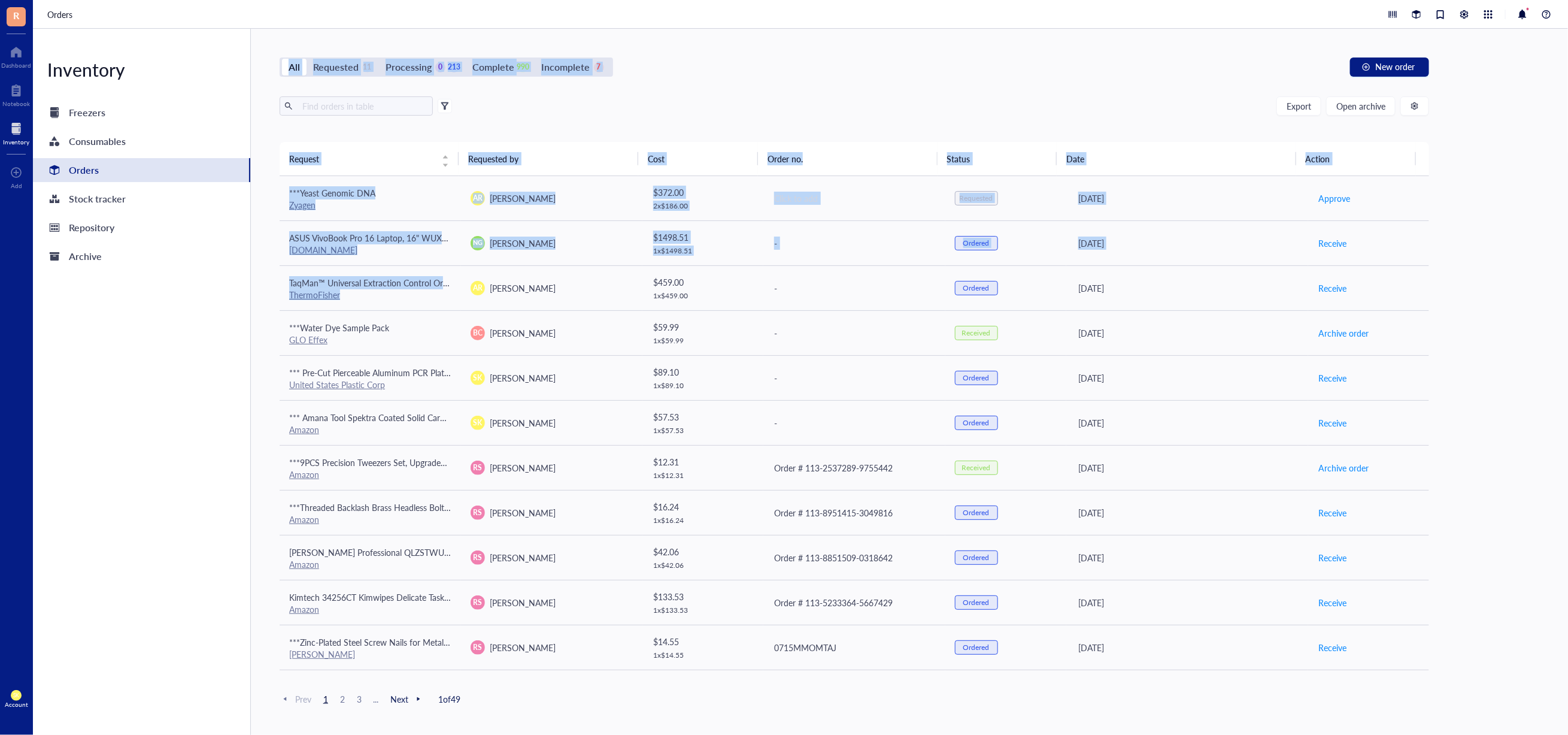 drag, startPoint x: 390, startPoint y: 291, endPoint x: 178, endPoint y: 442, distance: 260.2787 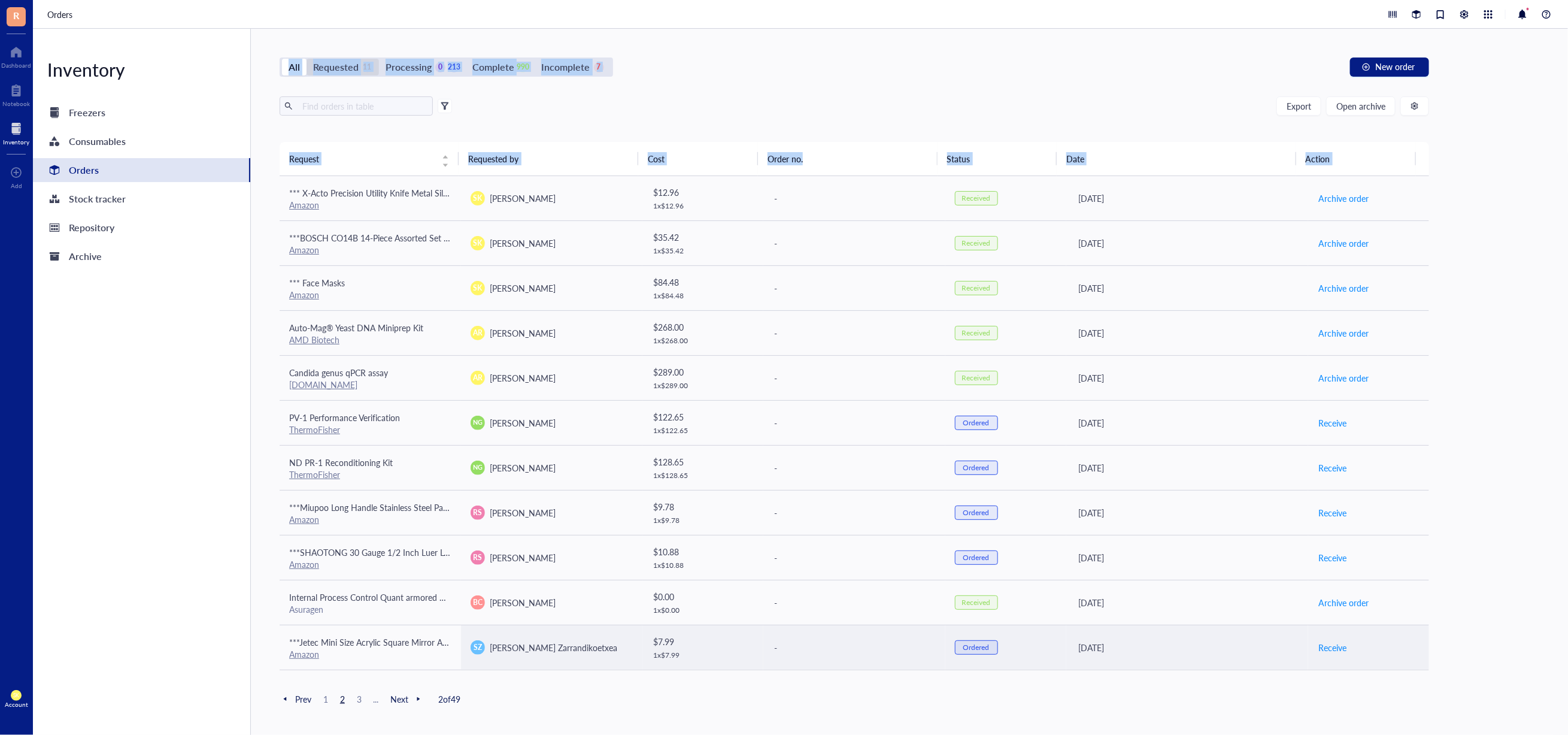 click on "Requested" at bounding box center [336, 67] 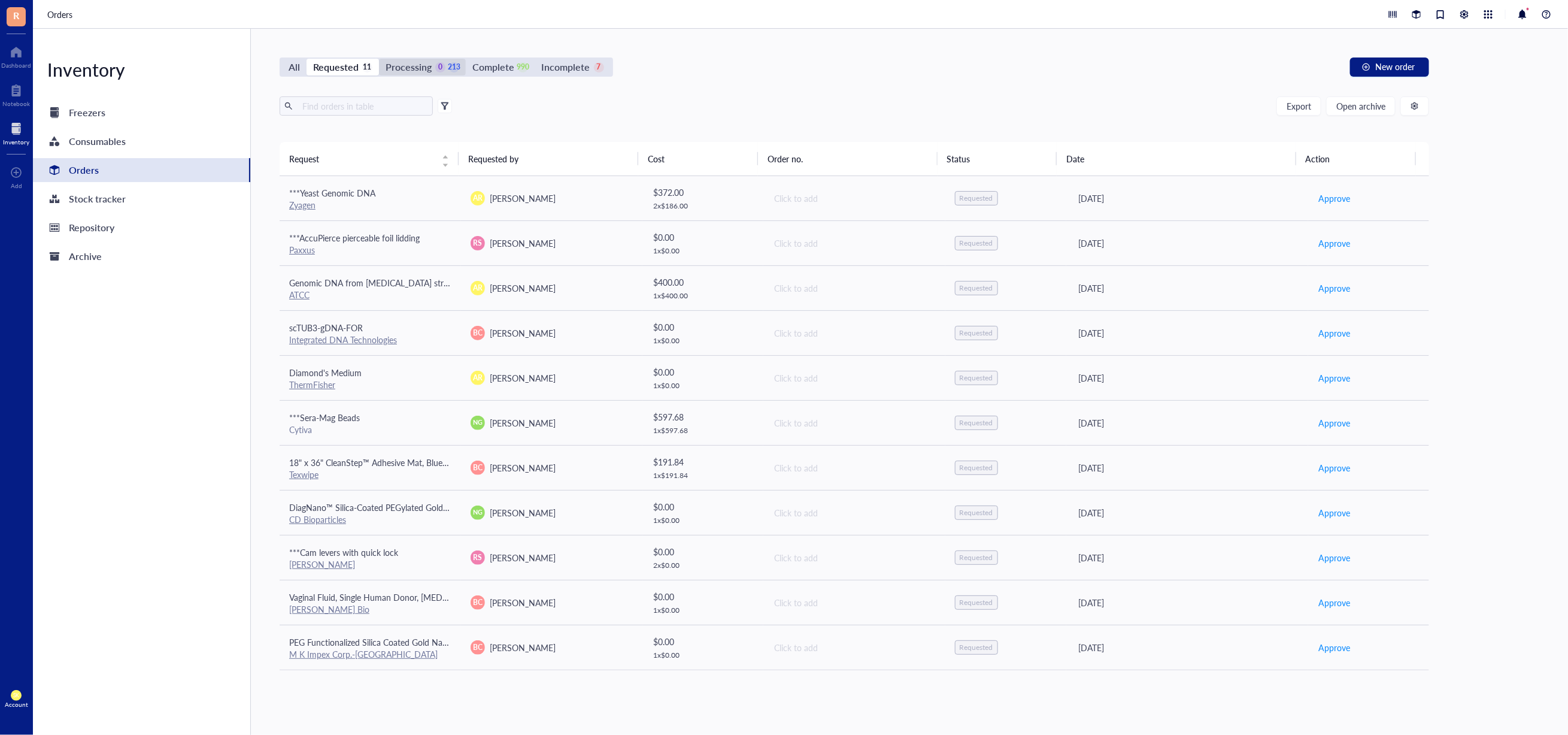 click on "Processing" at bounding box center [408, 67] 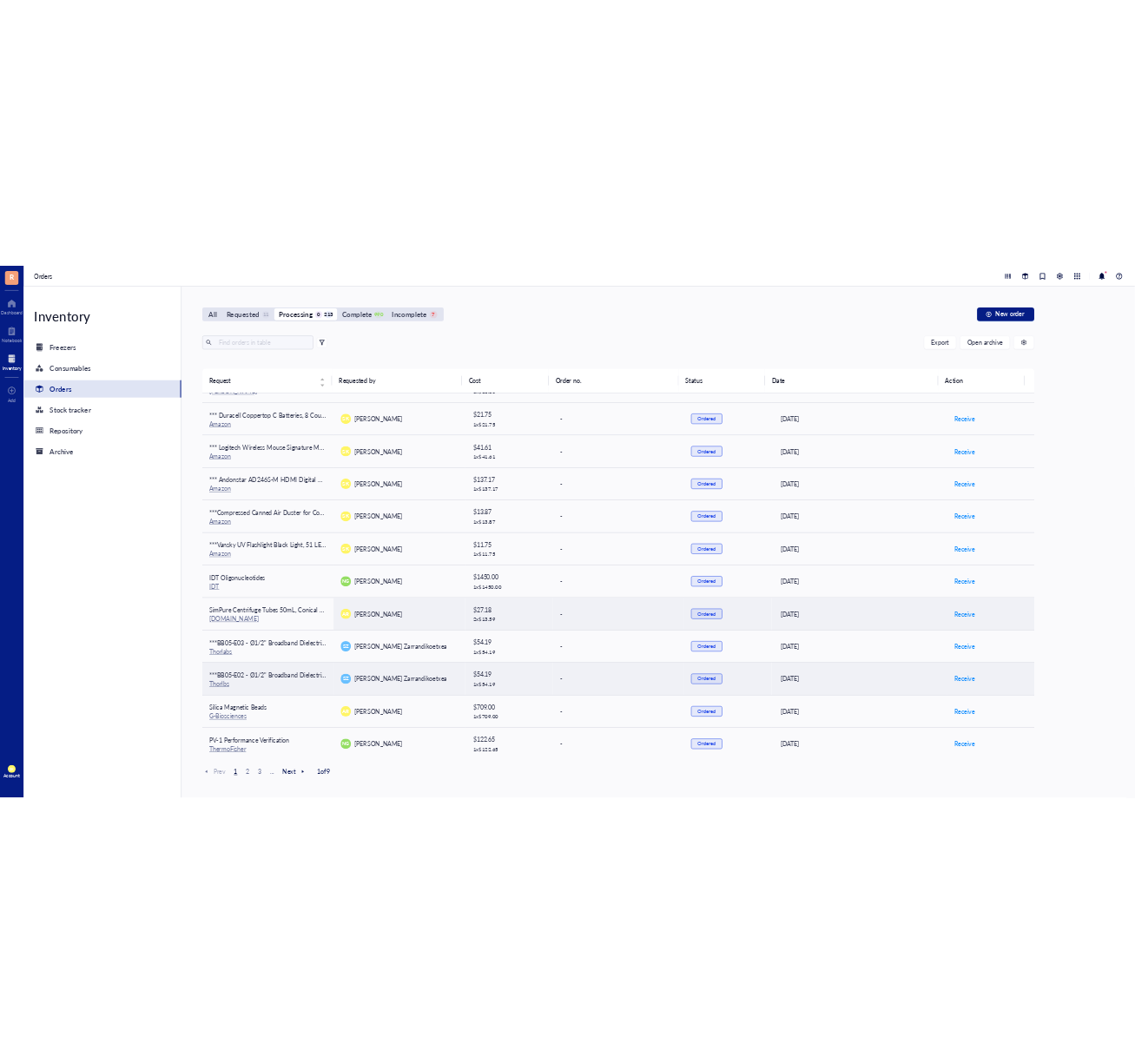 scroll, scrollTop: 651, scrollLeft: 0, axis: vertical 